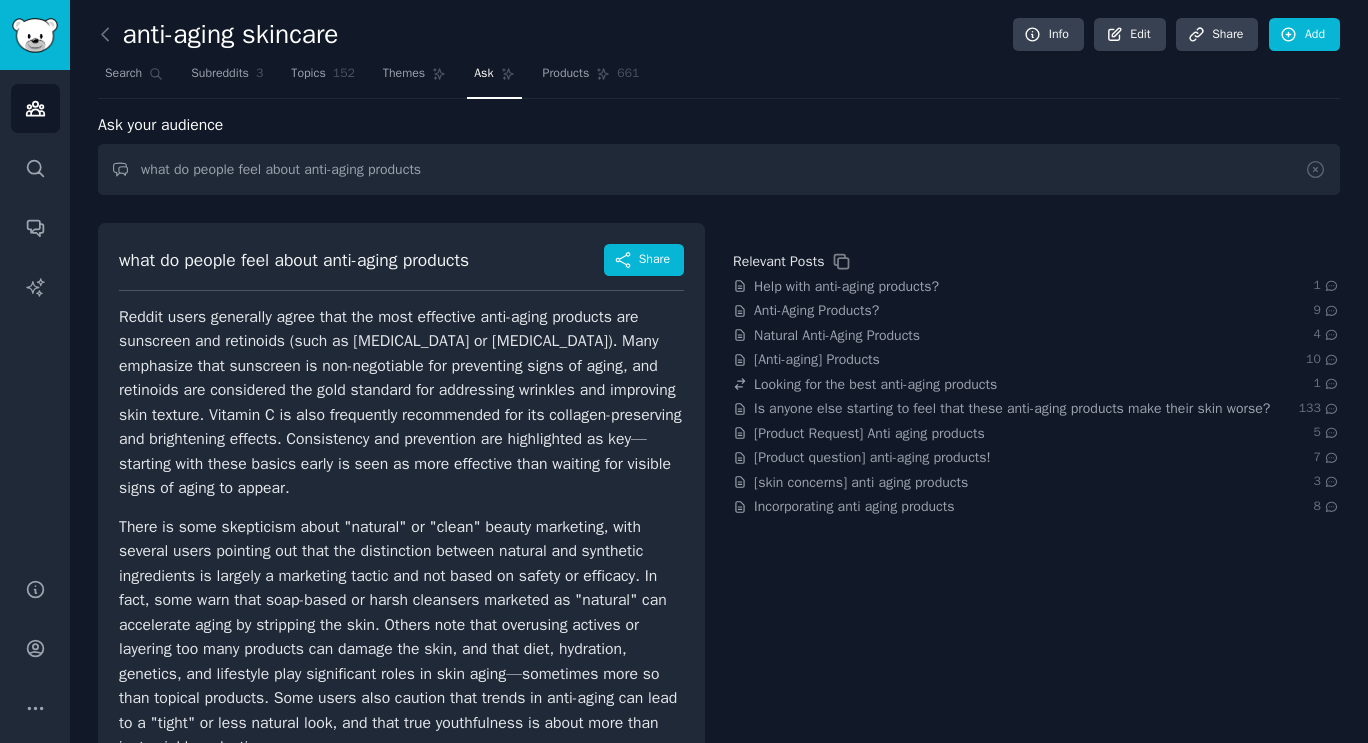 scroll, scrollTop: 0, scrollLeft: 0, axis: both 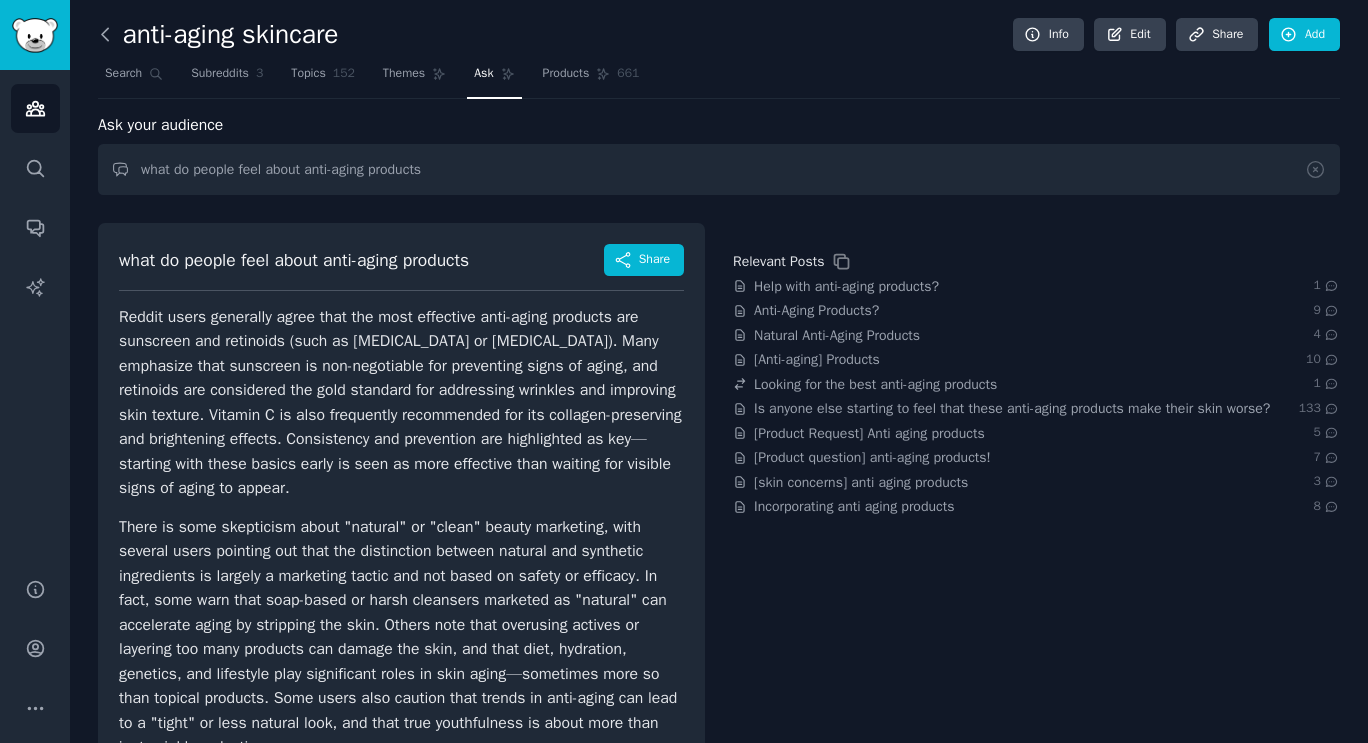 click 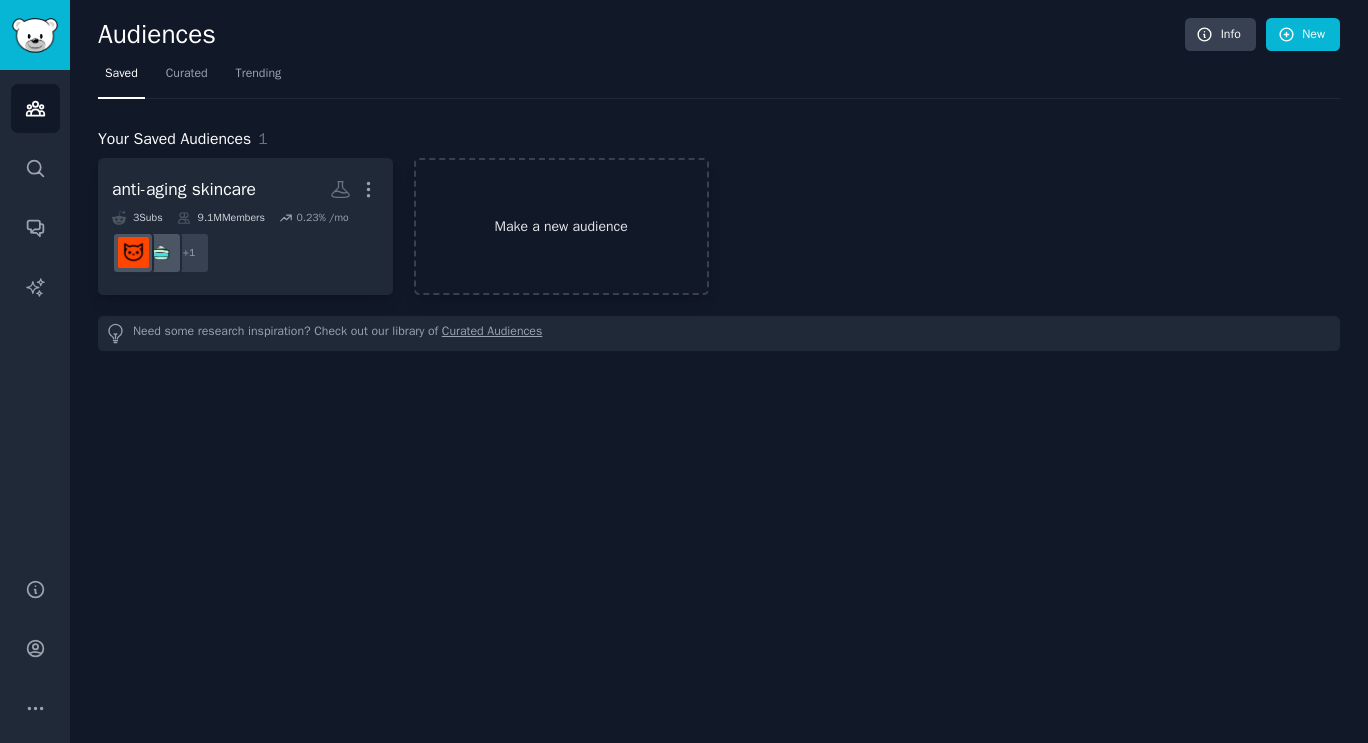 click on "Make a new audience" at bounding box center [561, 226] 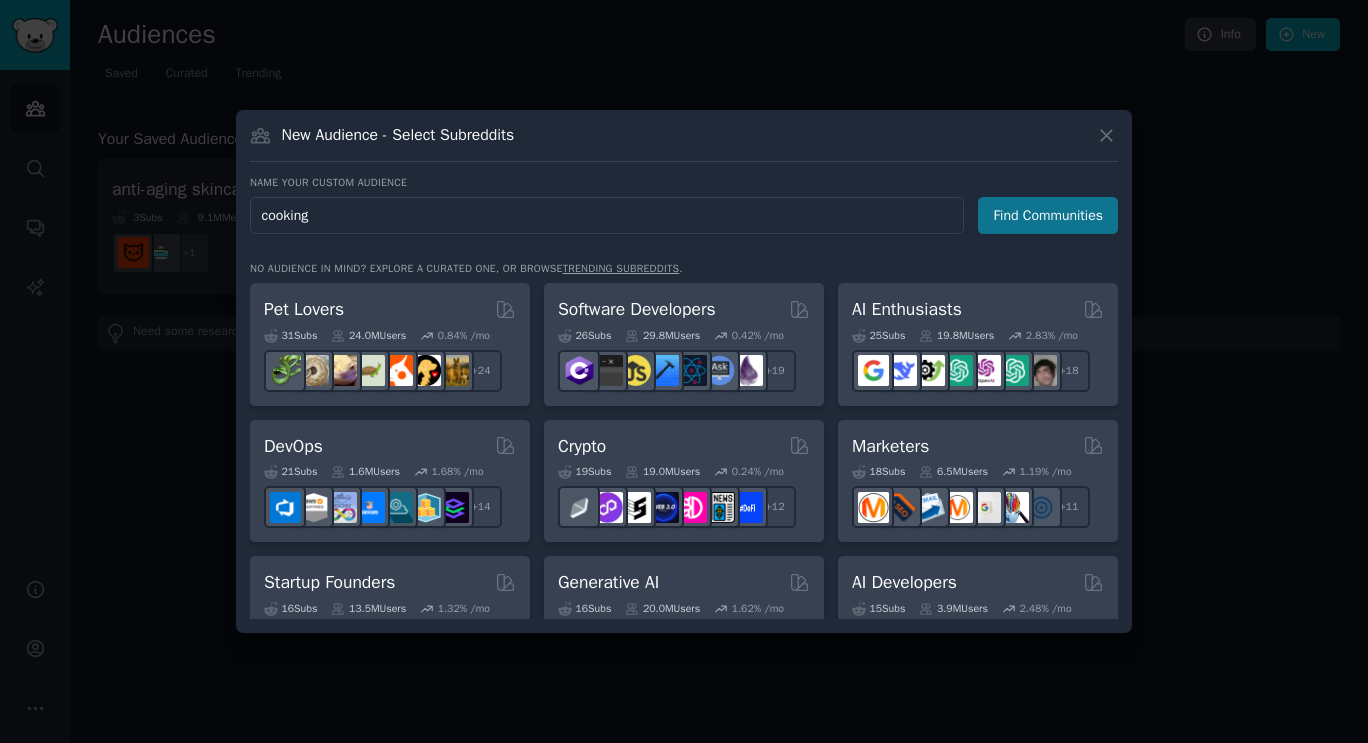 type on "cooking" 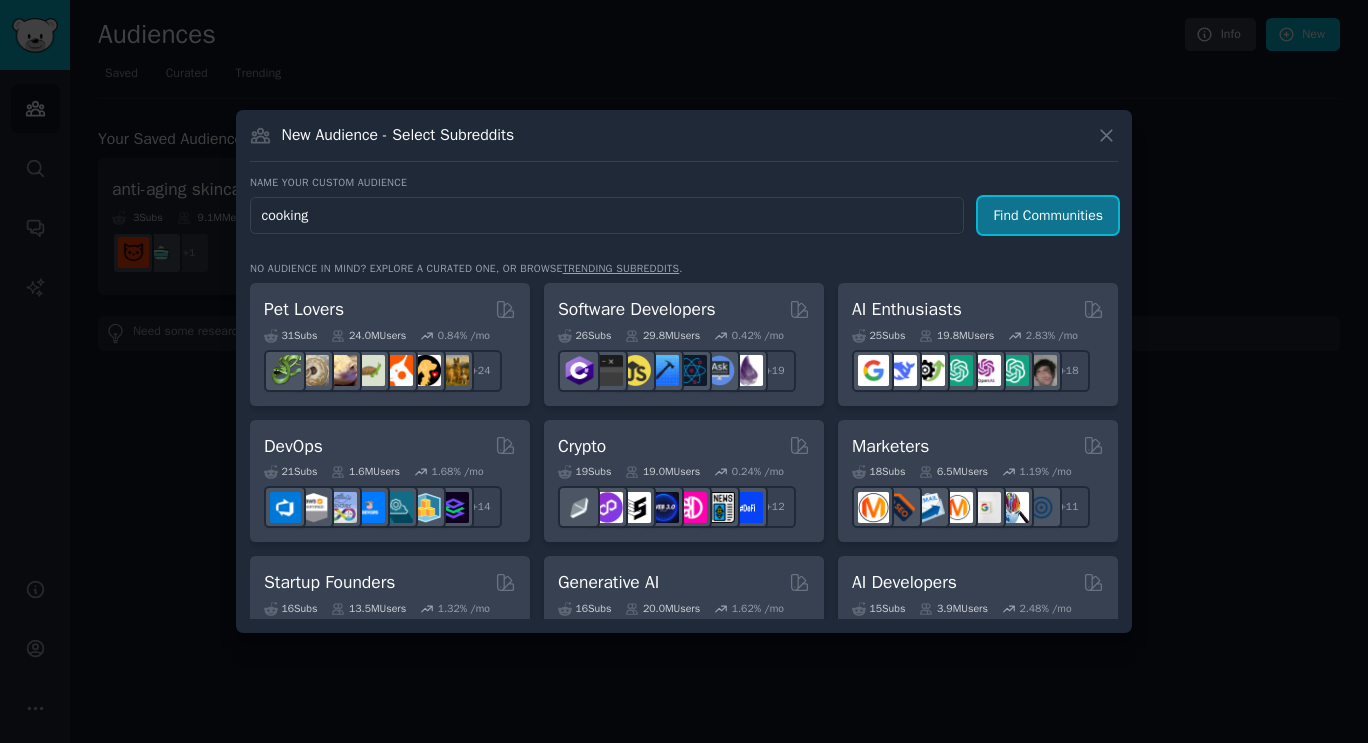 click on "Find Communities" at bounding box center [1048, 215] 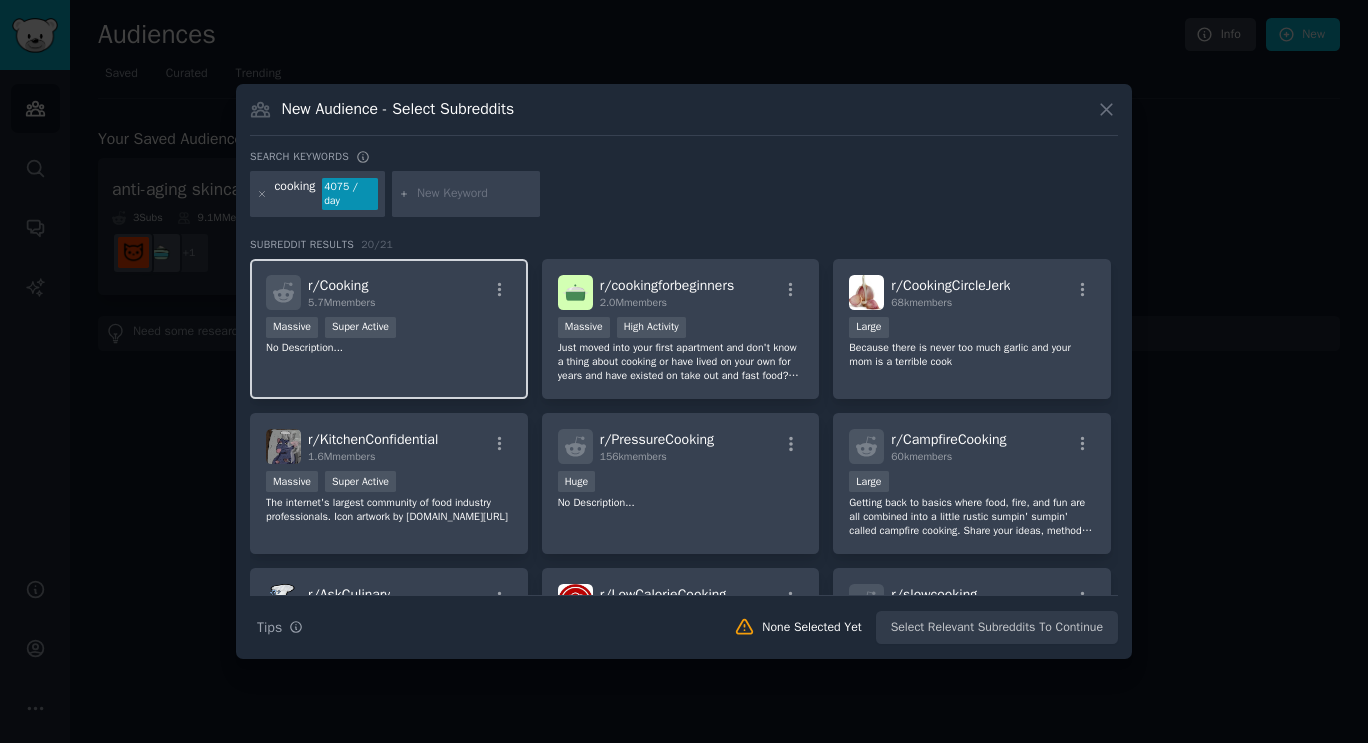 click on "Massive Super Active" at bounding box center (389, 329) 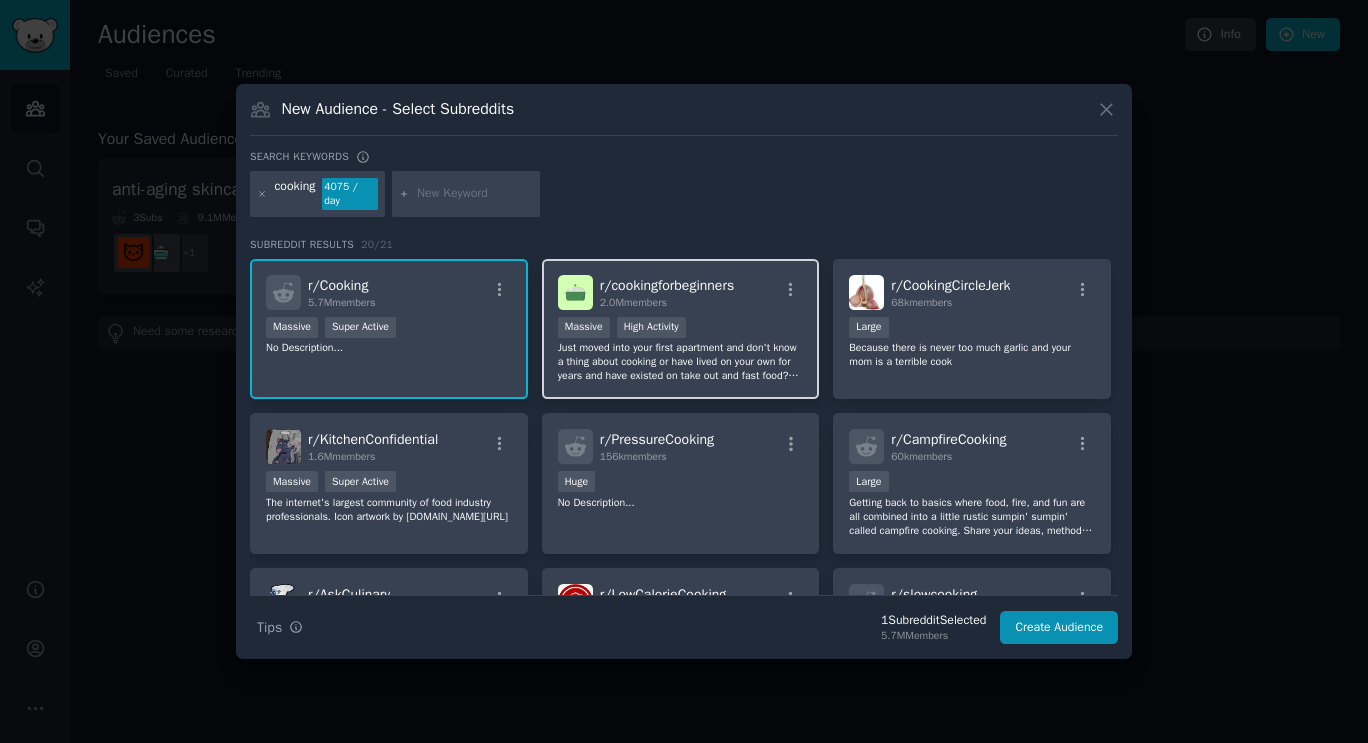 click on "Massive High Activity" at bounding box center [681, 329] 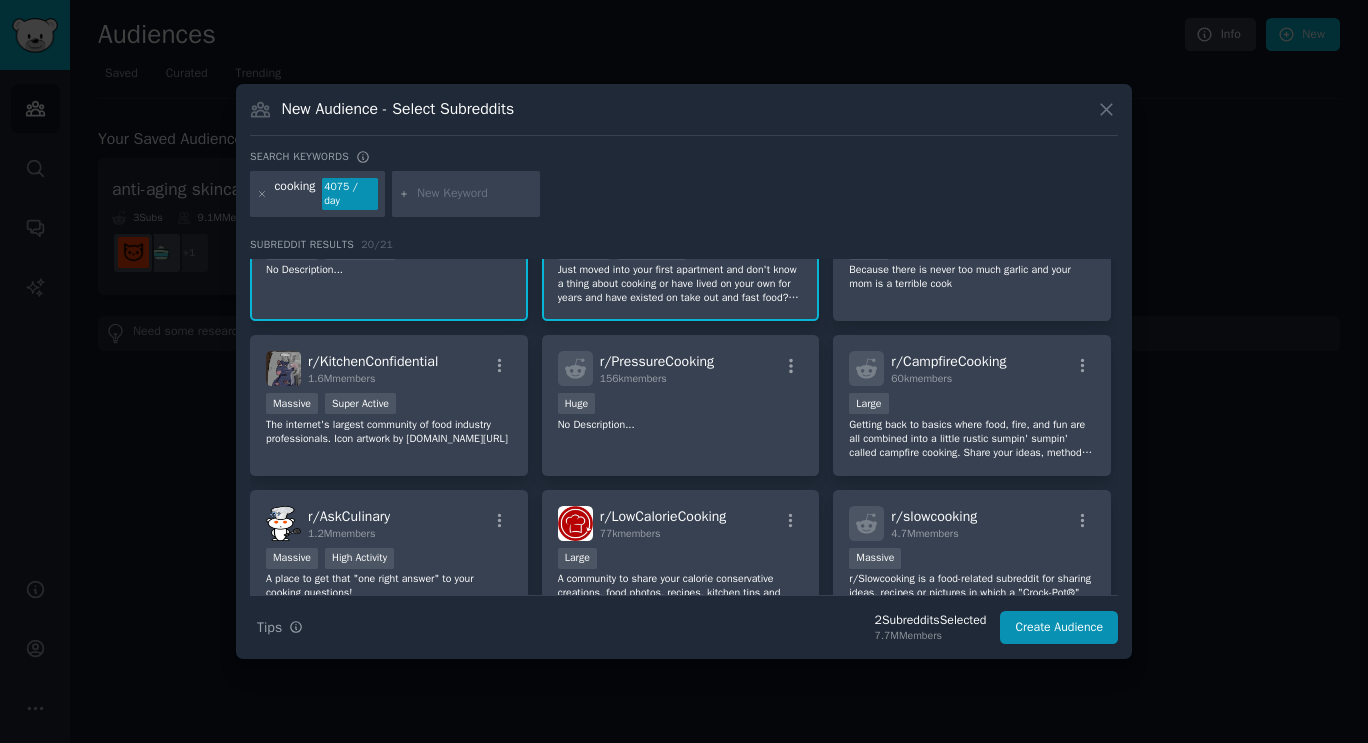 scroll, scrollTop: 100, scrollLeft: 0, axis: vertical 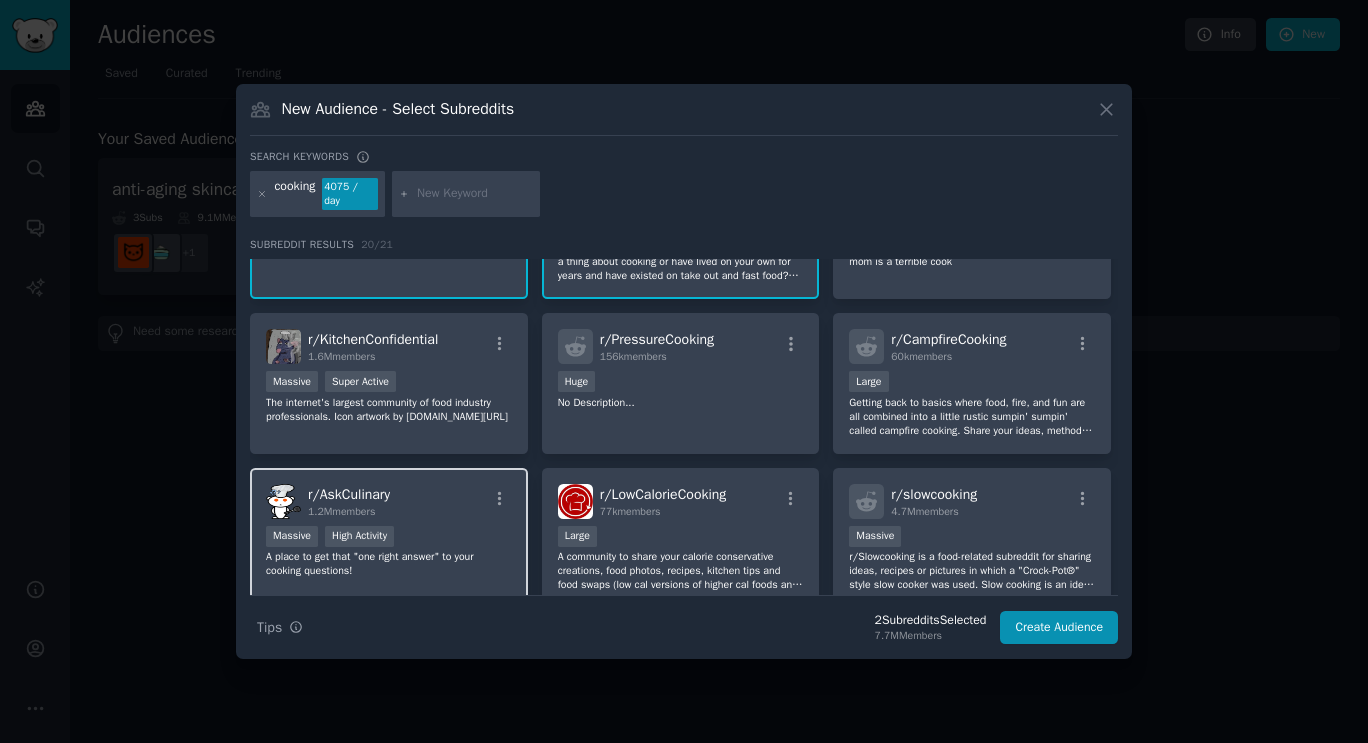 click on "r/ AskCulinary 1.2M  members" at bounding box center (389, 501) 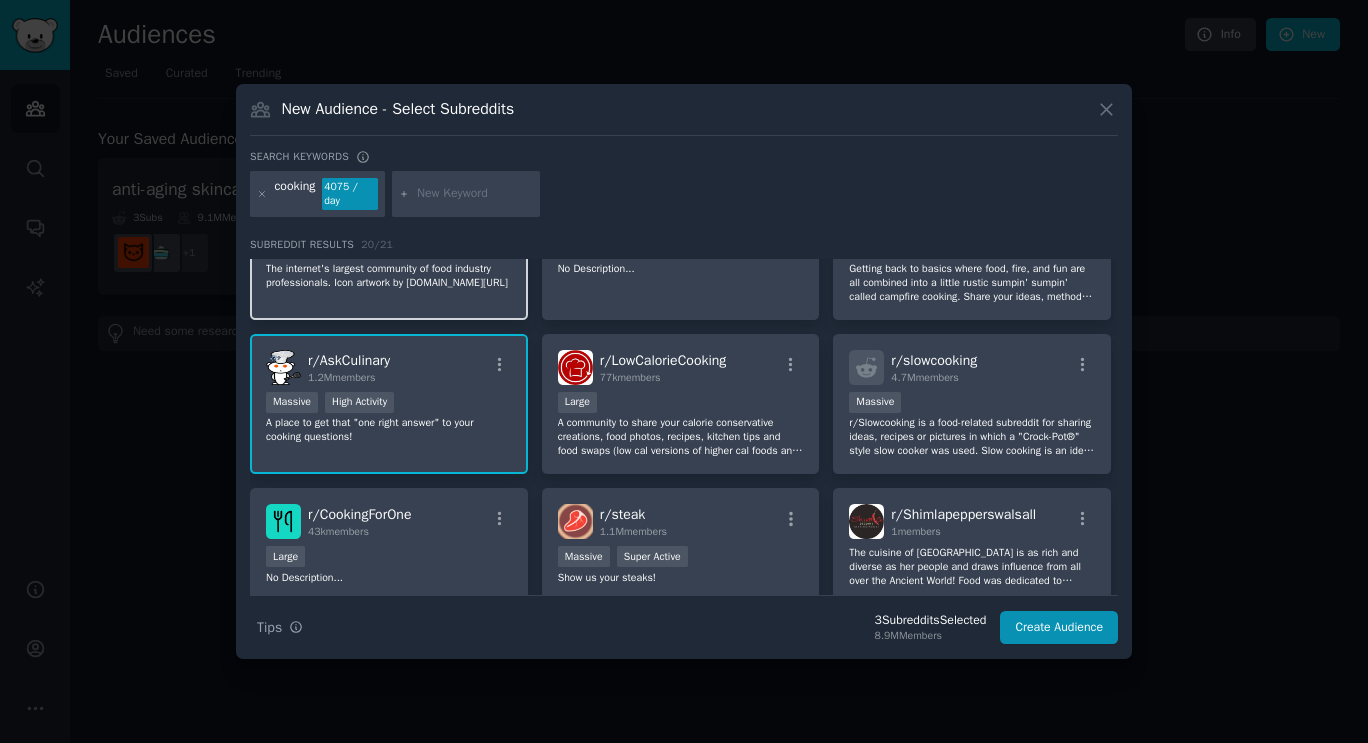 scroll, scrollTop: 300, scrollLeft: 0, axis: vertical 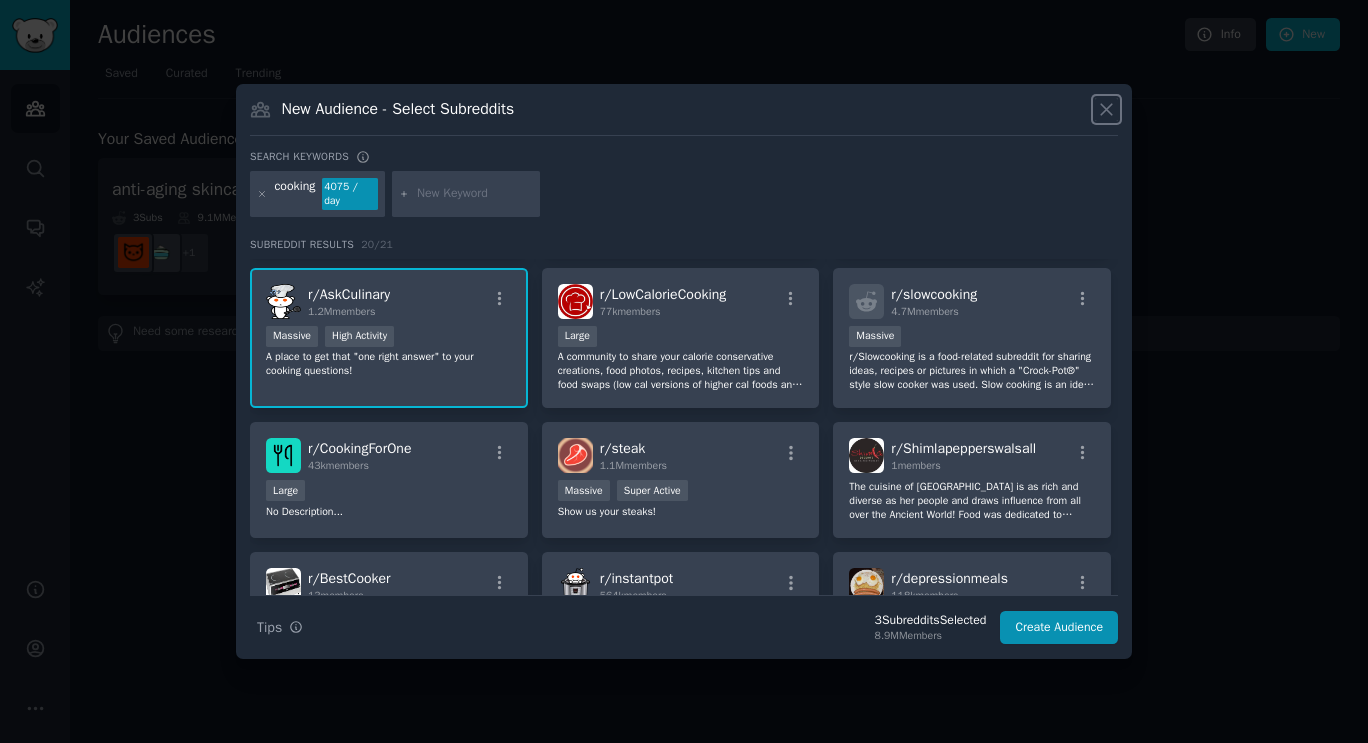 click 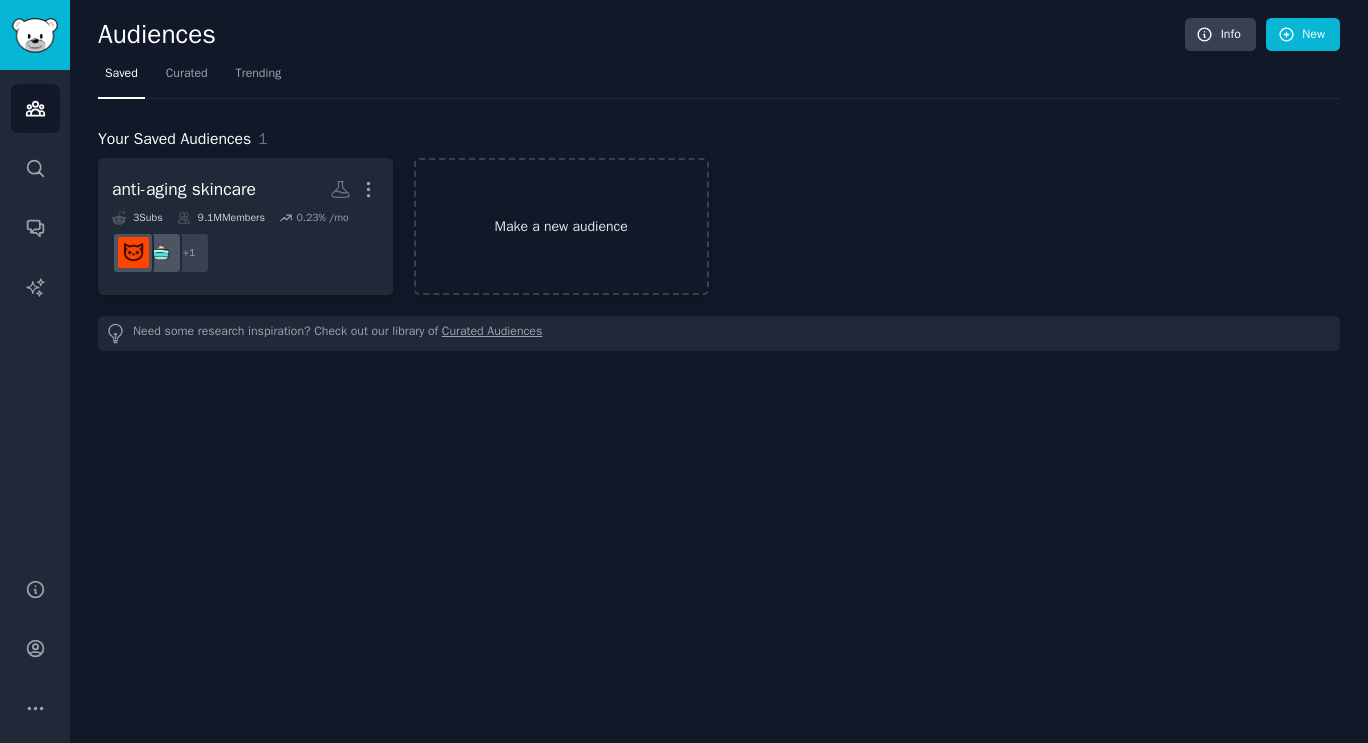 click on "Make a new audience" at bounding box center [561, 226] 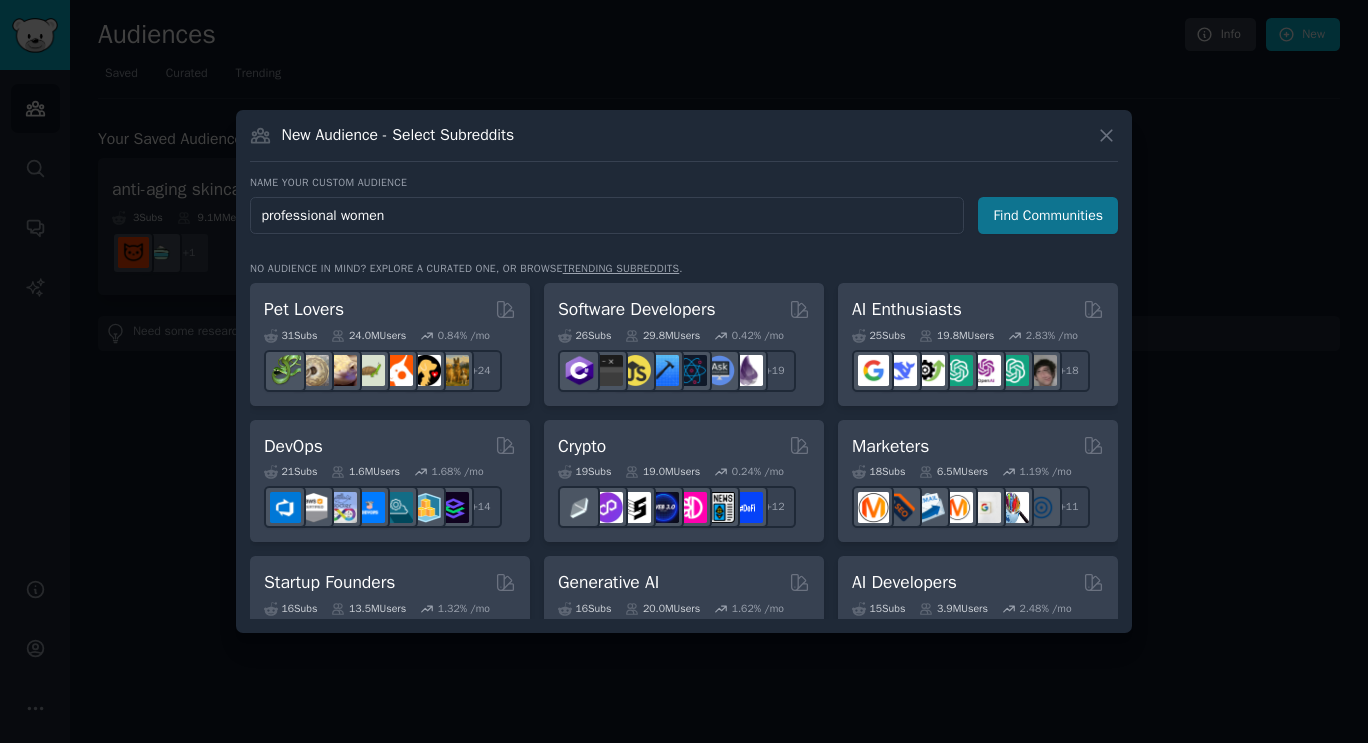 type on "professional women" 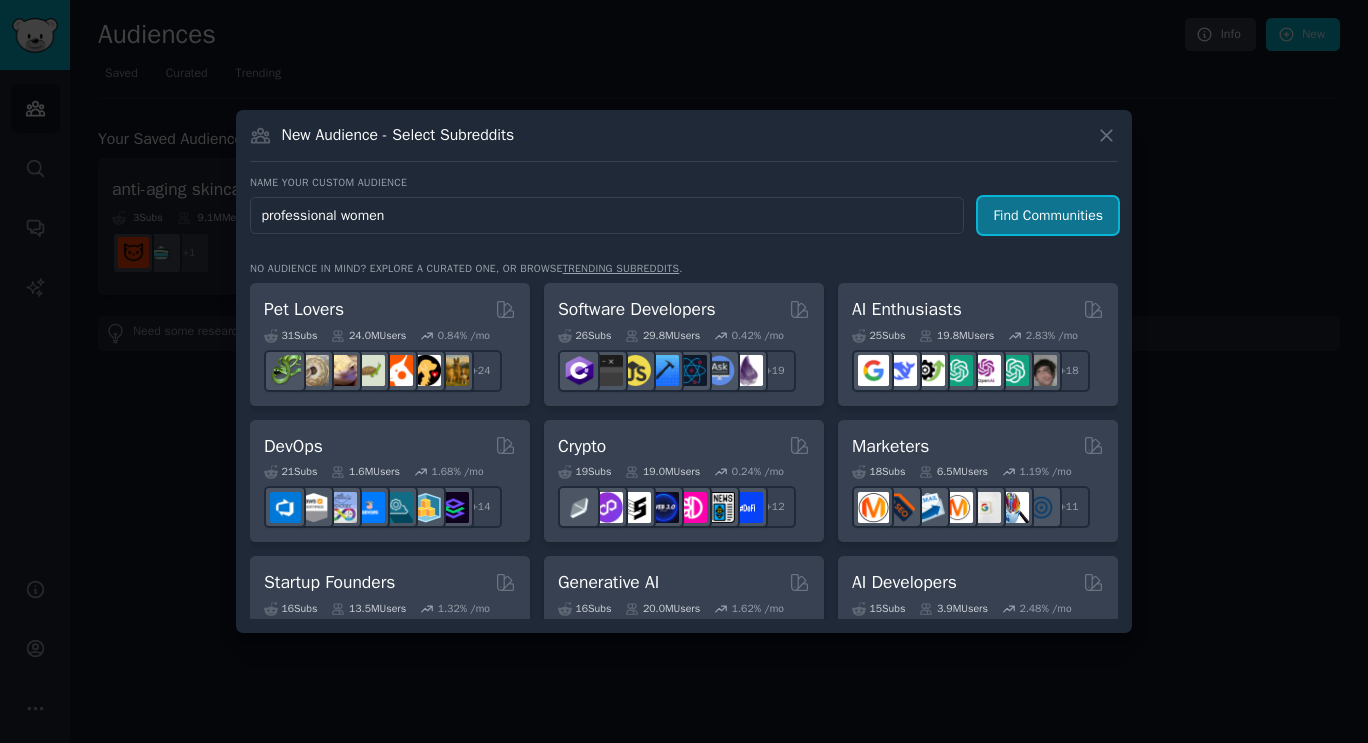click on "Find Communities" at bounding box center (1048, 215) 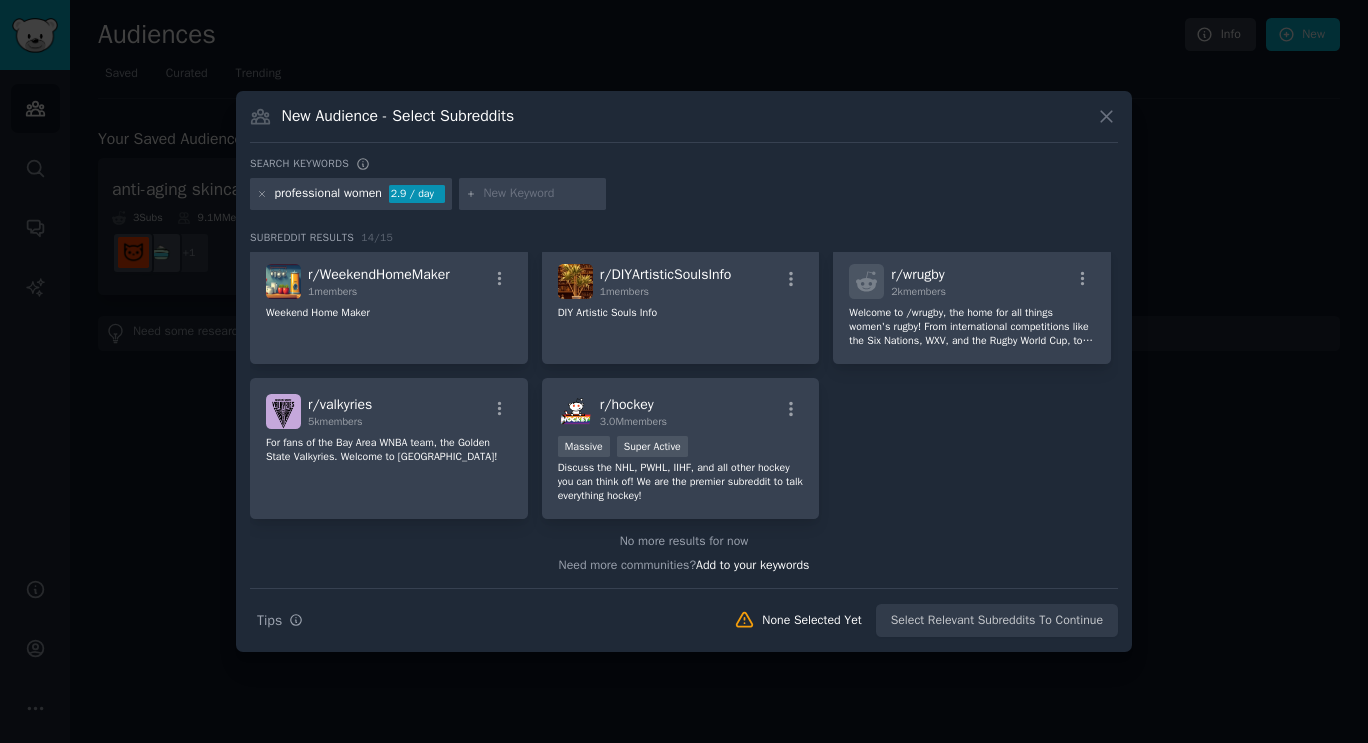 scroll, scrollTop: 468, scrollLeft: 0, axis: vertical 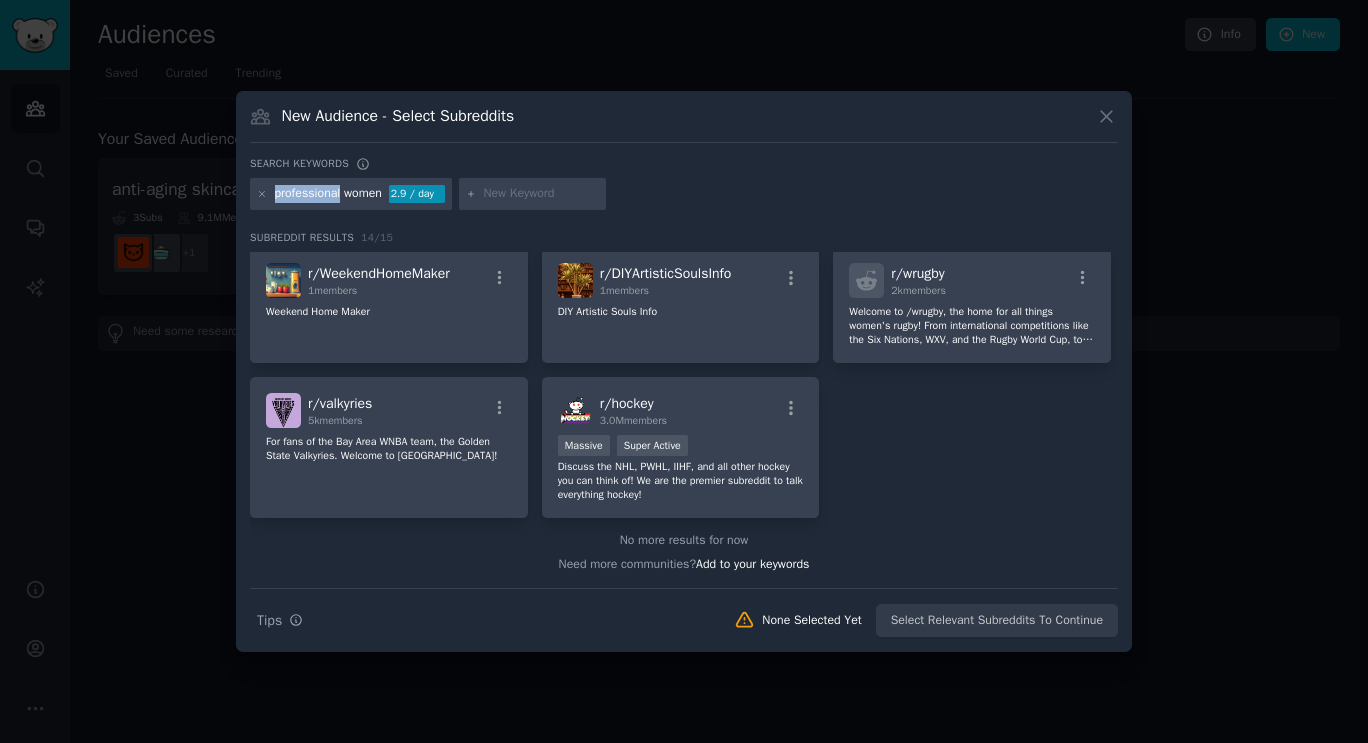 drag, startPoint x: 341, startPoint y: 194, endPoint x: 246, endPoint y: 188, distance: 95.189285 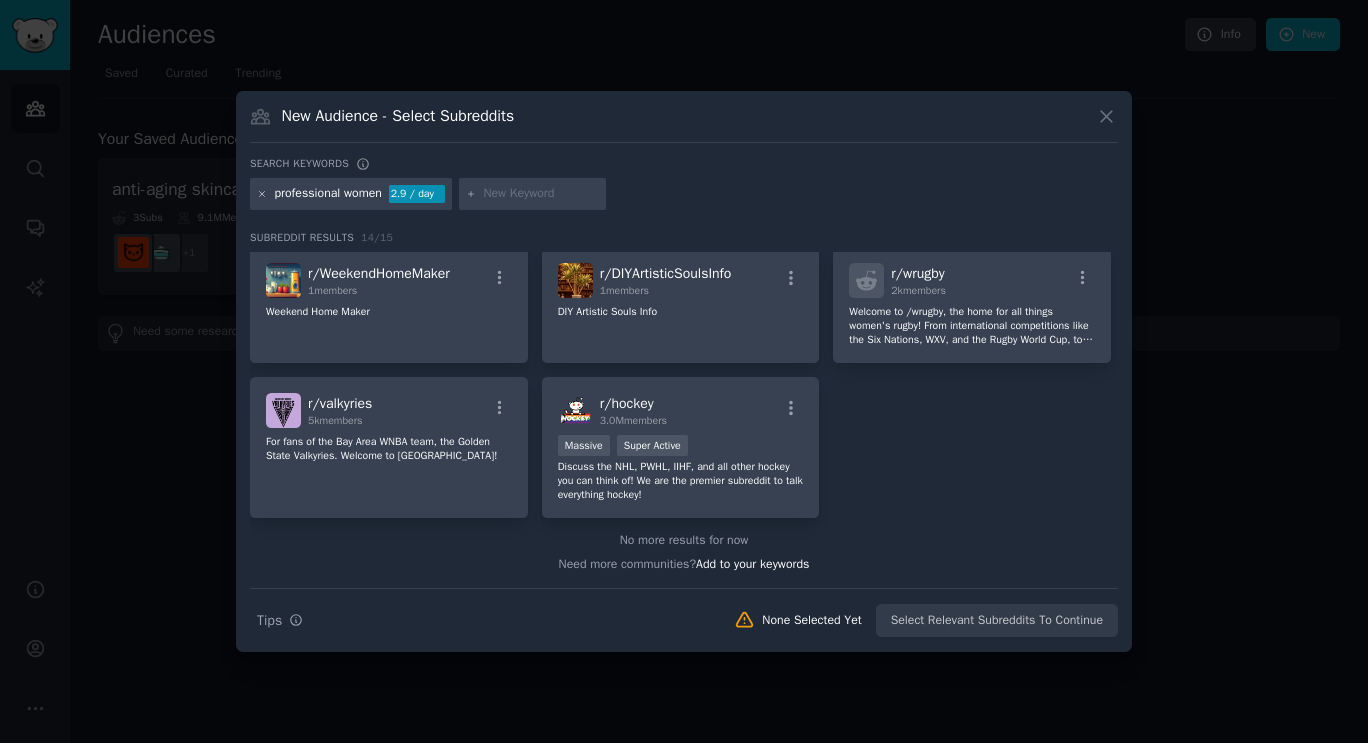 click 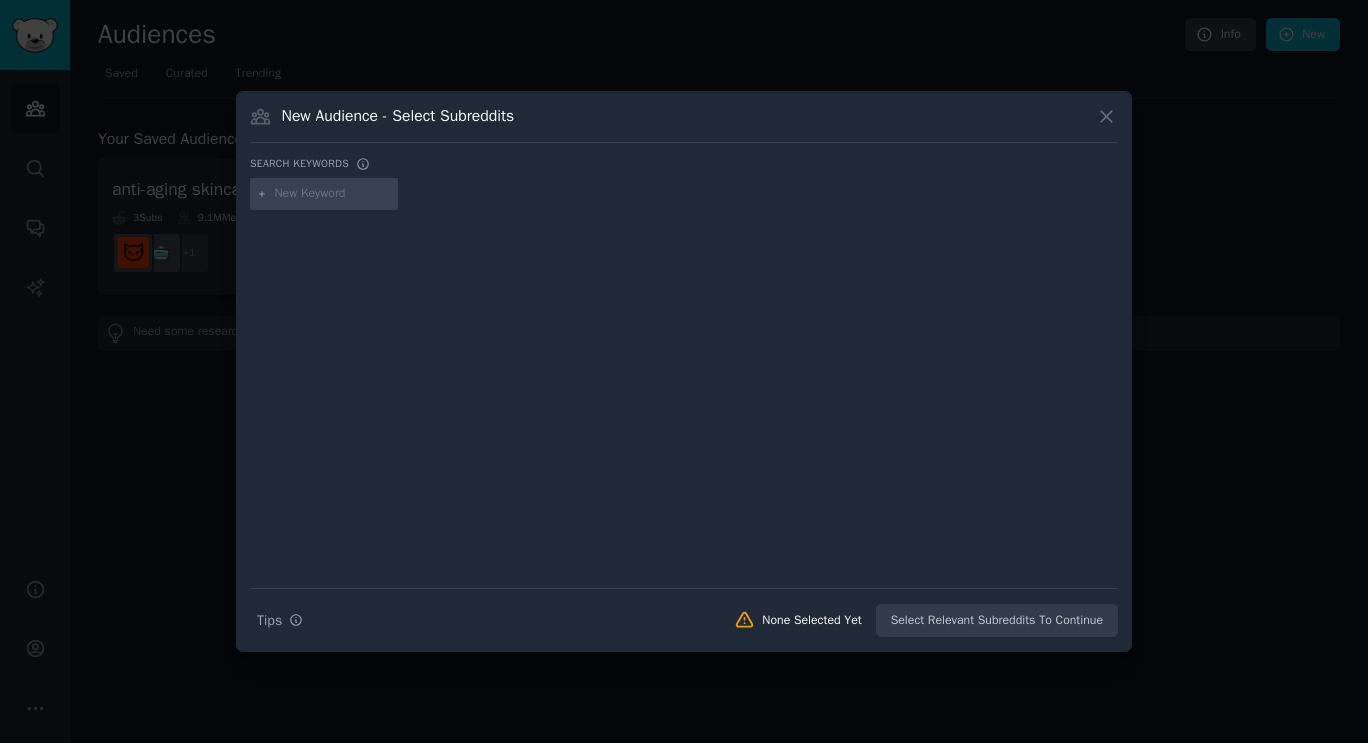 click at bounding box center (333, 194) 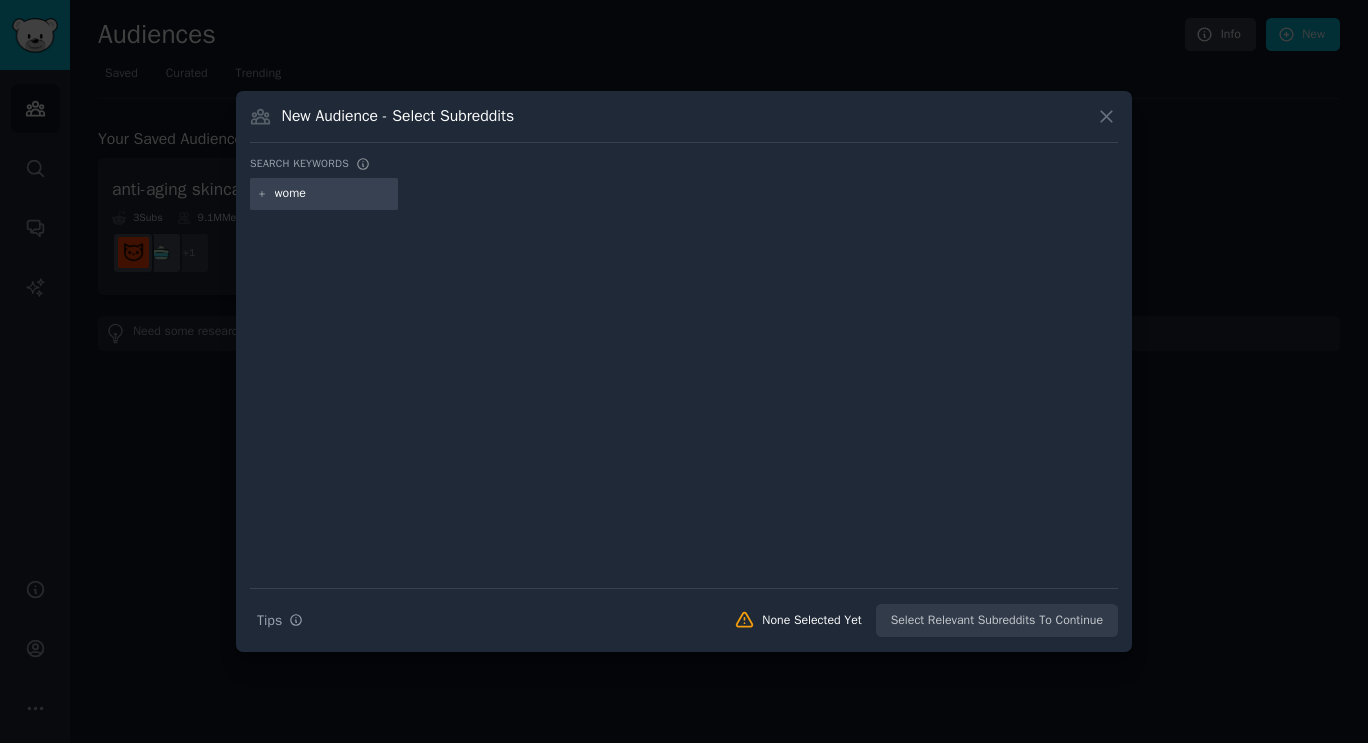 type on "women" 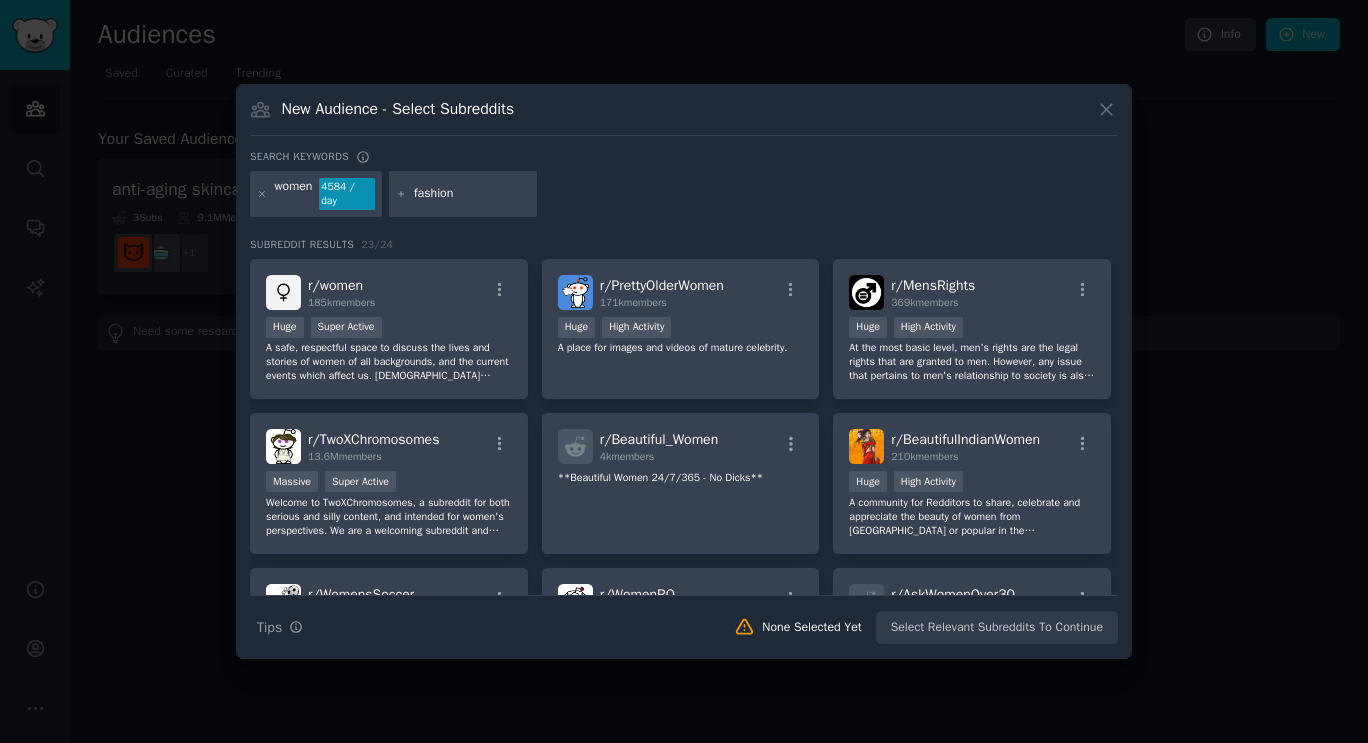 click on "Search keywords" at bounding box center [684, 160] 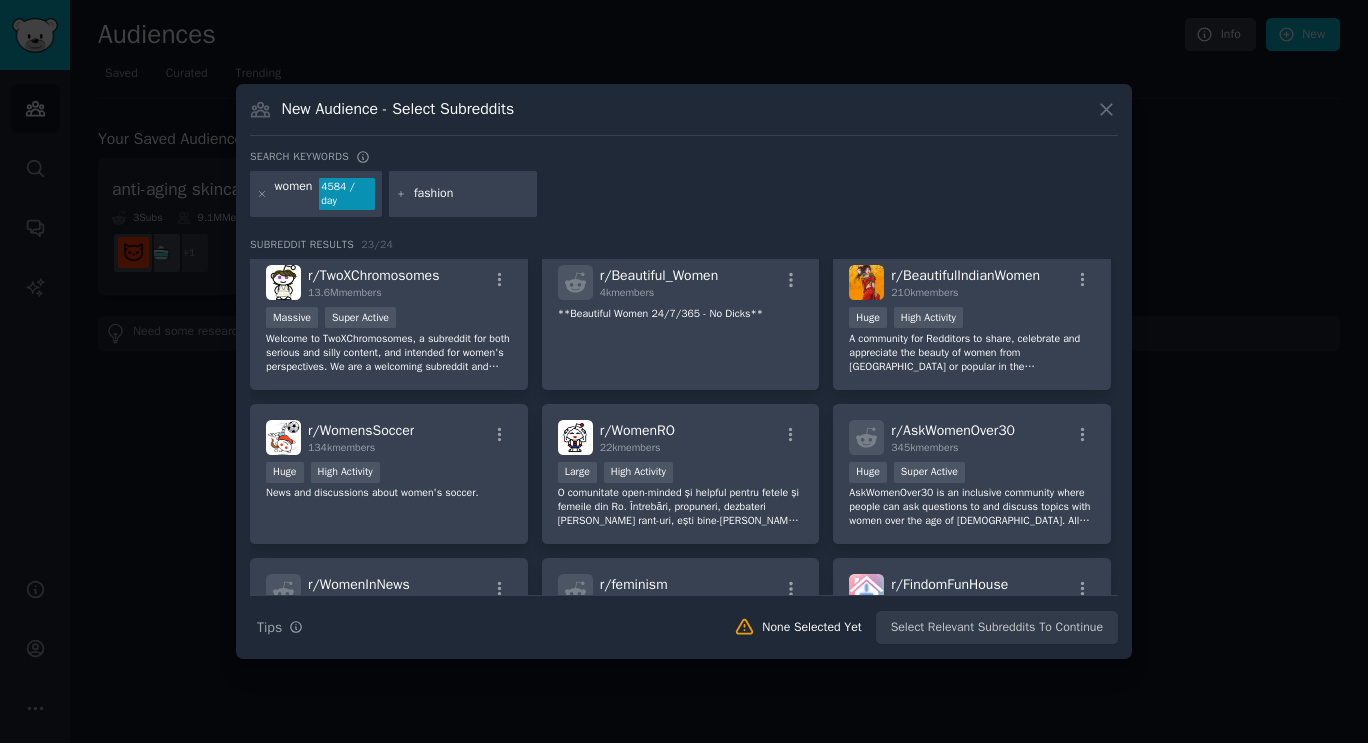 scroll, scrollTop: 200, scrollLeft: 0, axis: vertical 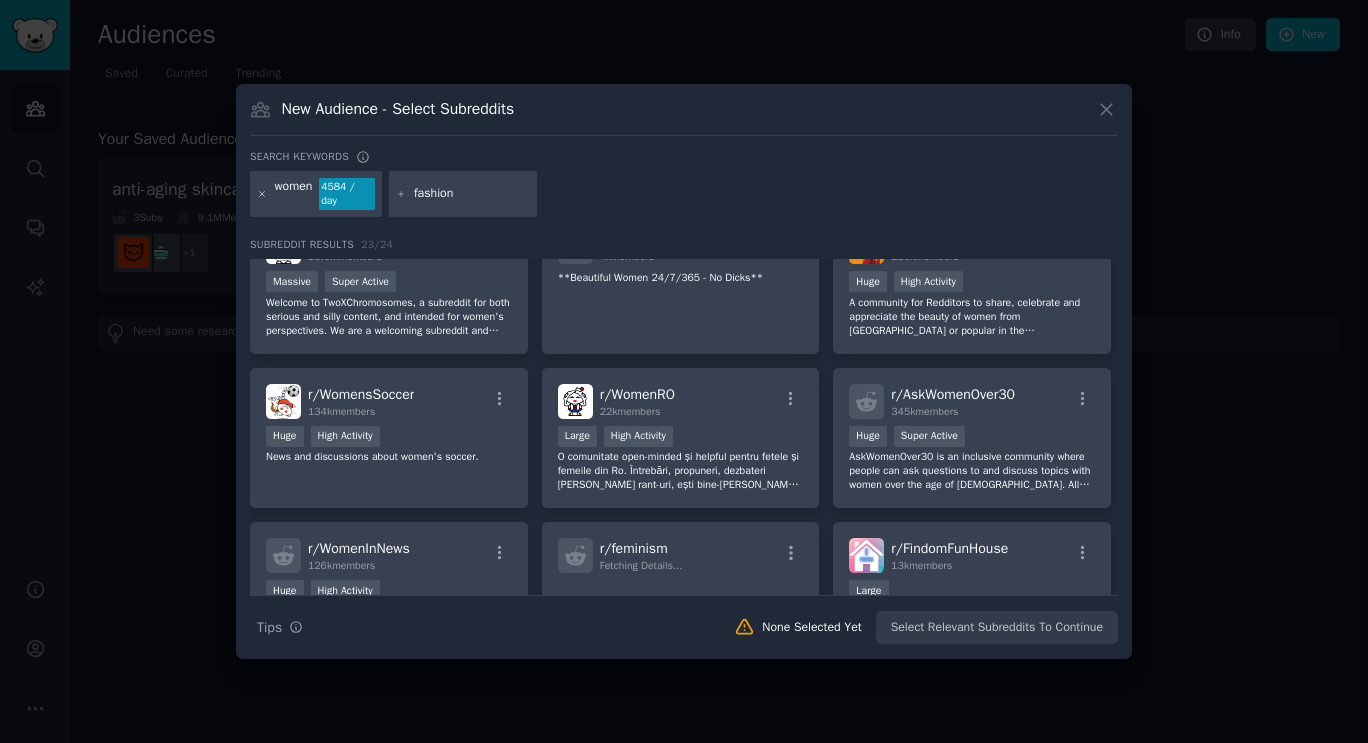 click 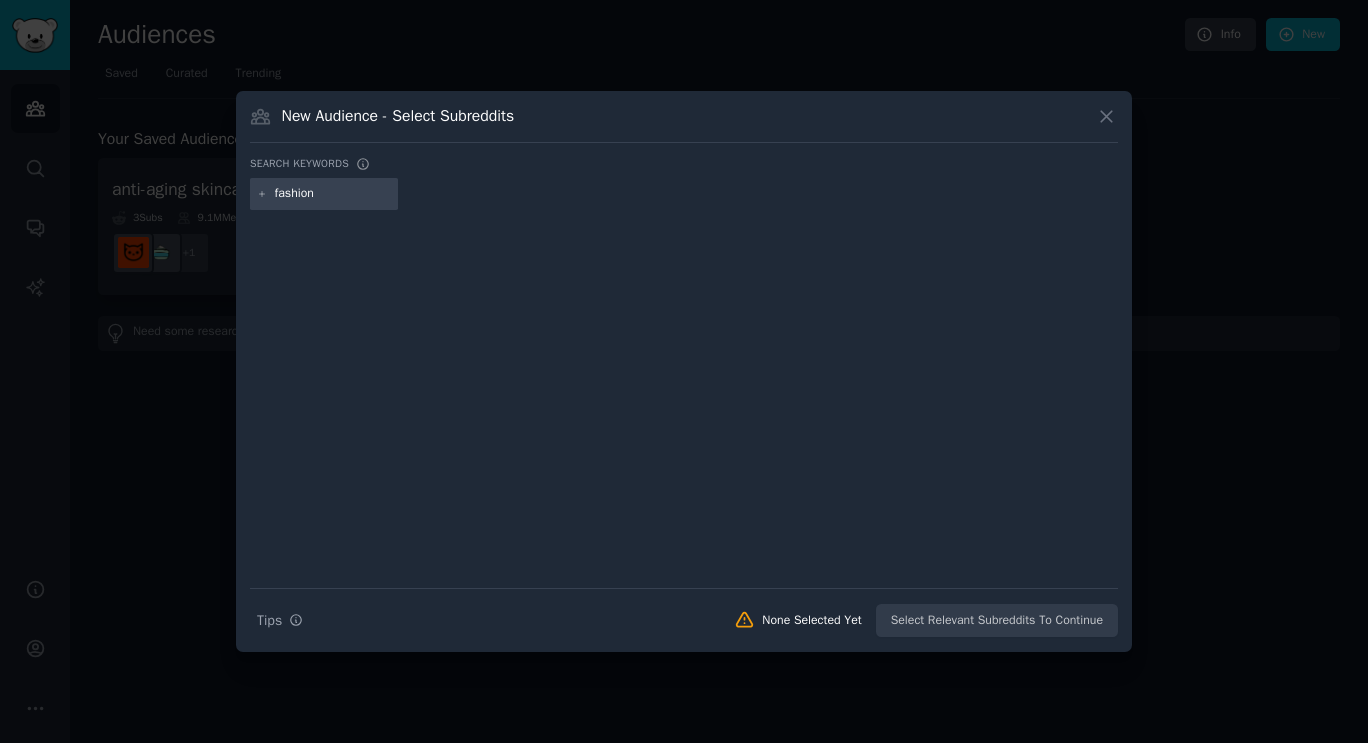 click on "fashion" at bounding box center [333, 194] 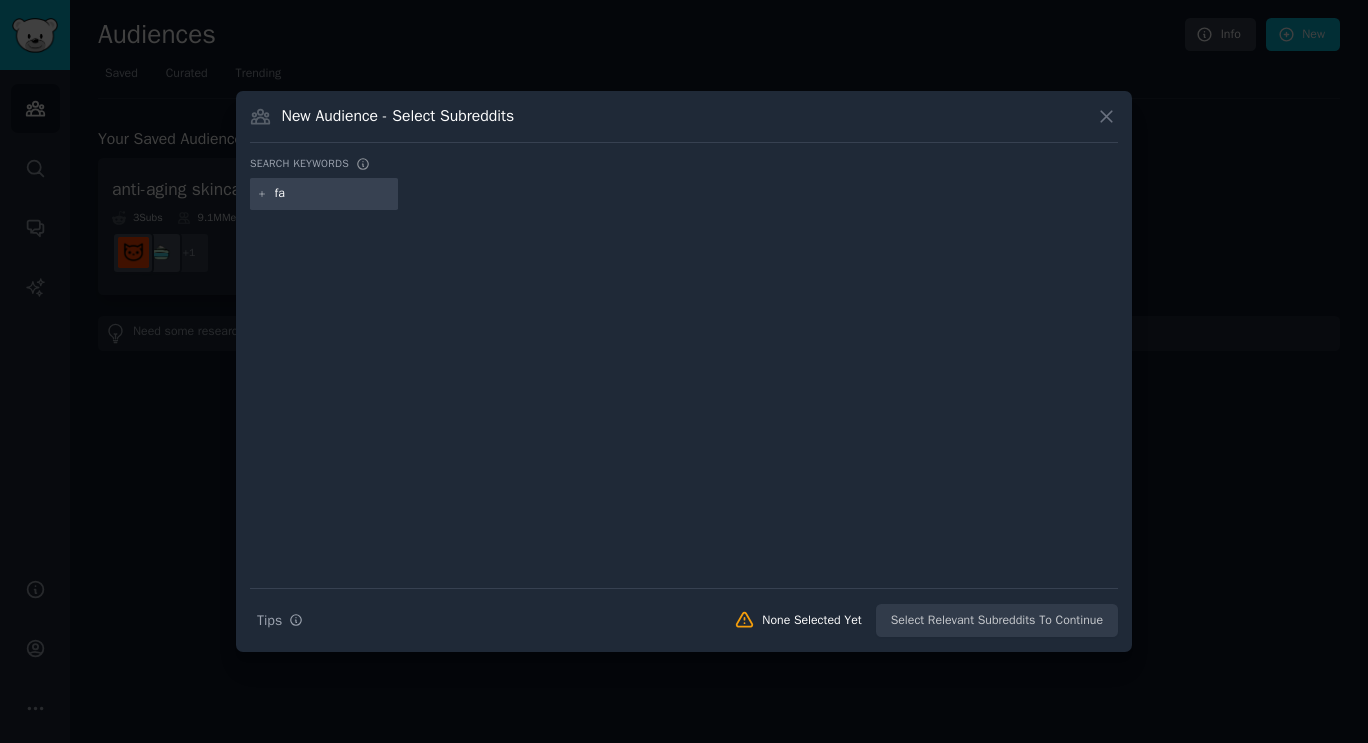 type on "f" 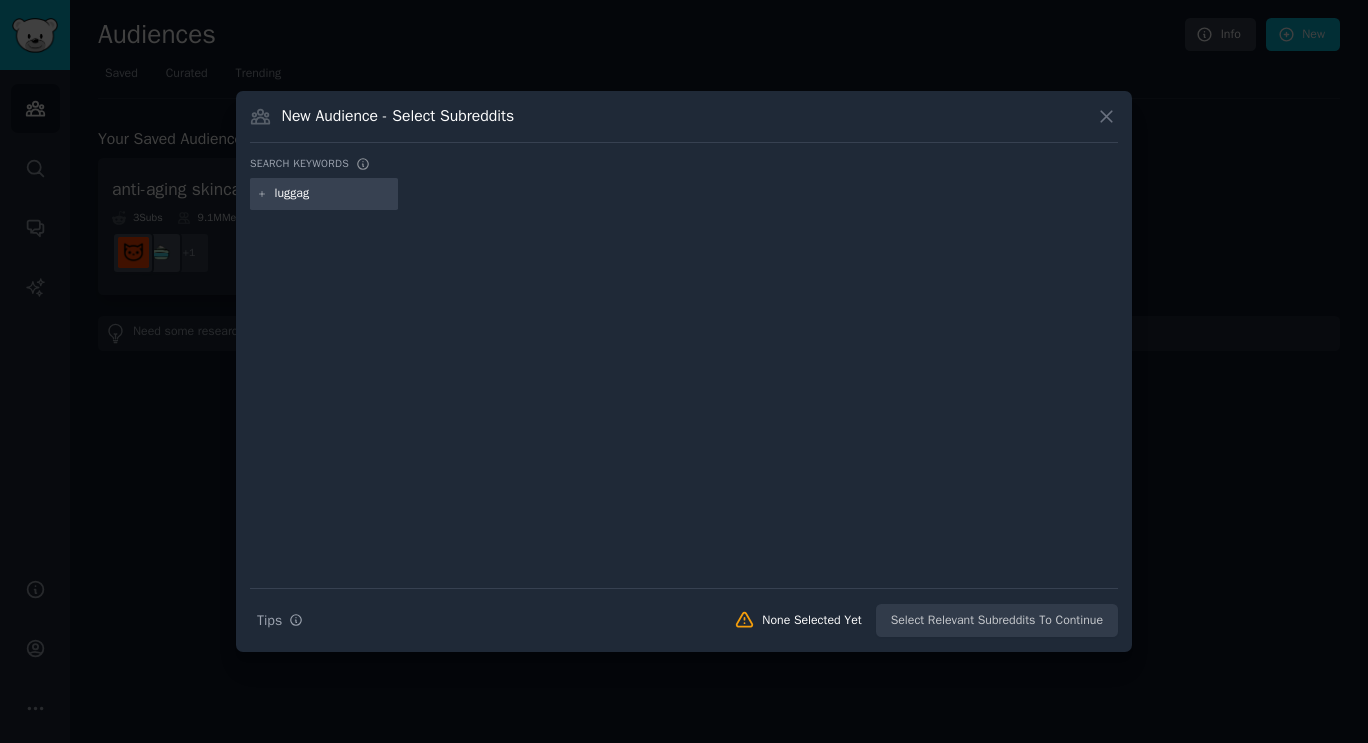 type on "luggage" 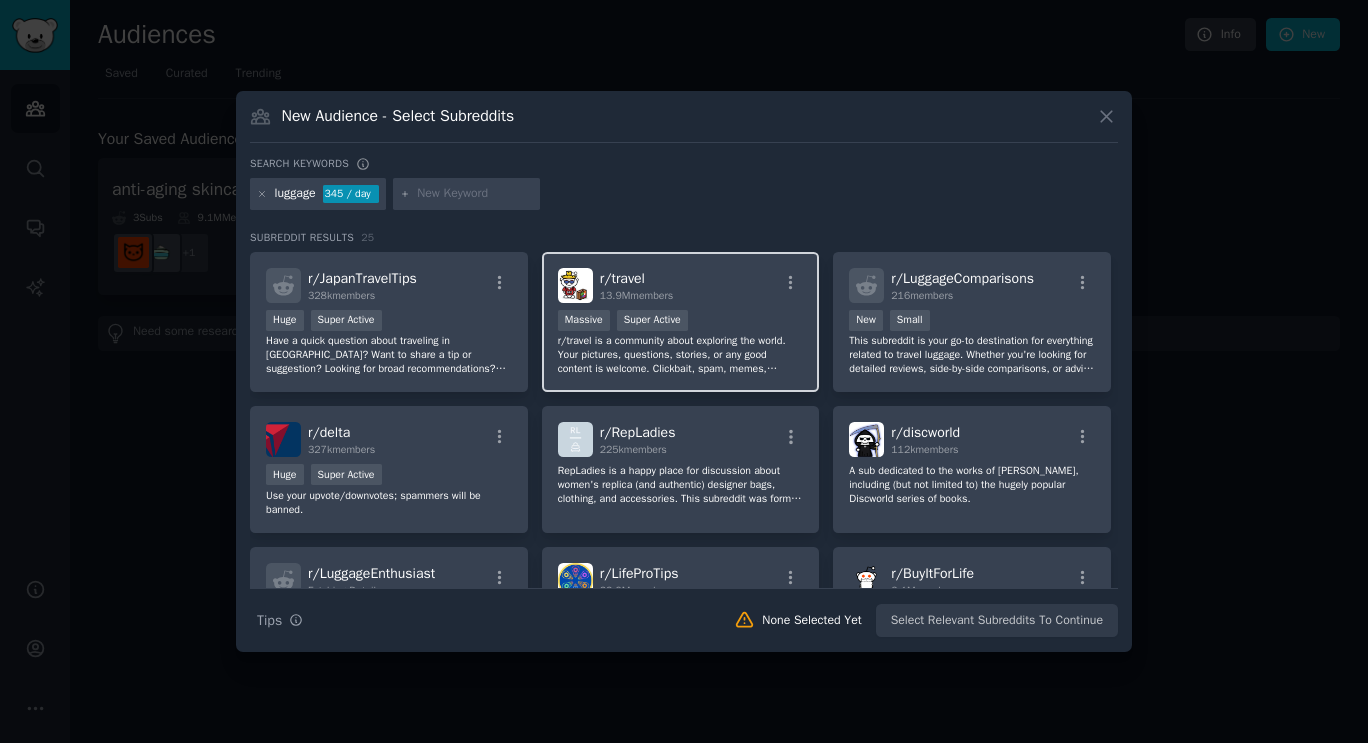 click on "r/ travel 13.9M  members Massive Super Active r/travel is a community about exploring the world. Your pictures, questions, stories, or any good content is welcome.
Clickbait, spam, memes, ads/selling/buying, brochures, referrals, classifieds, surveys or self-promotion will be removed." at bounding box center (681, 322) 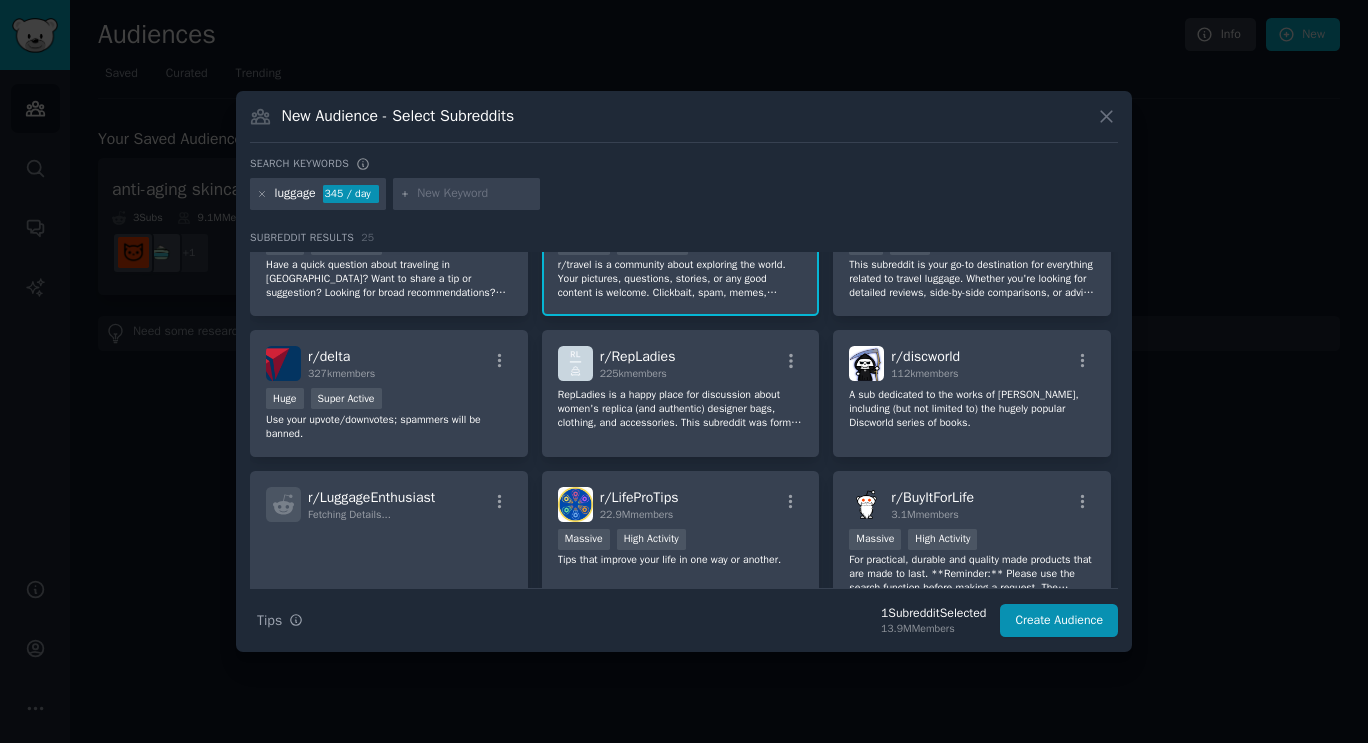 scroll, scrollTop: 100, scrollLeft: 0, axis: vertical 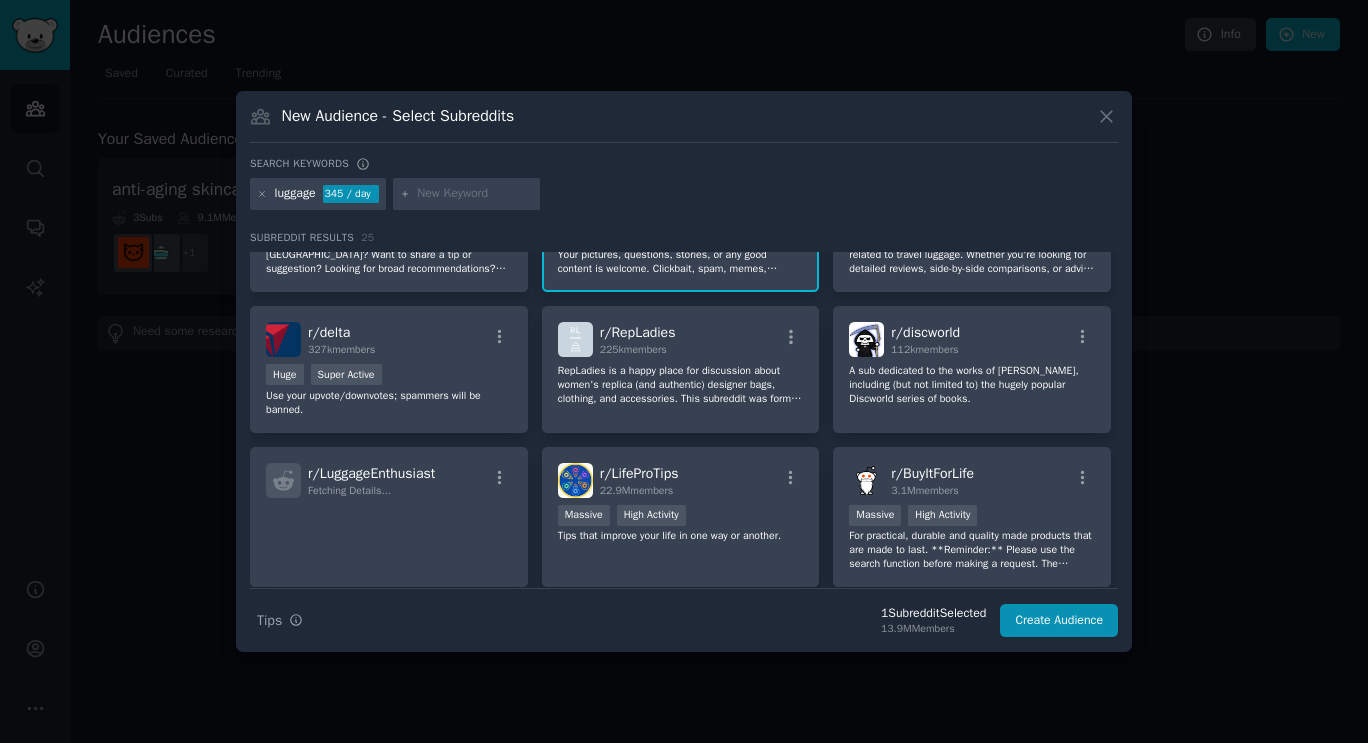 click at bounding box center [475, 194] 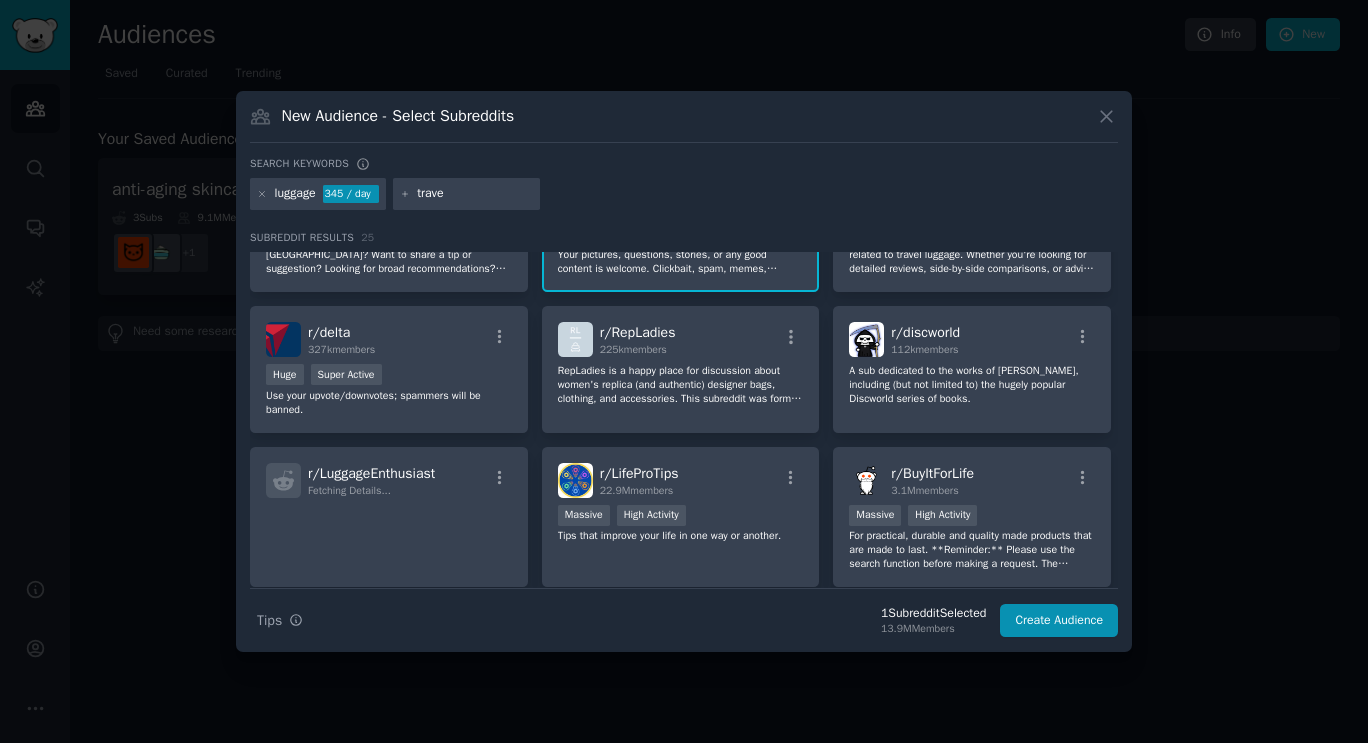 type on "travel" 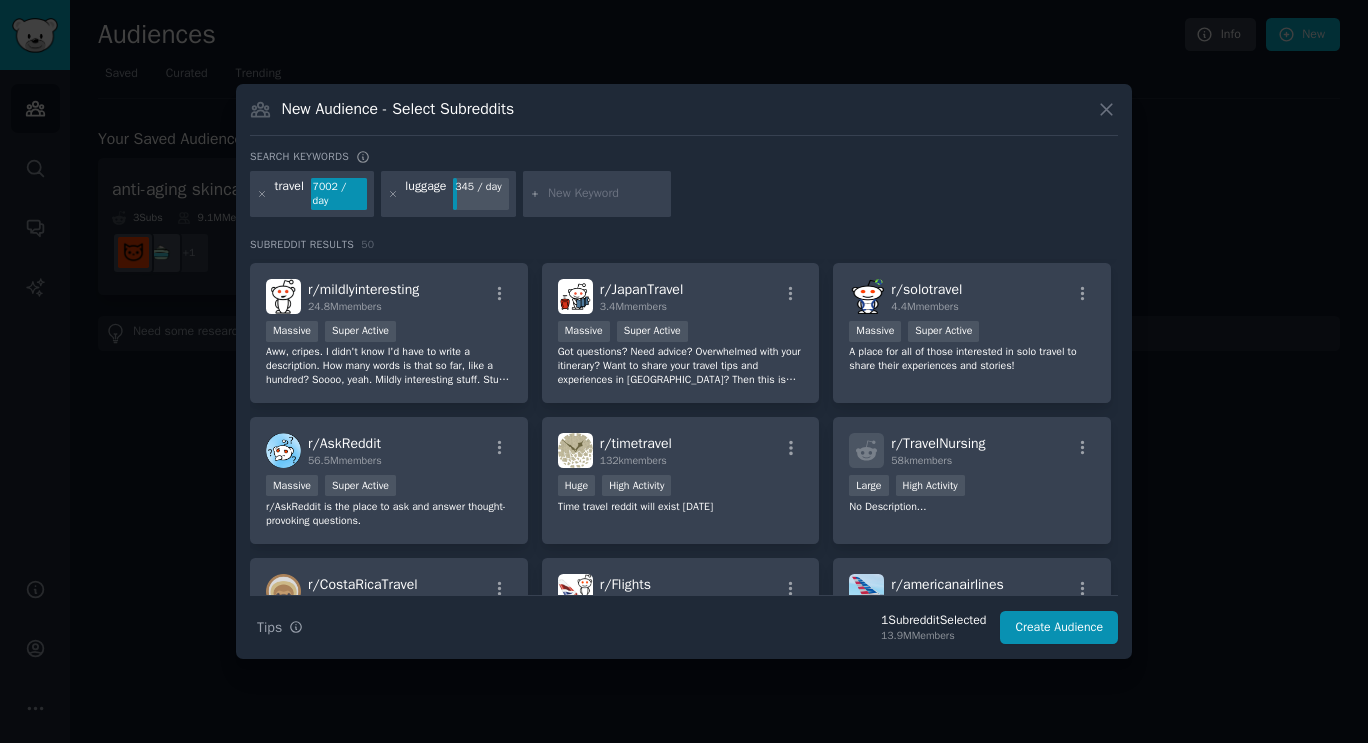 scroll, scrollTop: 700, scrollLeft: 0, axis: vertical 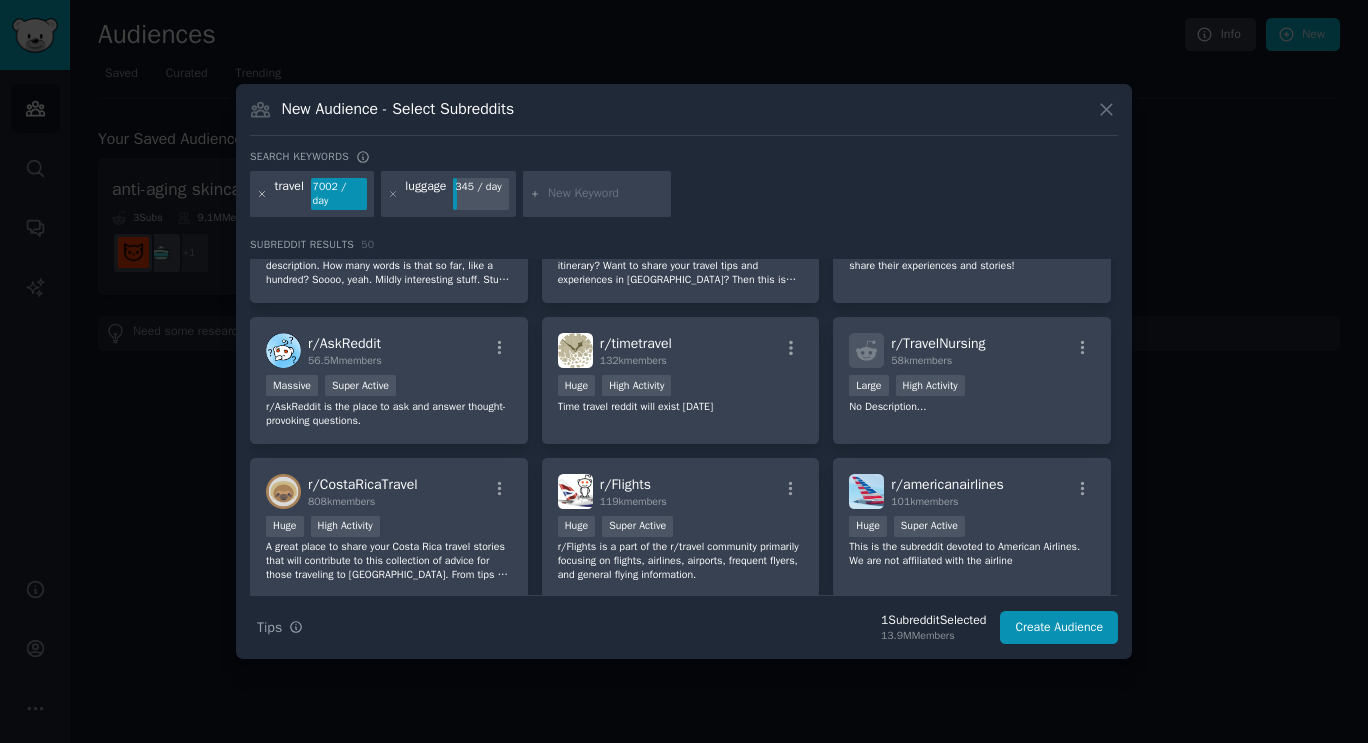 click 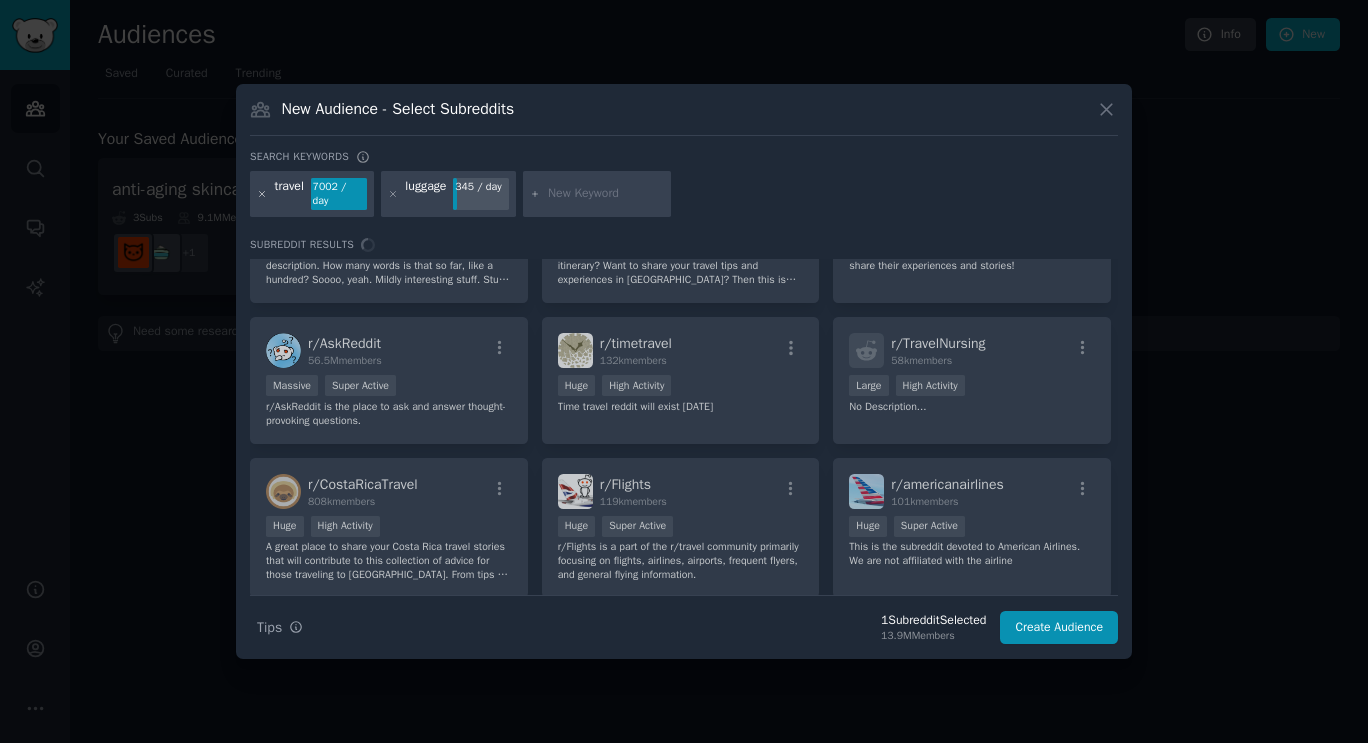 scroll, scrollTop: 0, scrollLeft: 0, axis: both 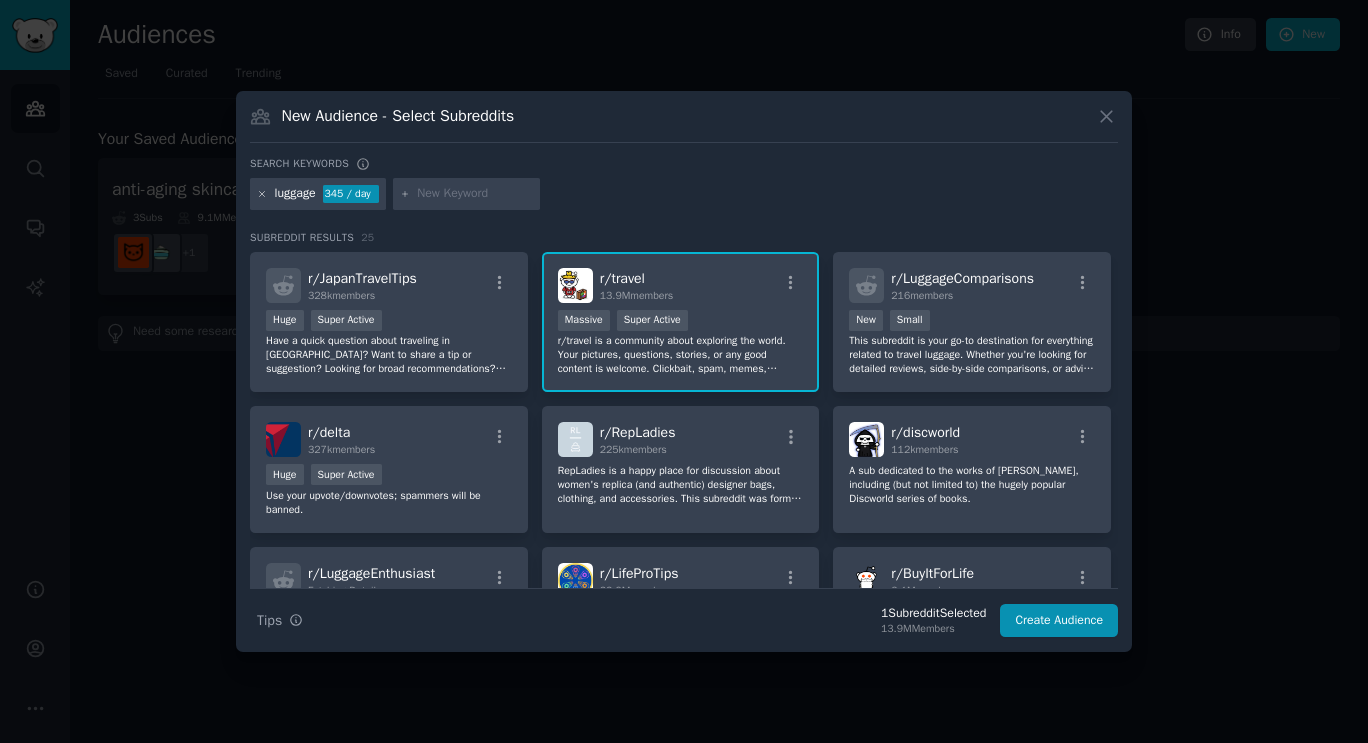 click 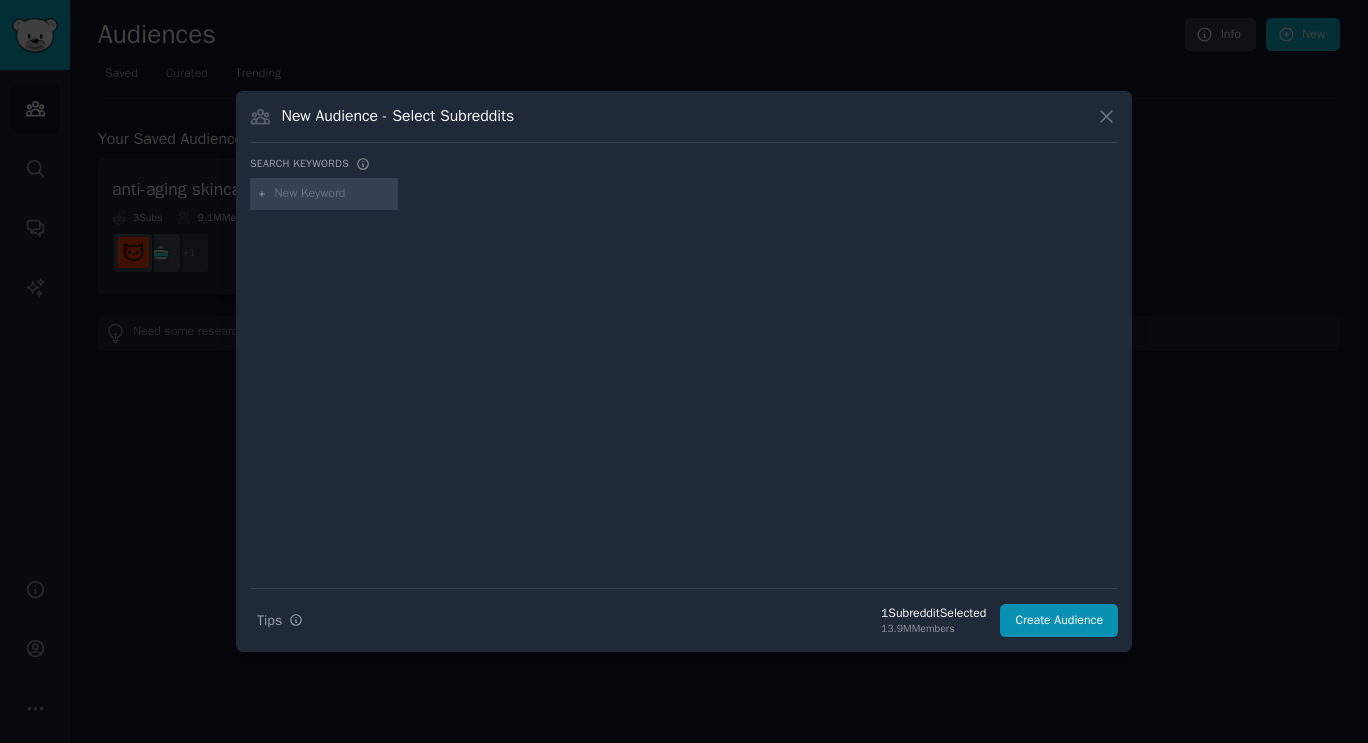 click at bounding box center [333, 194] 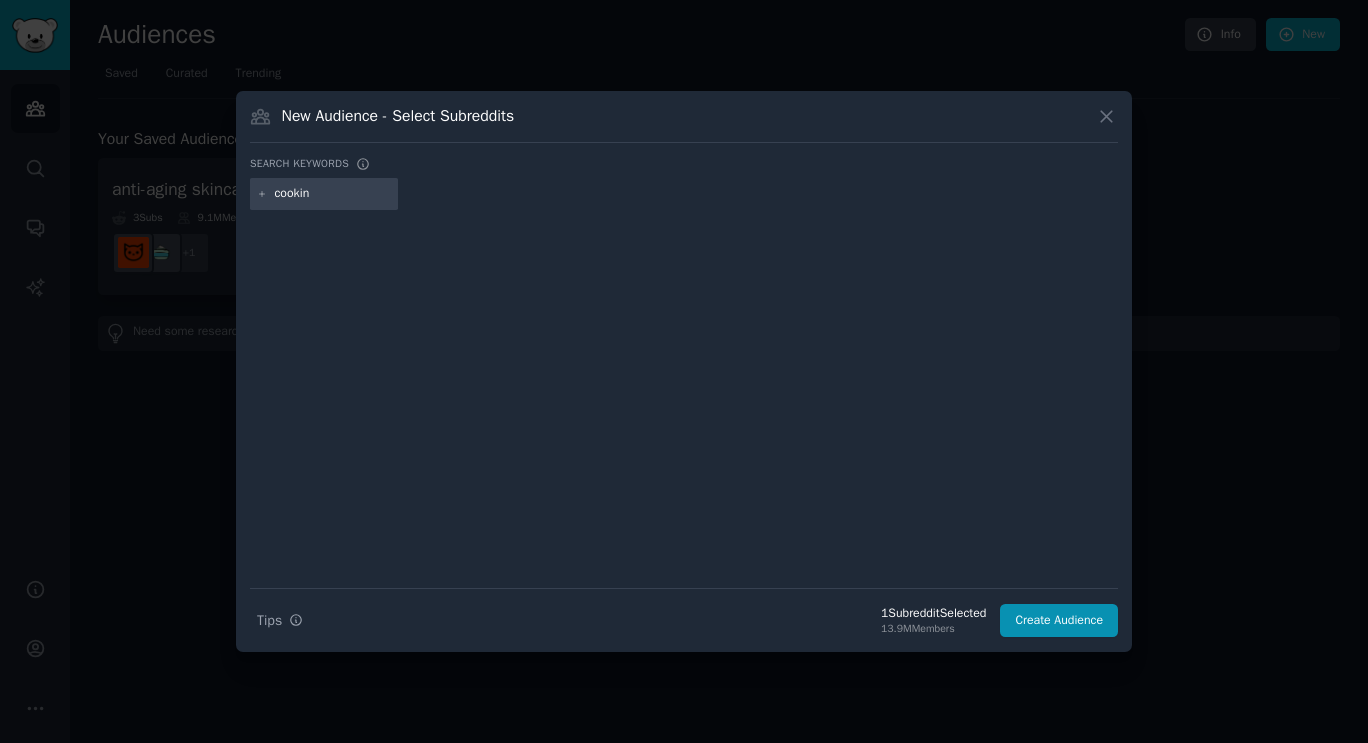 type on "cooking" 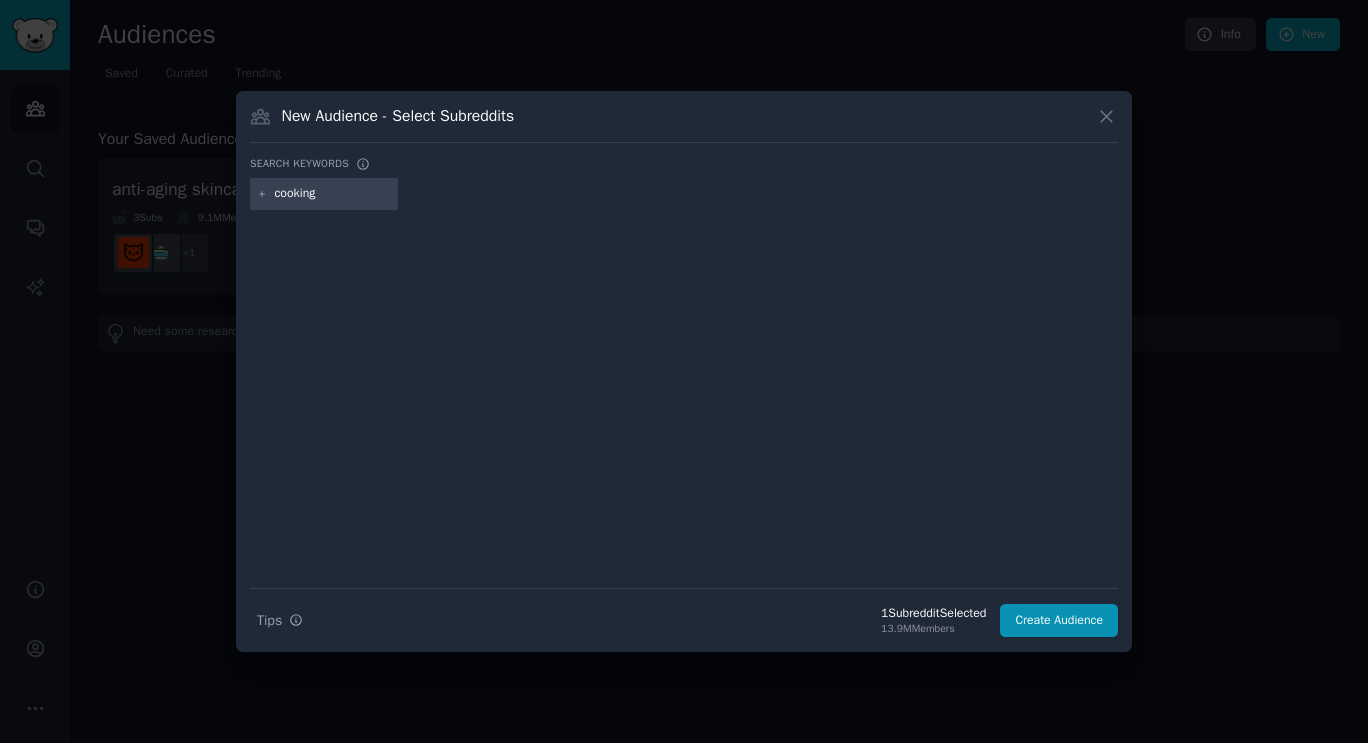 type 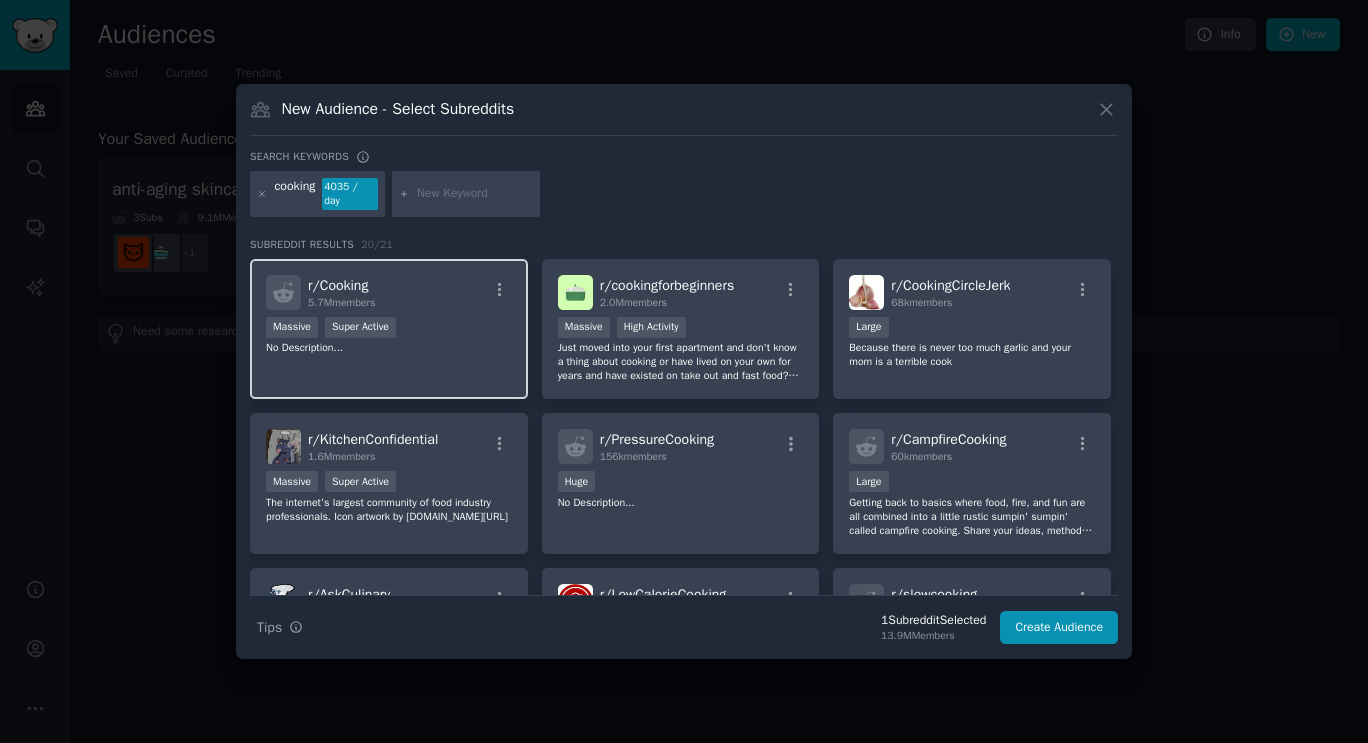 click on "No Description..." at bounding box center [389, 348] 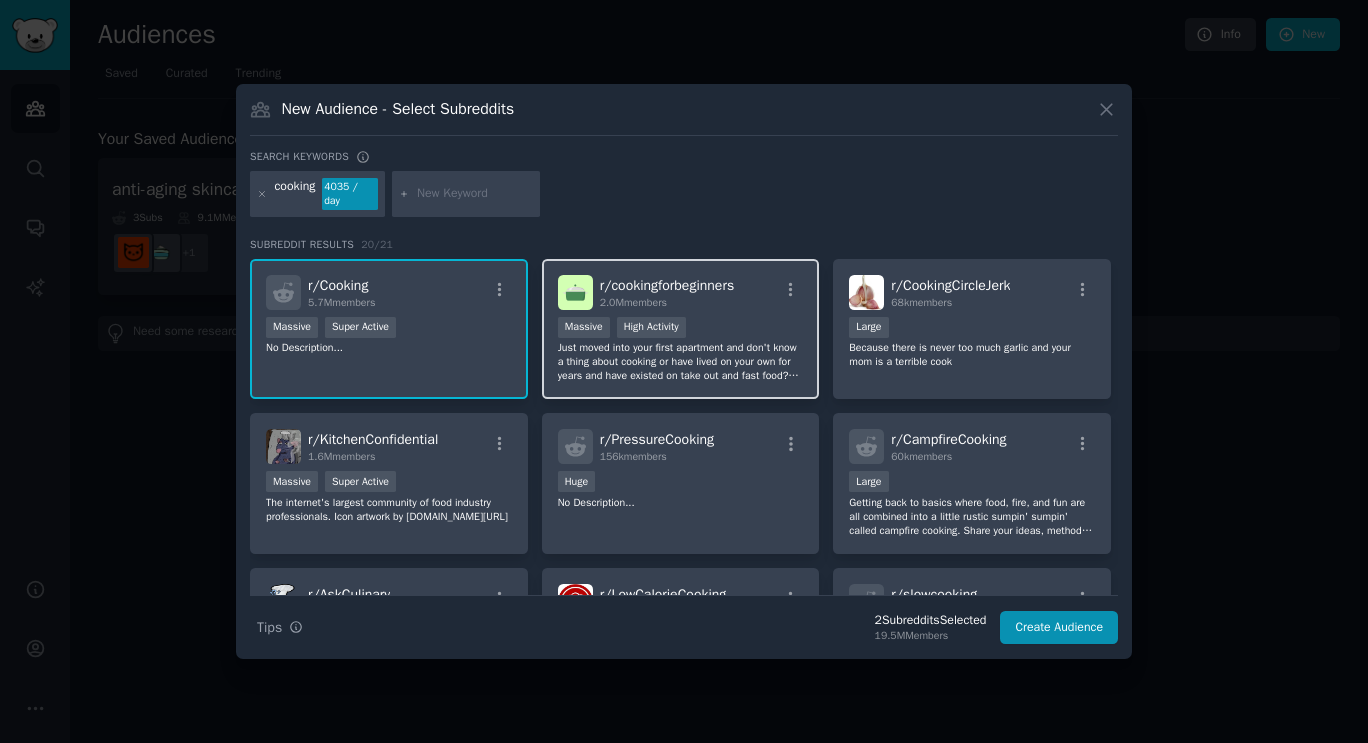 click on "Massive High Activity" at bounding box center [681, 329] 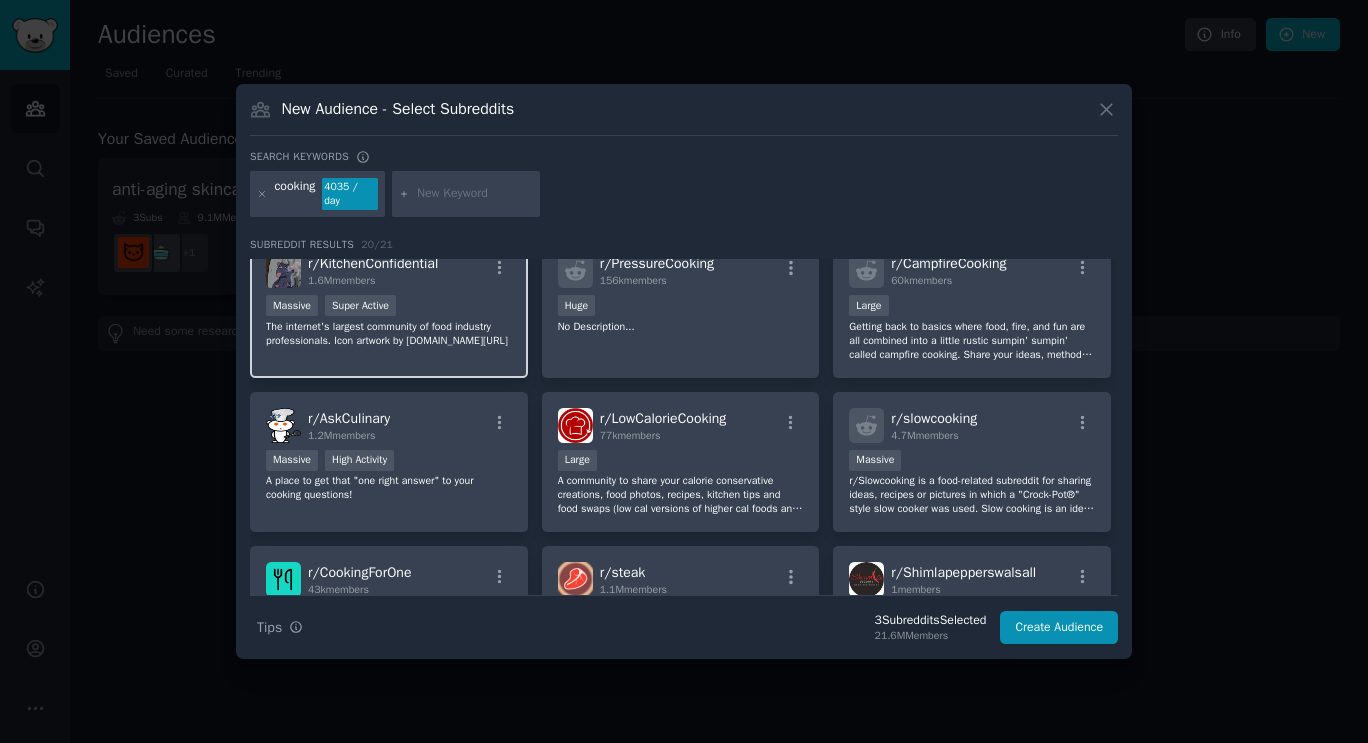 scroll, scrollTop: 200, scrollLeft: 0, axis: vertical 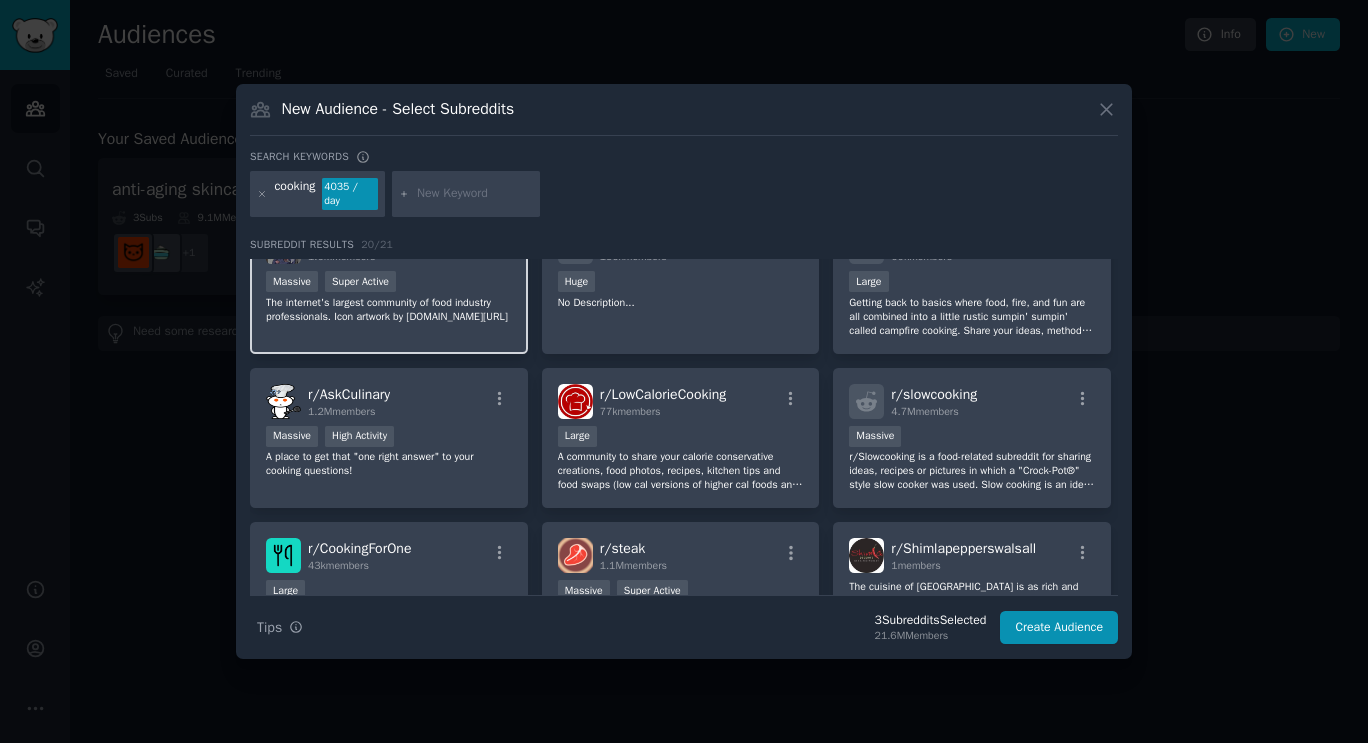click on "r/ AskCulinary 1.2M  members" at bounding box center (389, 401) 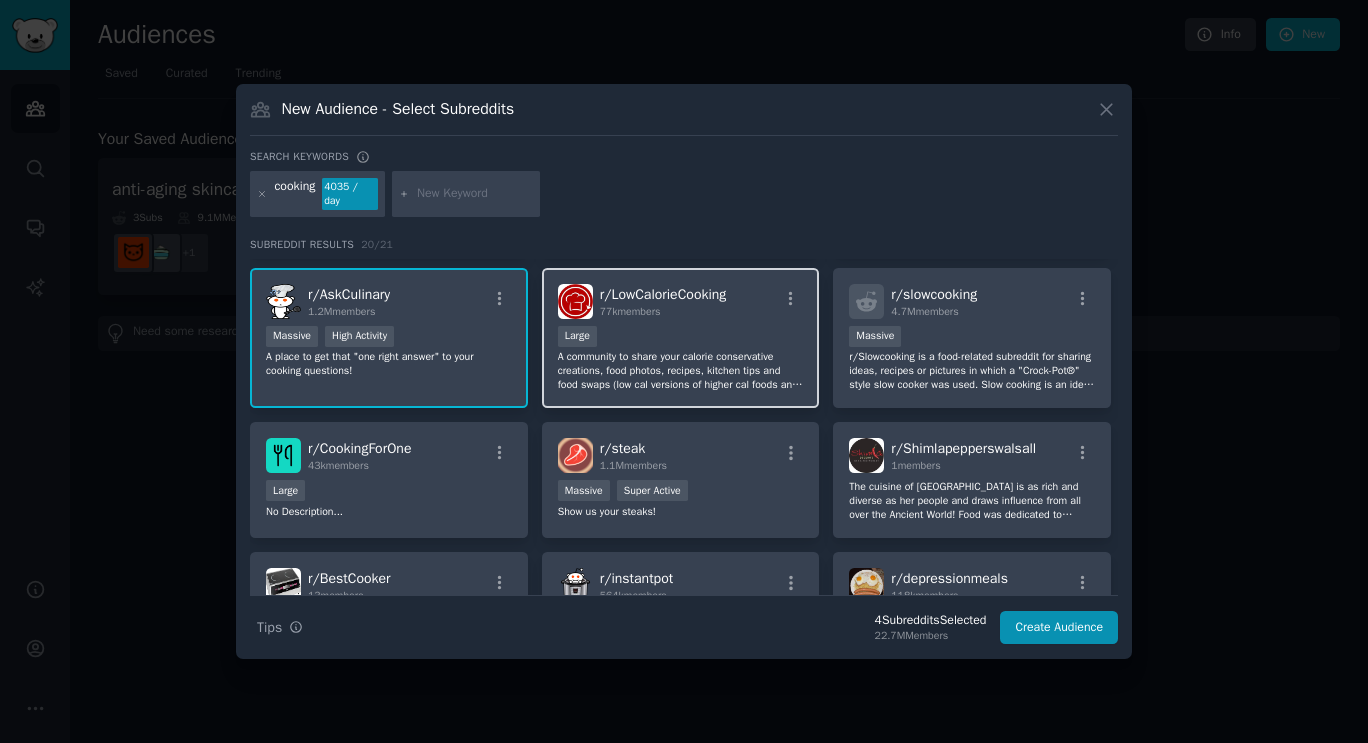 scroll, scrollTop: 400, scrollLeft: 0, axis: vertical 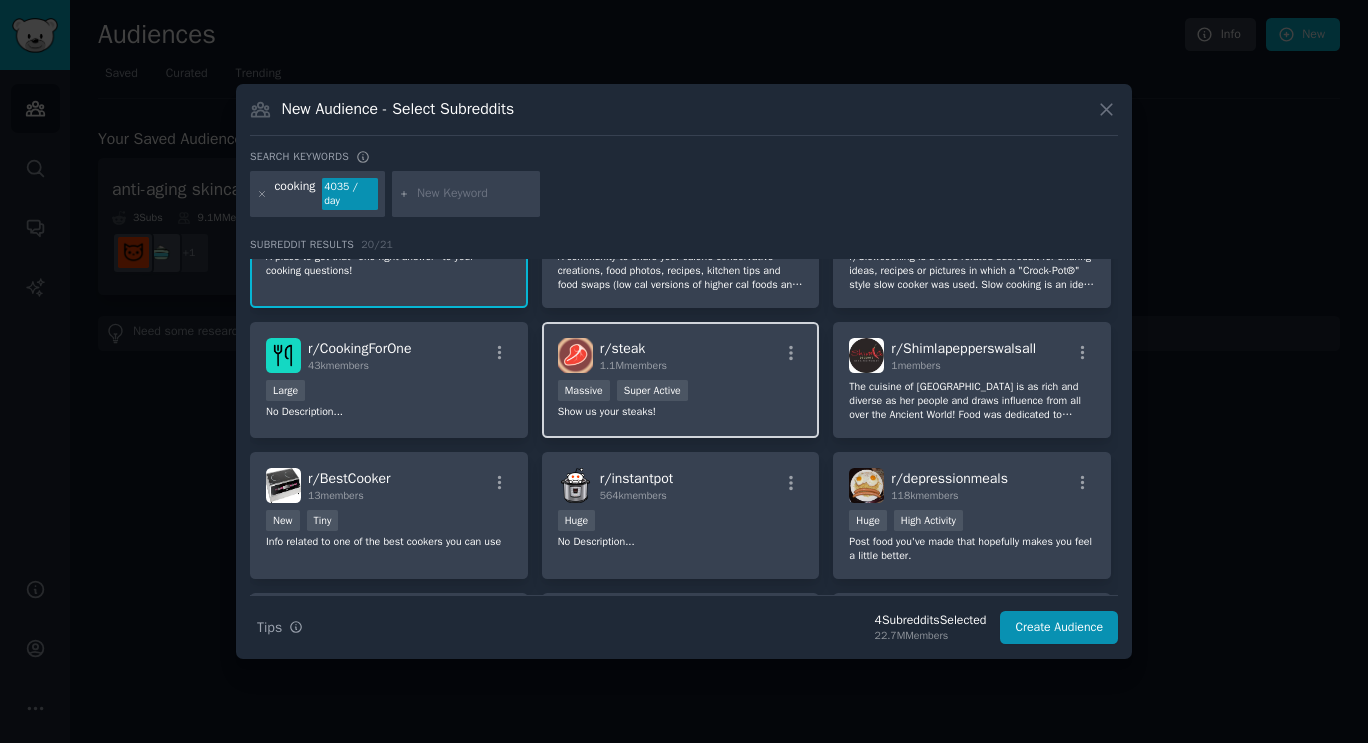 click on "Massive Super Active" at bounding box center (681, 392) 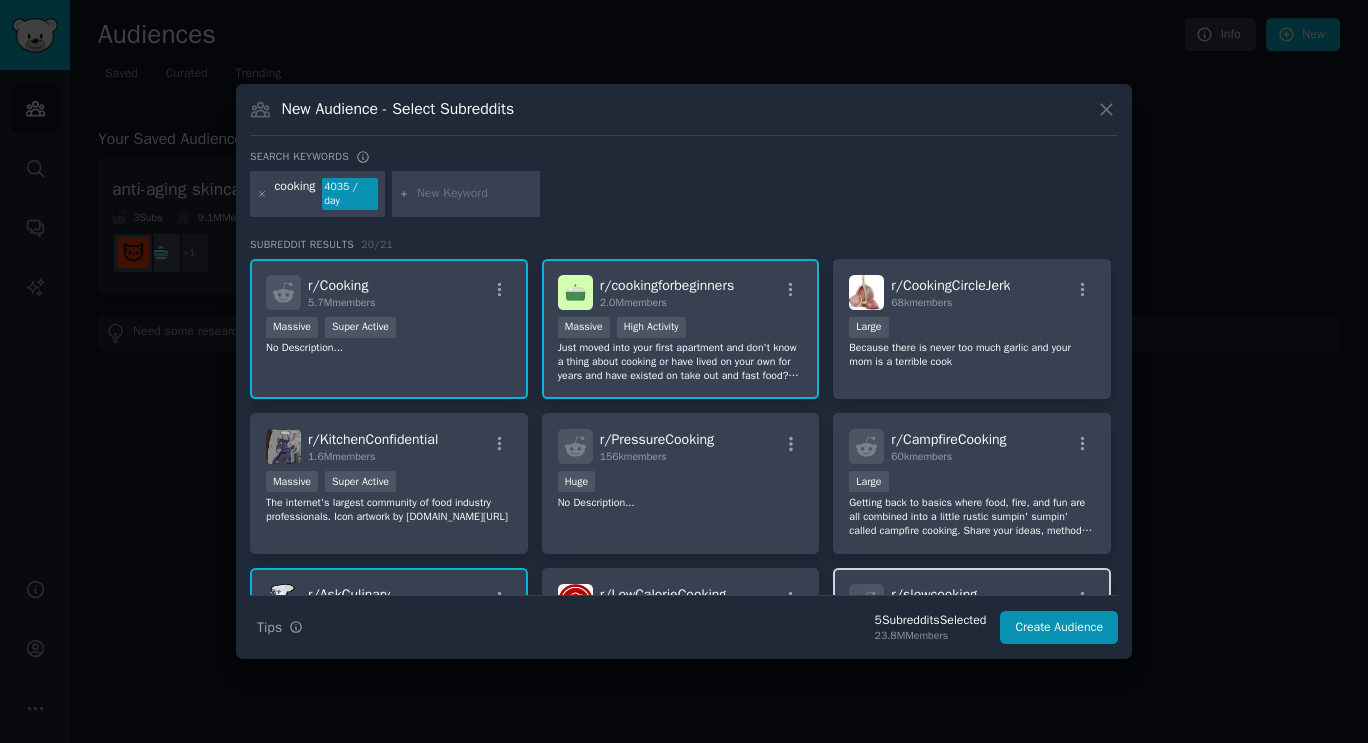 scroll, scrollTop: 200, scrollLeft: 0, axis: vertical 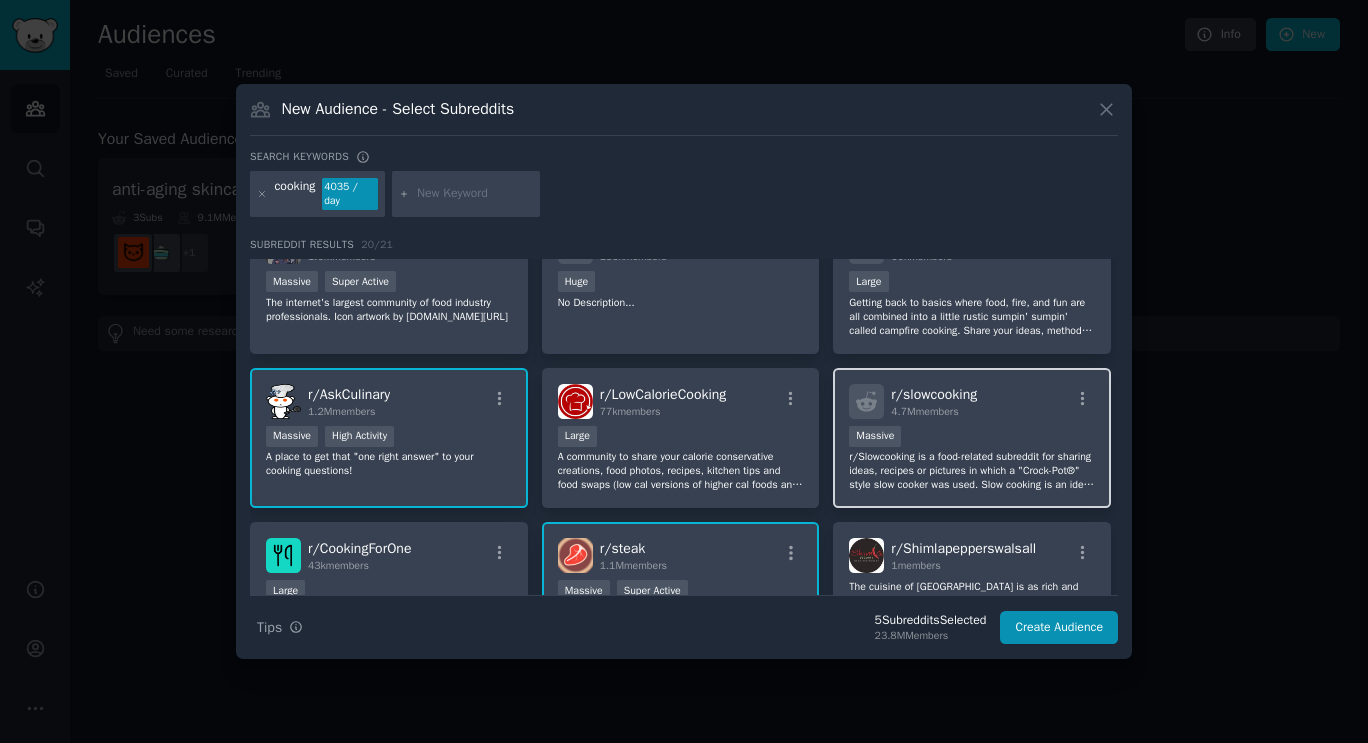 click on "r/Slowcooking is a food-related subreddit for sharing ideas, recipes or pictures in which a "Crock-Pot®" style slow cooker was used. Slow cooking is an ideal method for cooking less expensive portions of meat to make them more tender and tasty than by other forms of cookery.
Vegetarian and vegan dishes can also be made via slow cooking.
- crockpot, slowcooker, crock, crock-pot, slow cooker" at bounding box center (972, 471) 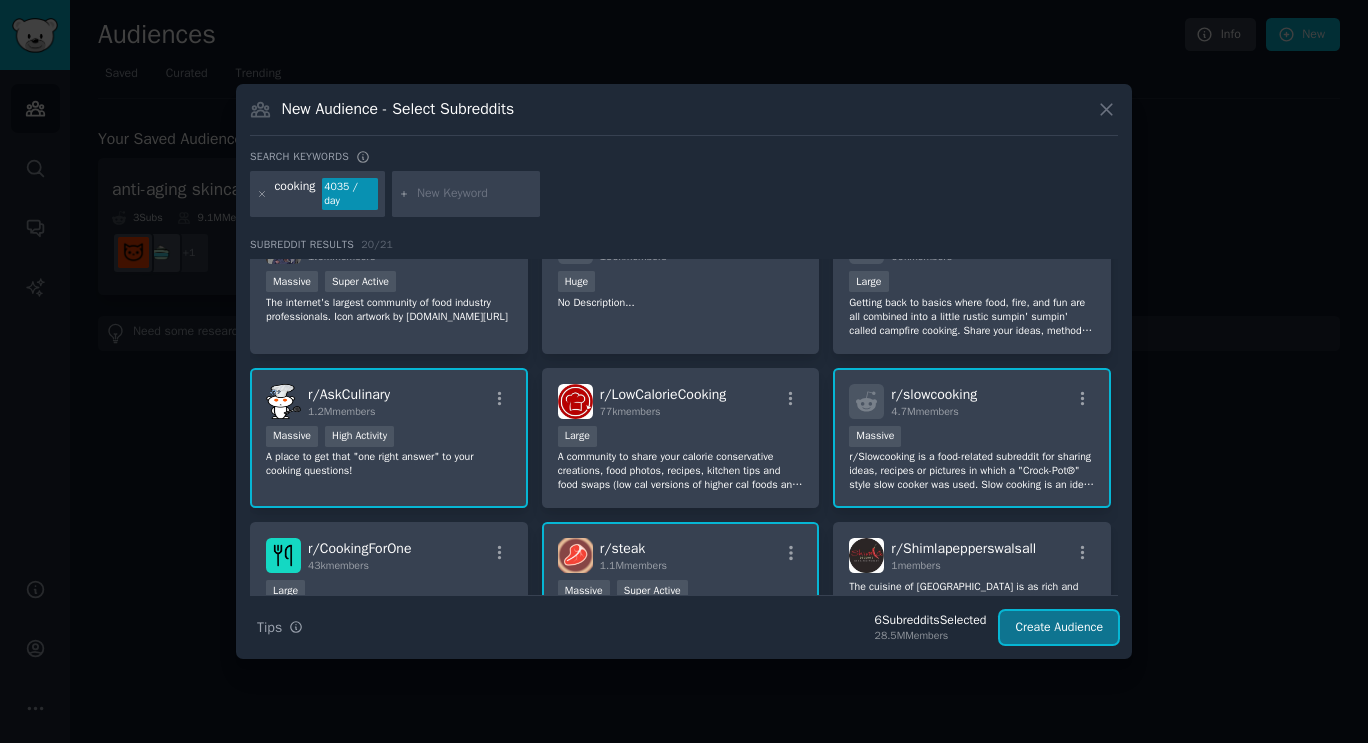 click on "Create Audience" at bounding box center [1059, 628] 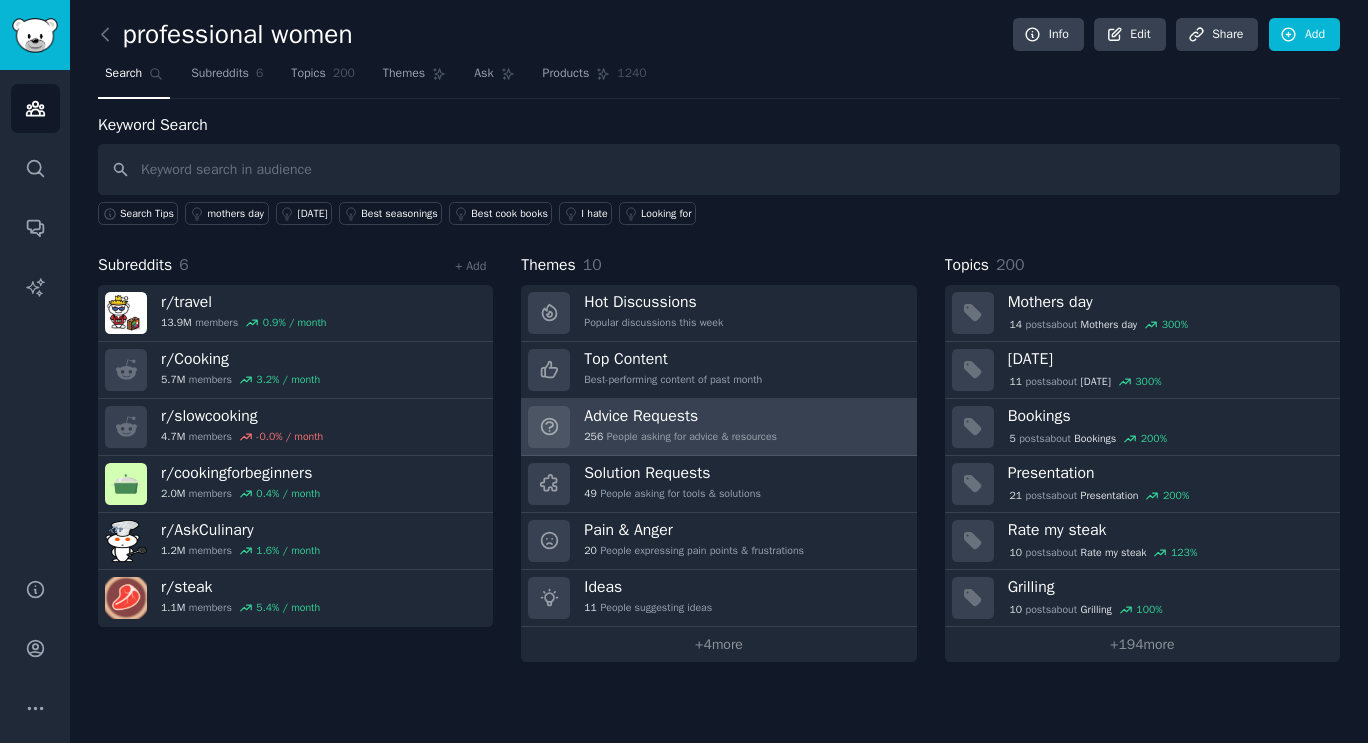 click on "256 People asking for advice & resources" at bounding box center [680, 437] 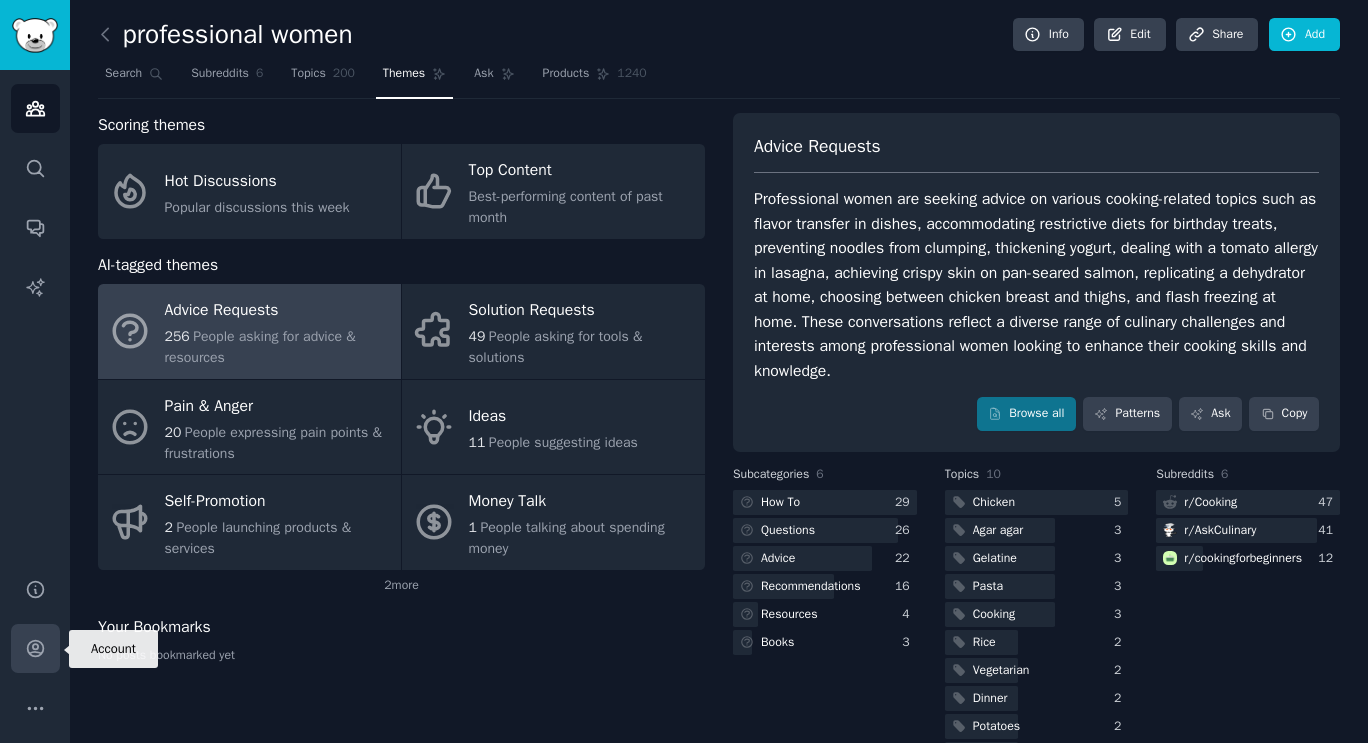 click 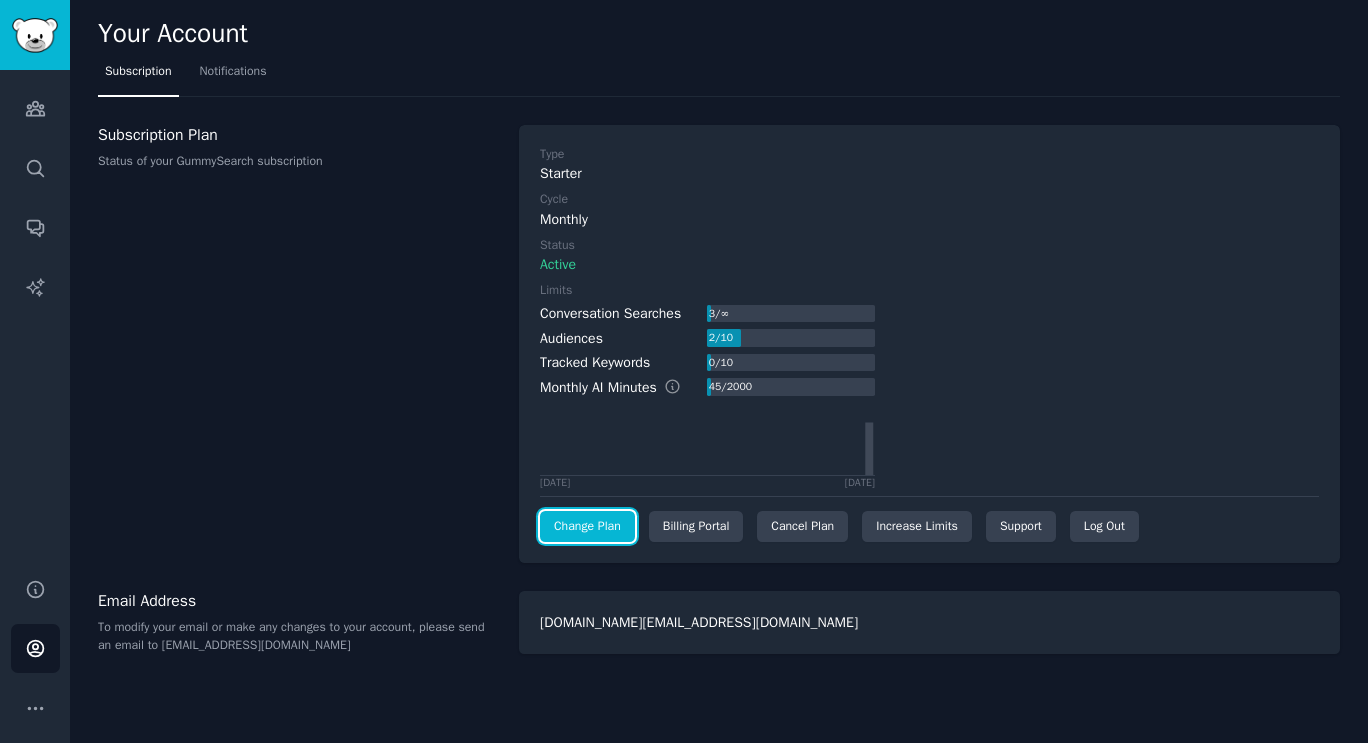 click on "Change Plan" at bounding box center (587, 527) 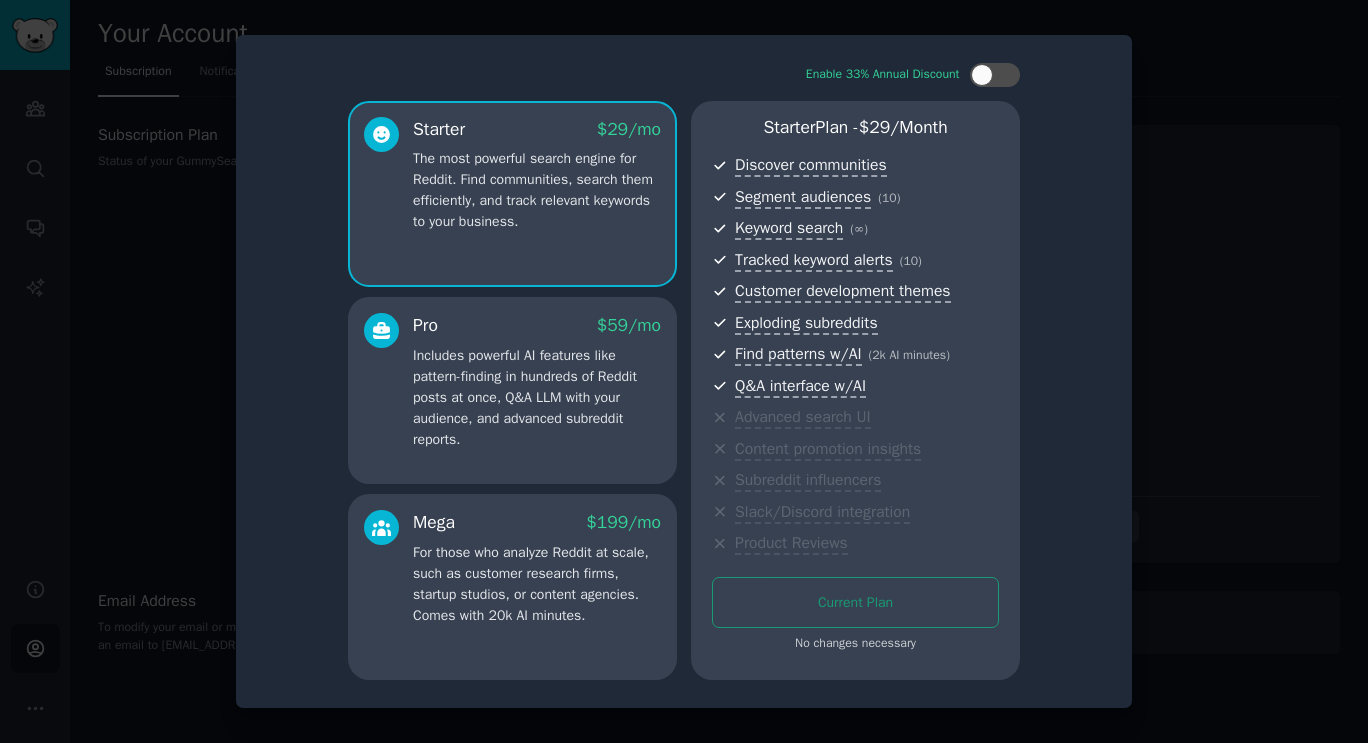 click on "Pro $ 59 /mo Includes powerful AI features like pattern-finding in hundreds of Reddit posts at once, Q&A LLM with your audience, and advanced subreddit reports." at bounding box center [512, 390] 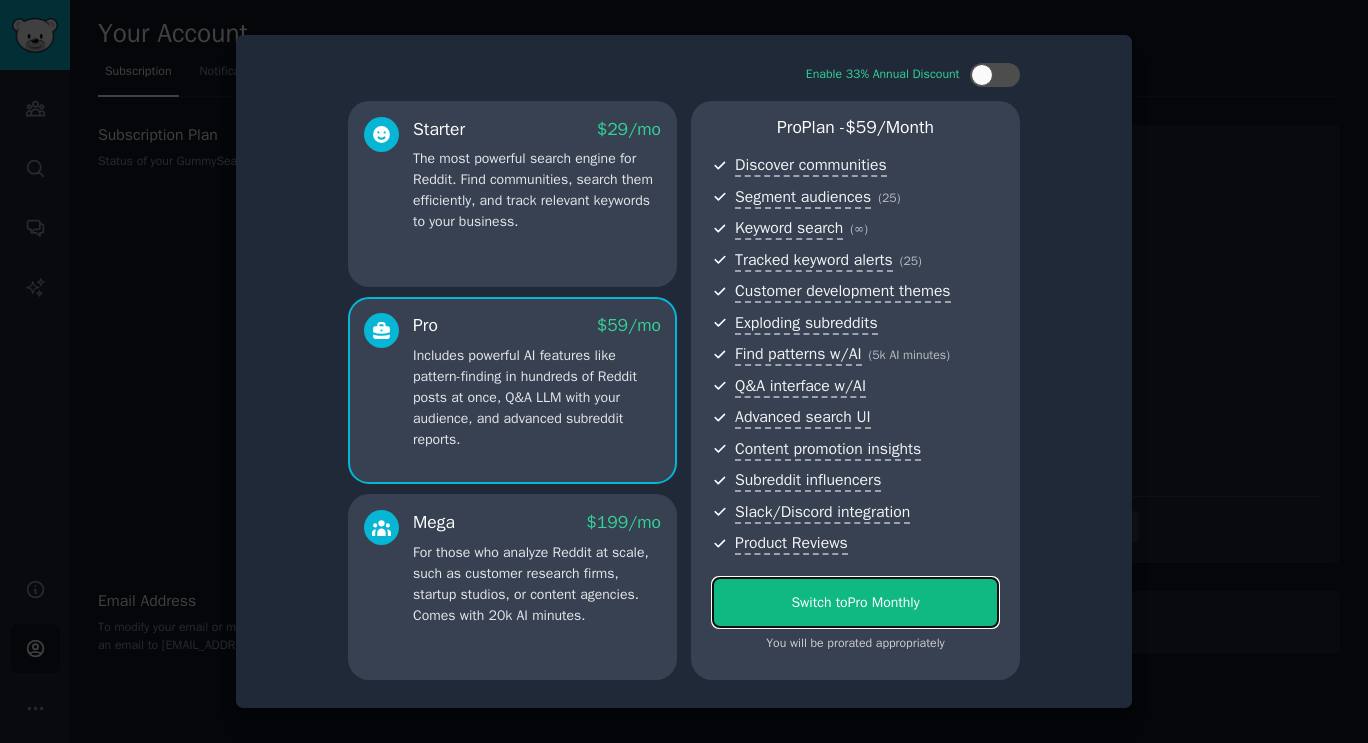click on "Switch to  Pro   Monthly" at bounding box center [855, 602] 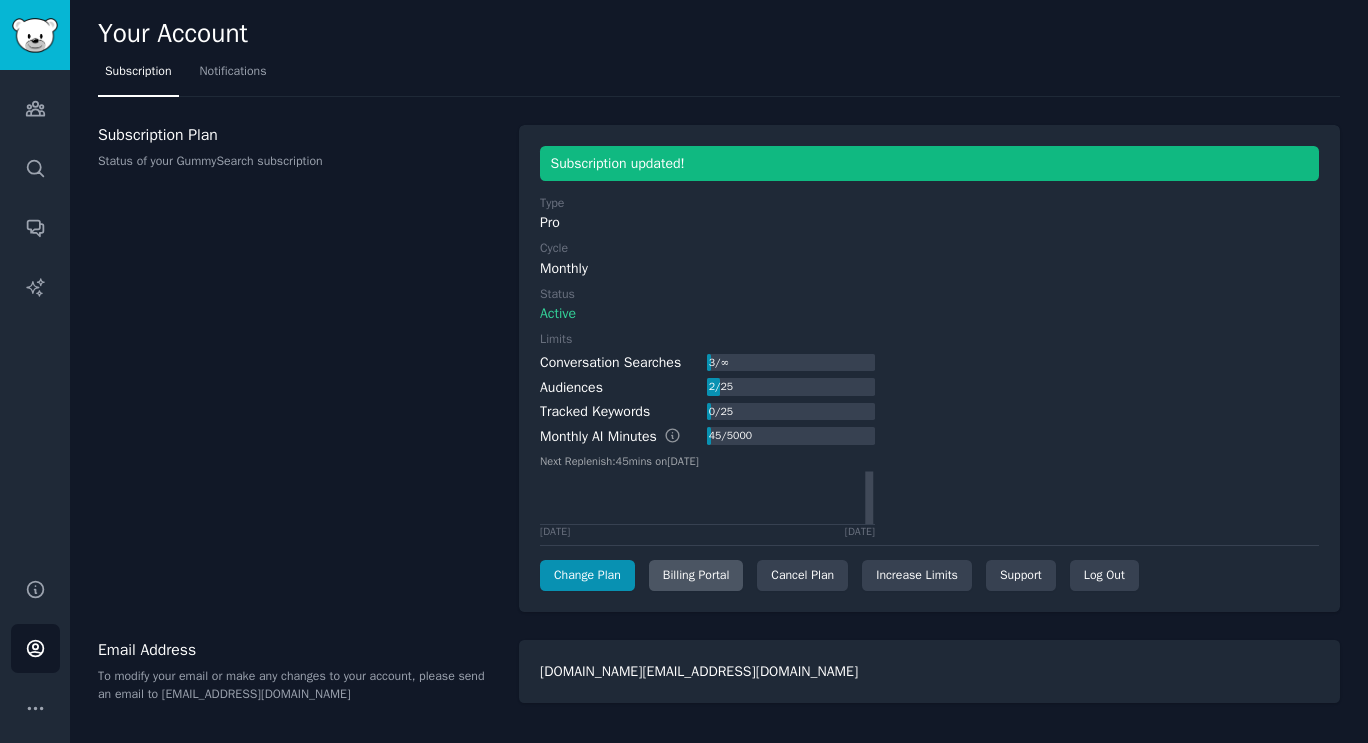 click on "Billing Portal" at bounding box center [696, 576] 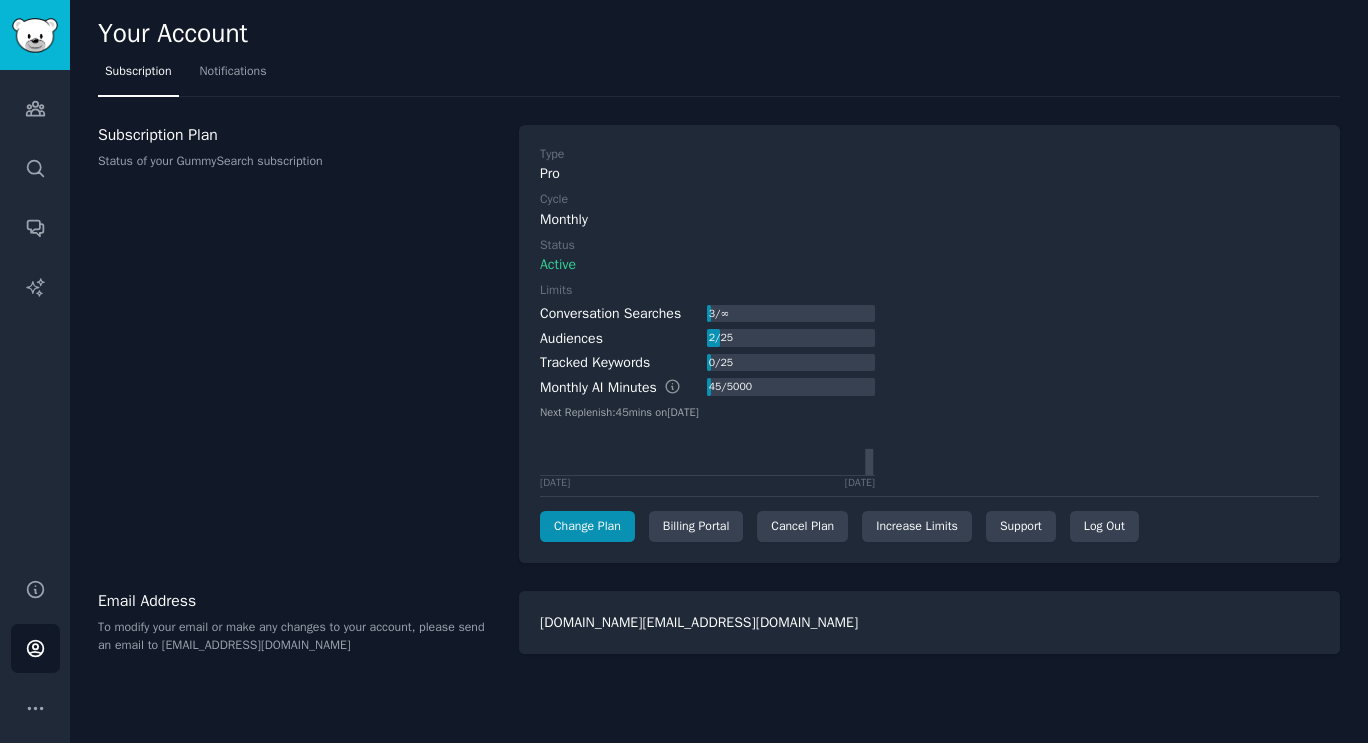 scroll, scrollTop: 0, scrollLeft: 0, axis: both 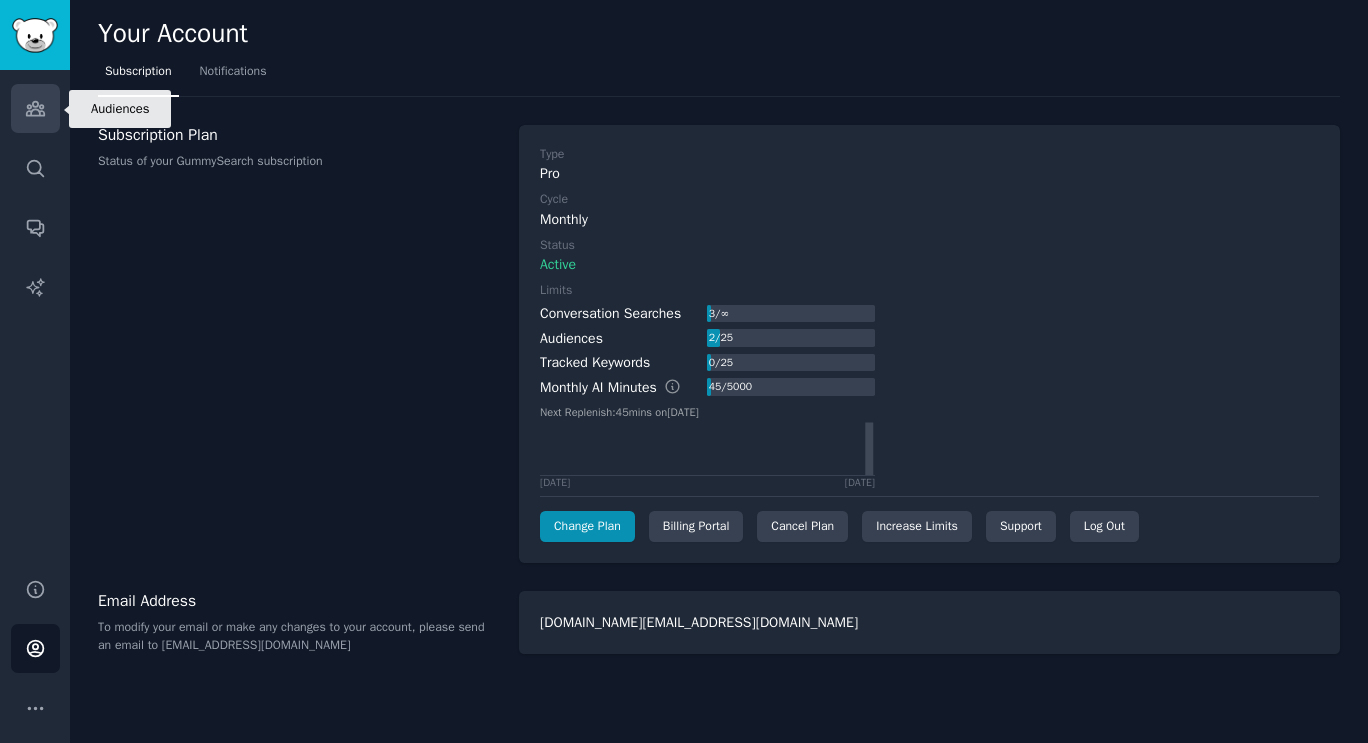 click on "Audiences" at bounding box center (35, 108) 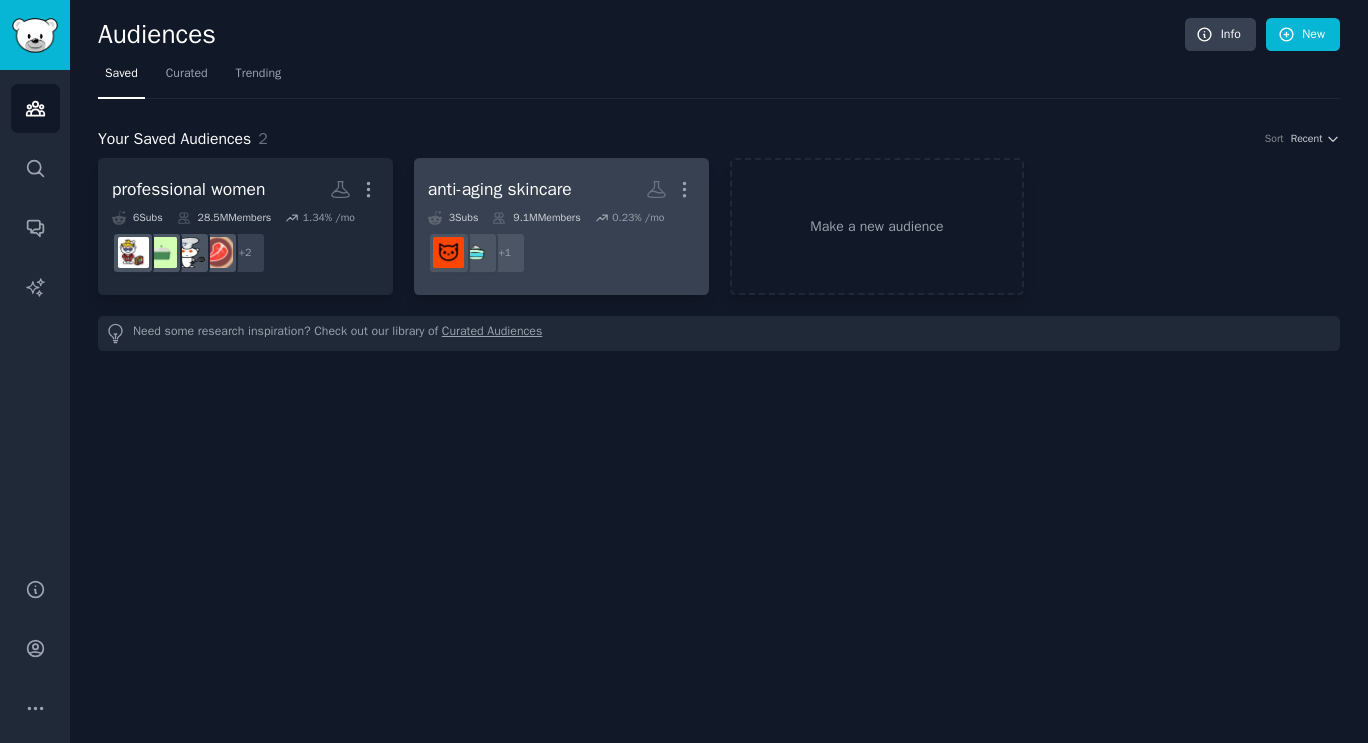 click on "r/SkincareAddiction + 1" at bounding box center (561, 253) 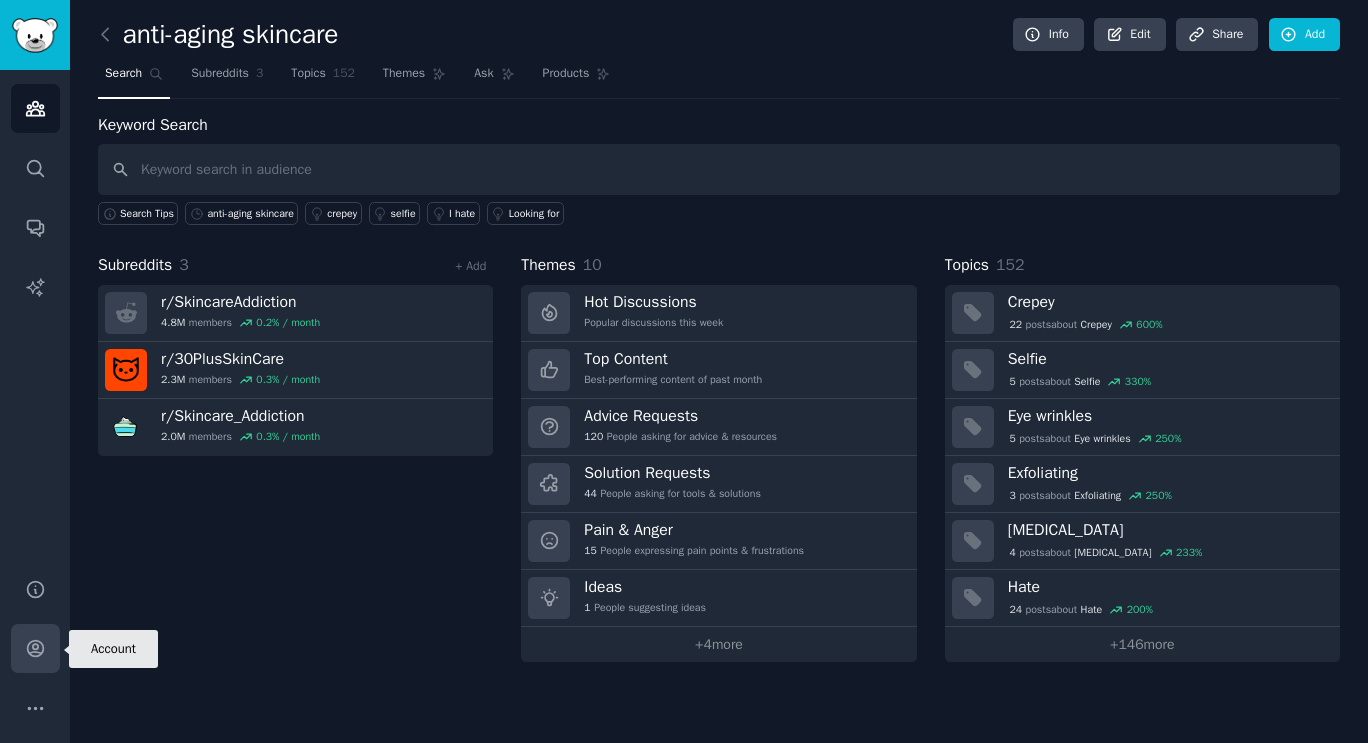 click 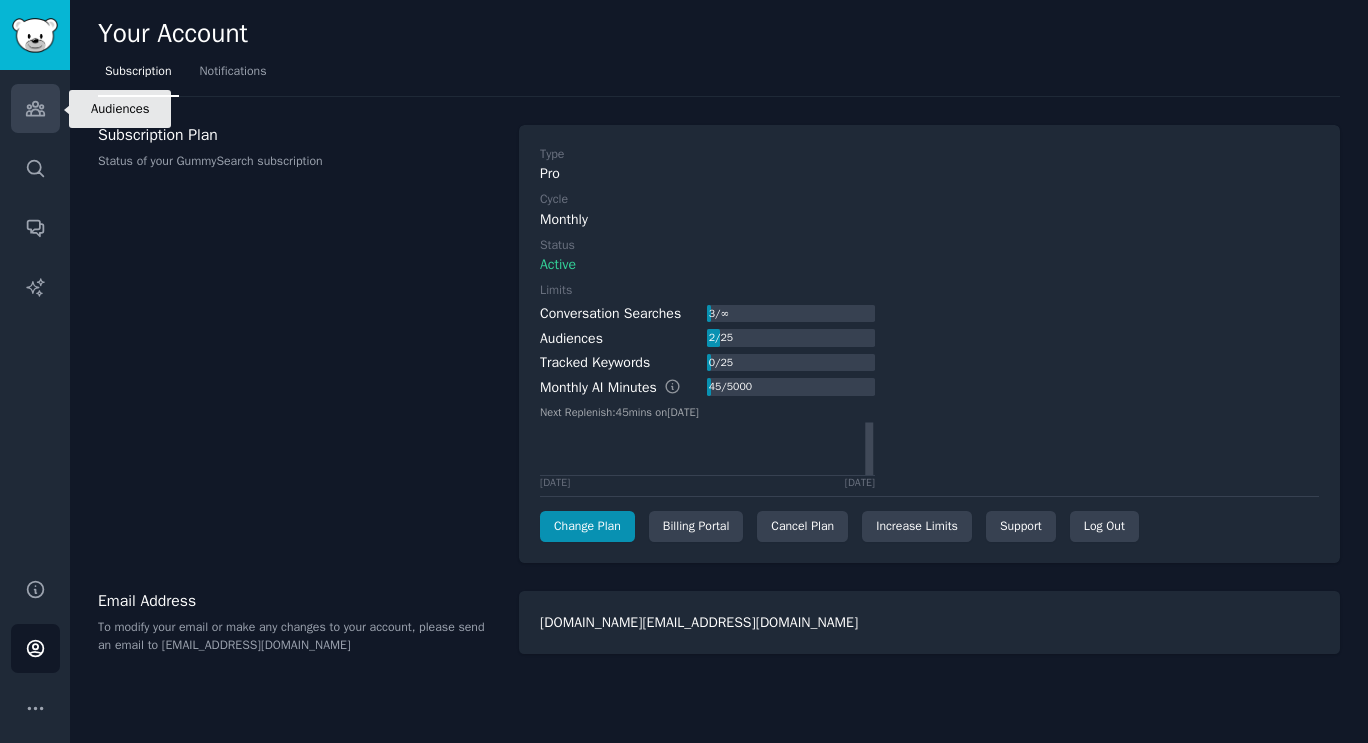click on "Audiences" at bounding box center [35, 108] 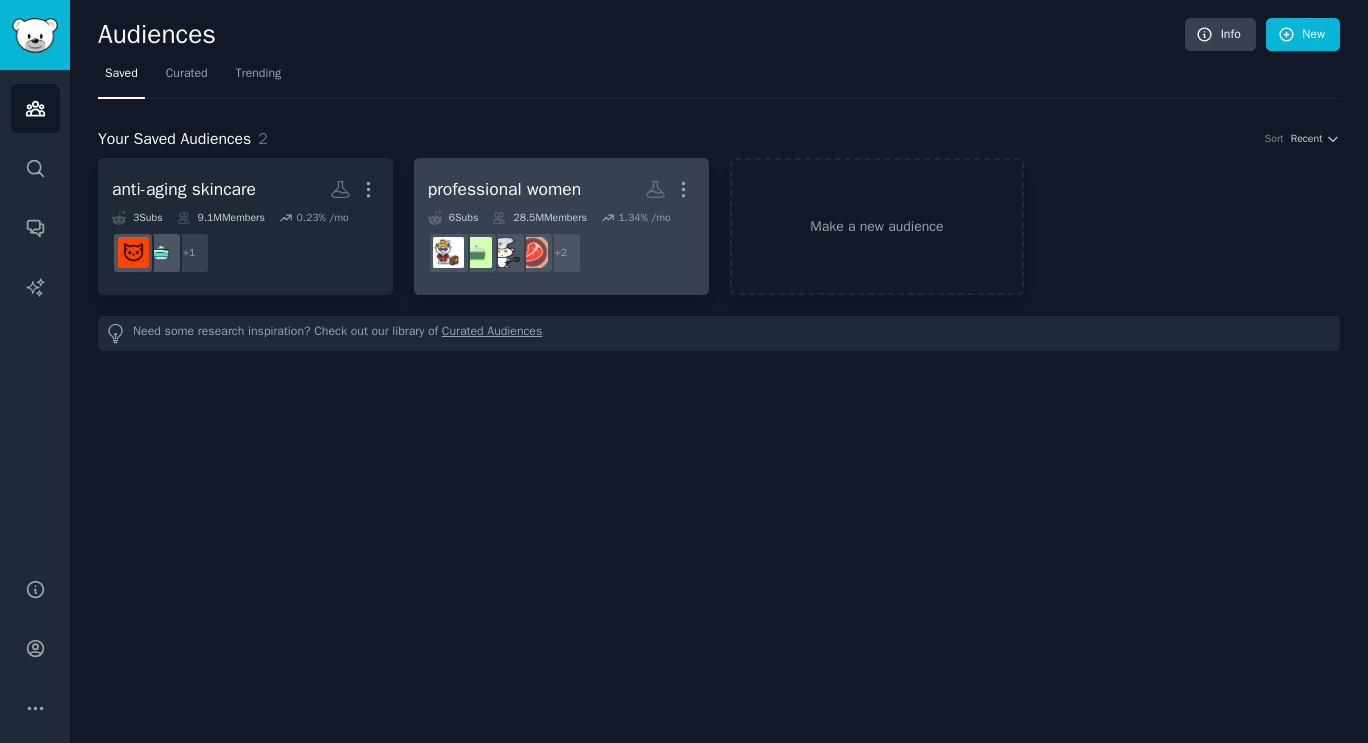 click on "+ 2" at bounding box center [561, 253] 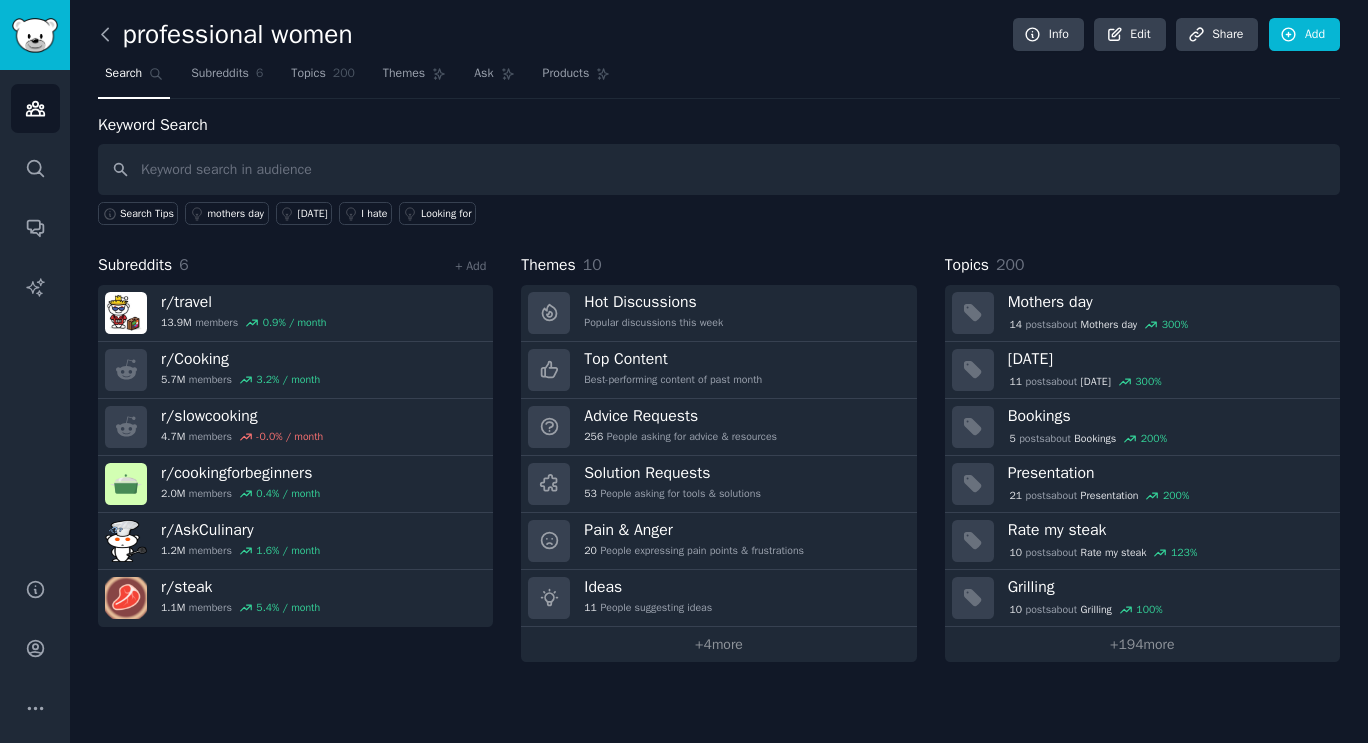 click 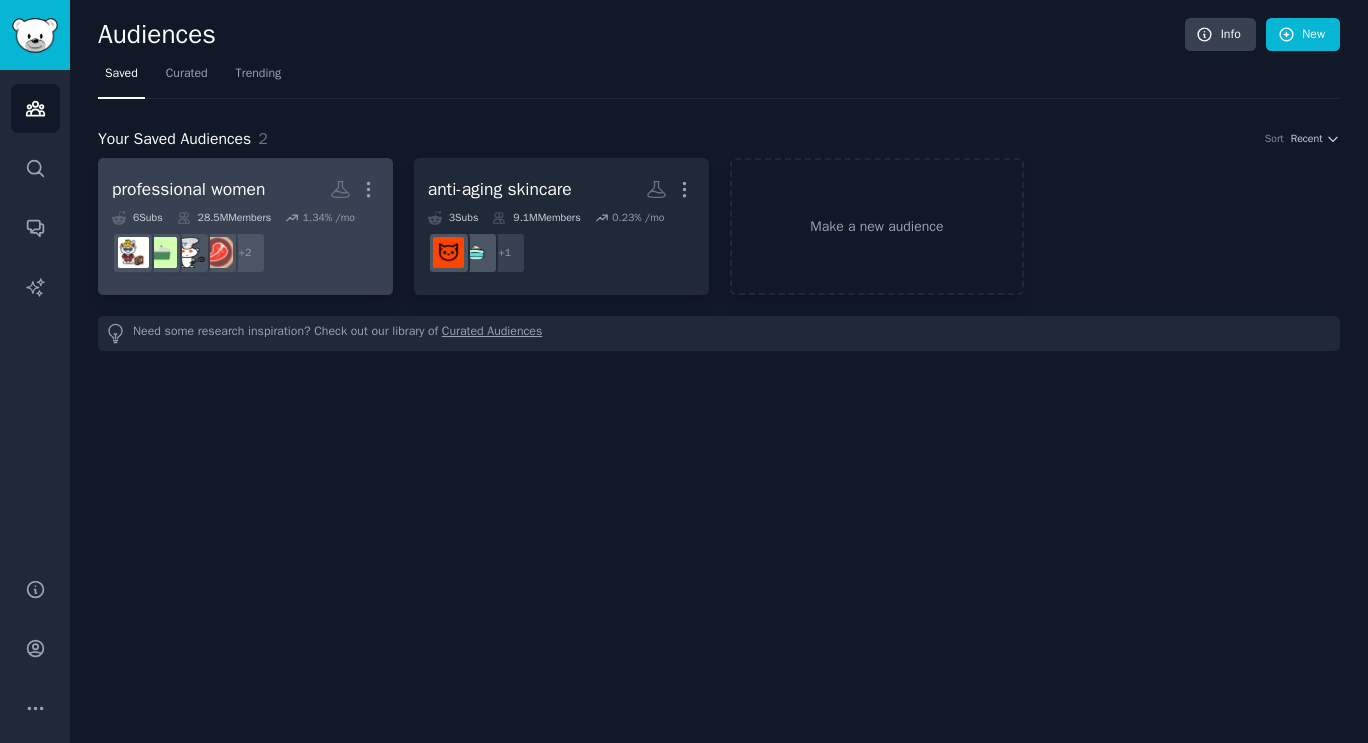 click on "+ 2" at bounding box center [245, 253] 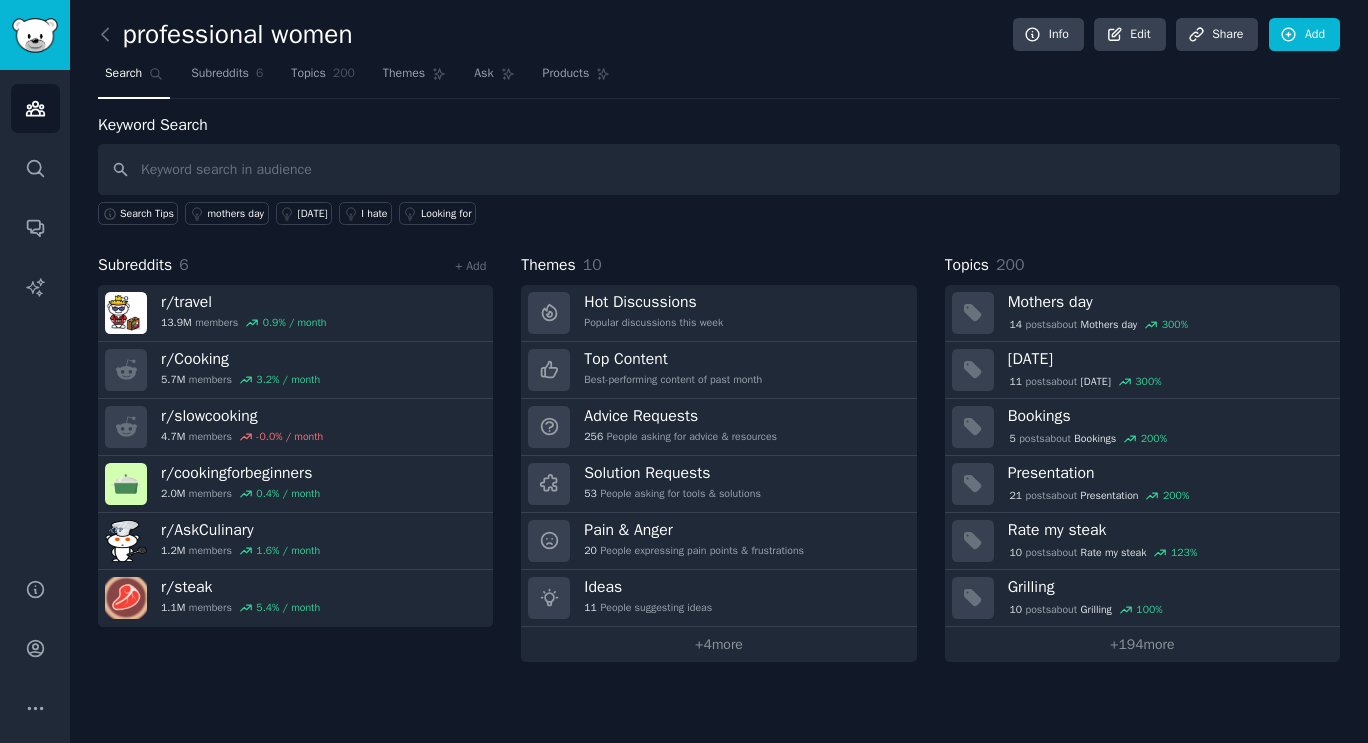 click on "professional women" at bounding box center (225, 35) 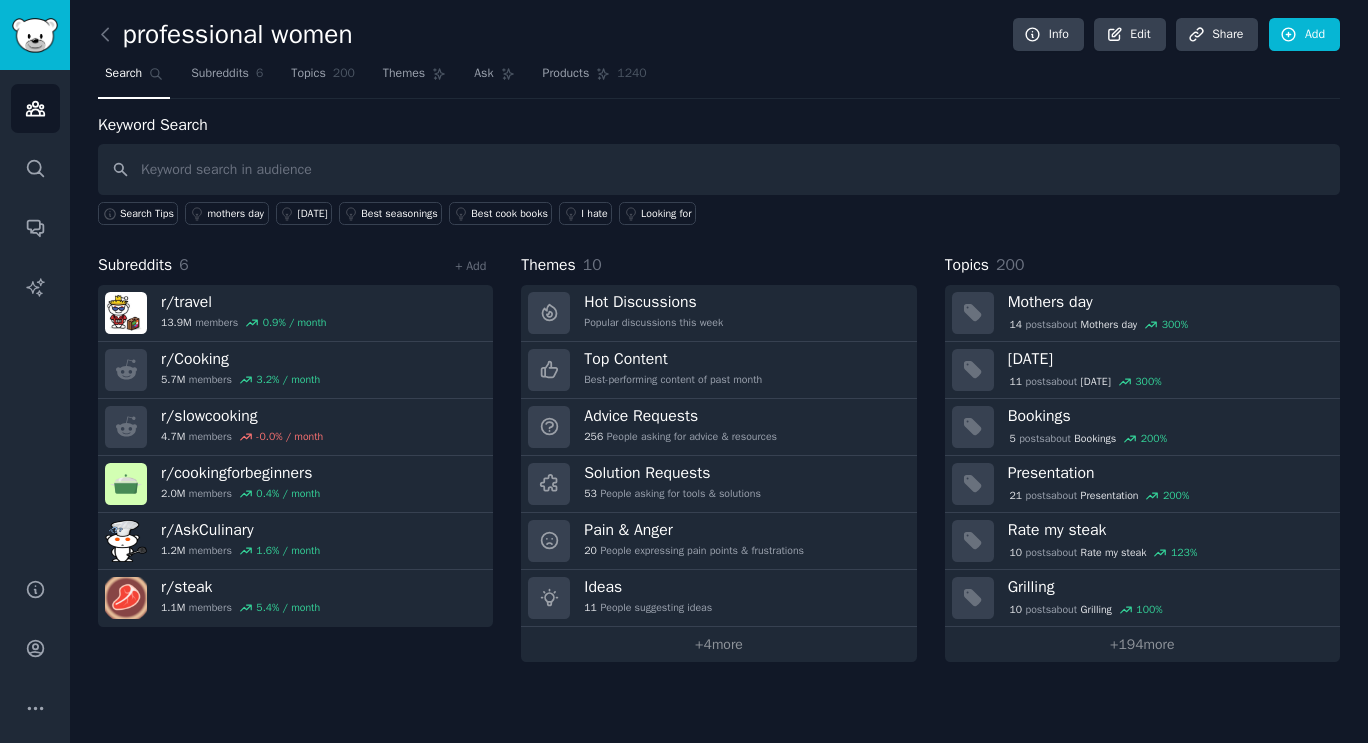 click on "professional women" at bounding box center (225, 35) 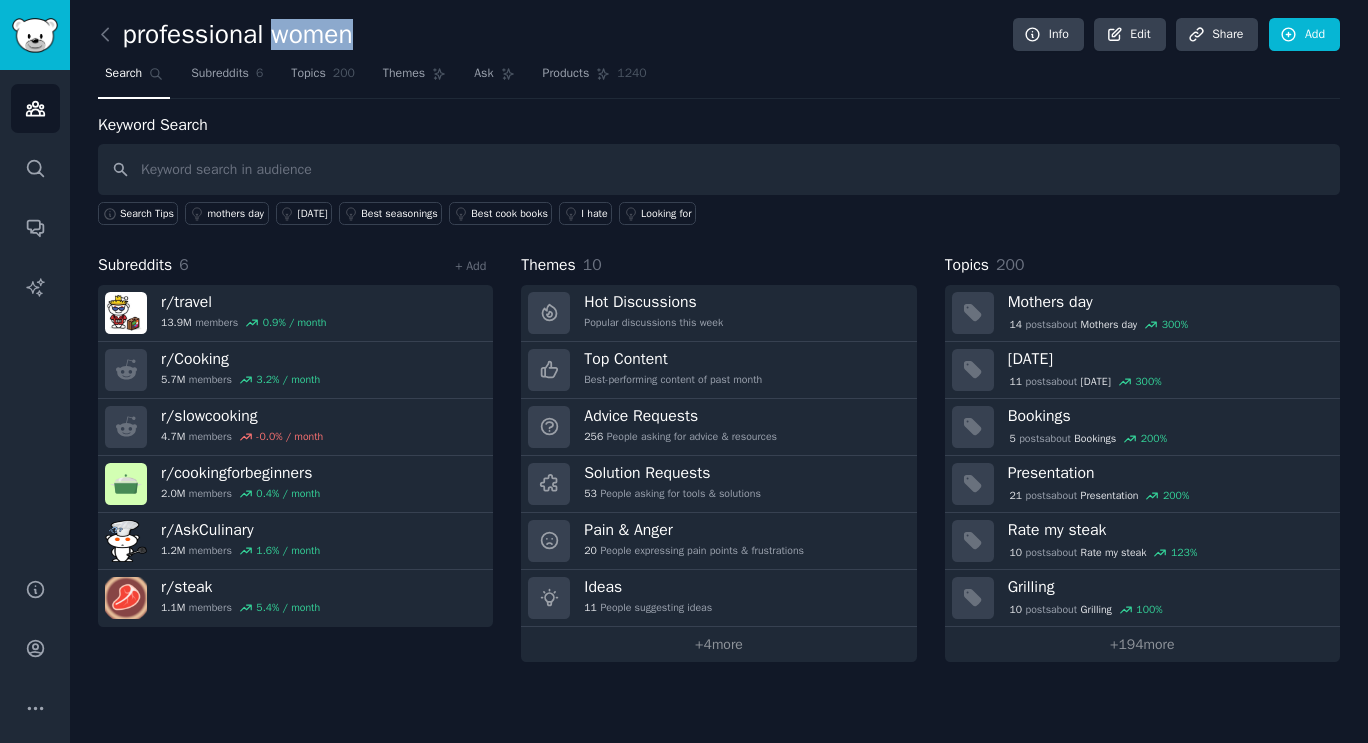 click on "professional women" at bounding box center (225, 35) 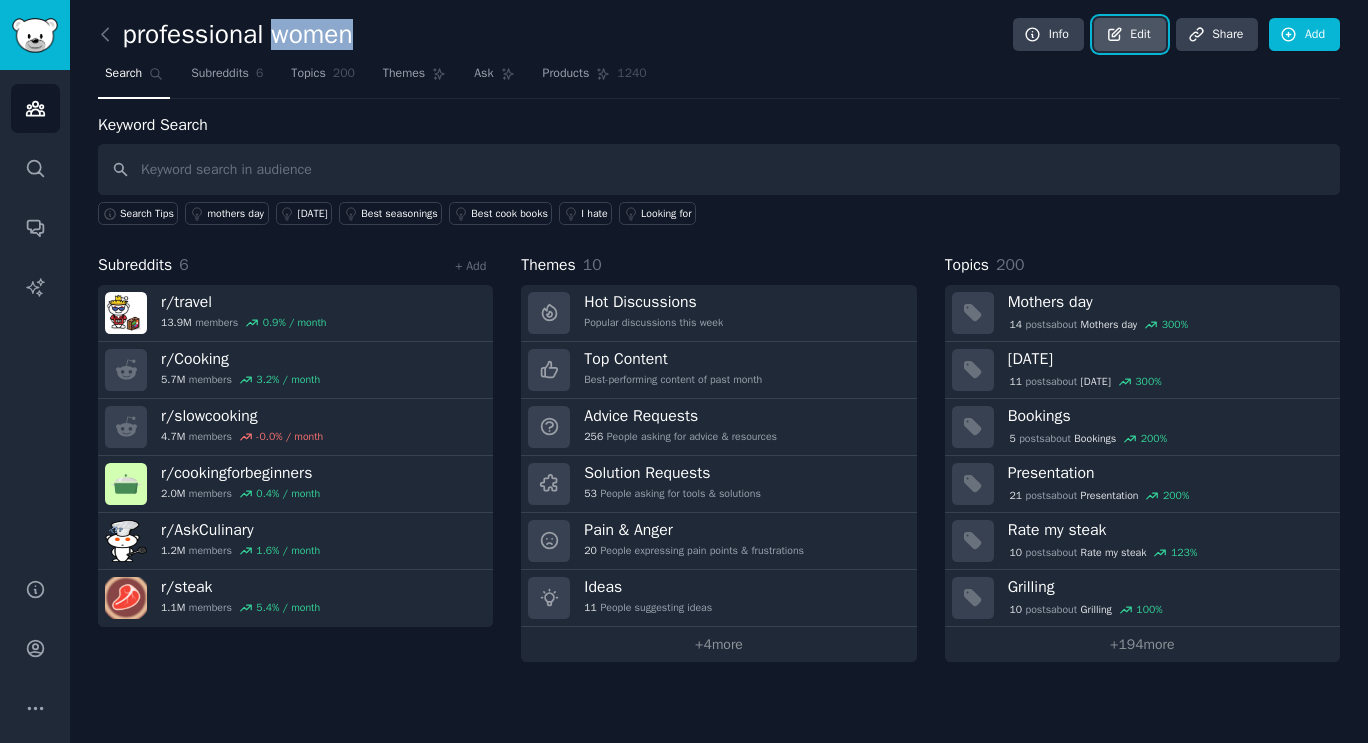 click on "Edit" at bounding box center [1129, 35] 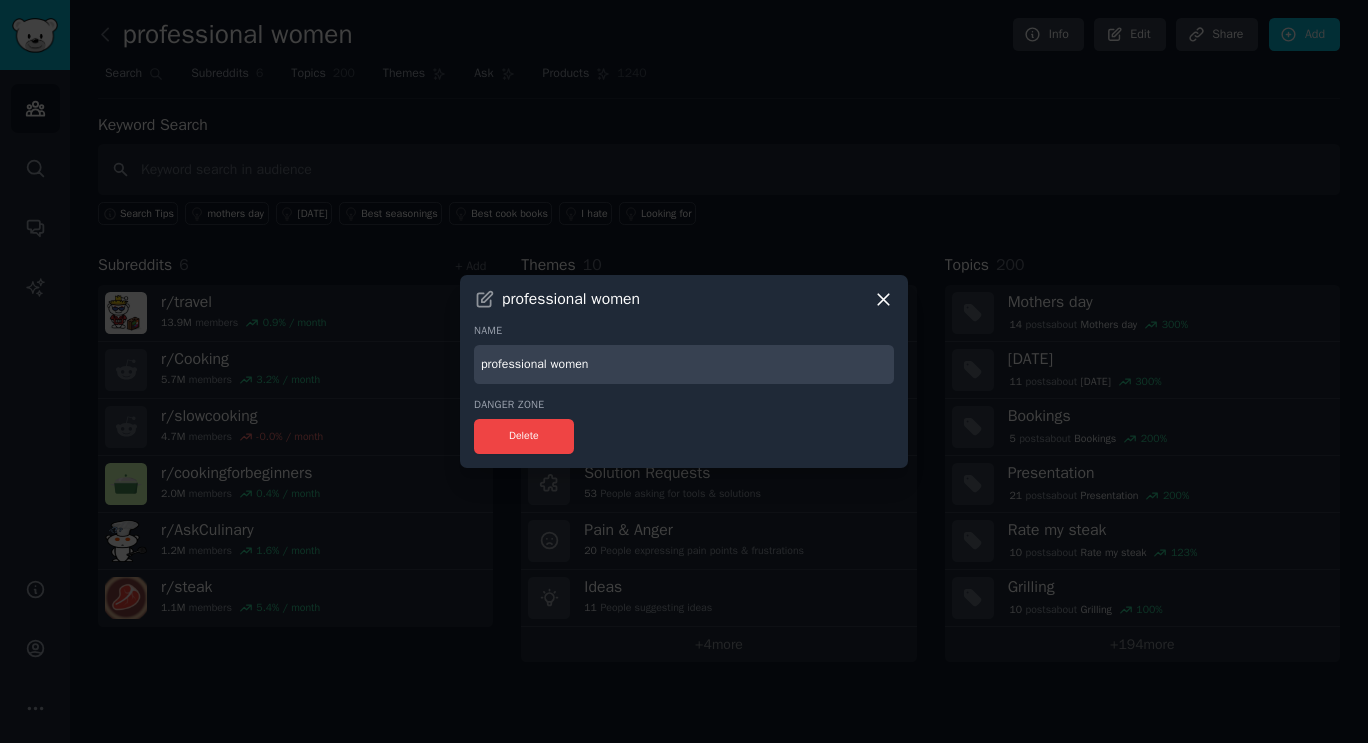 drag, startPoint x: 611, startPoint y: 358, endPoint x: 466, endPoint y: 346, distance: 145.4957 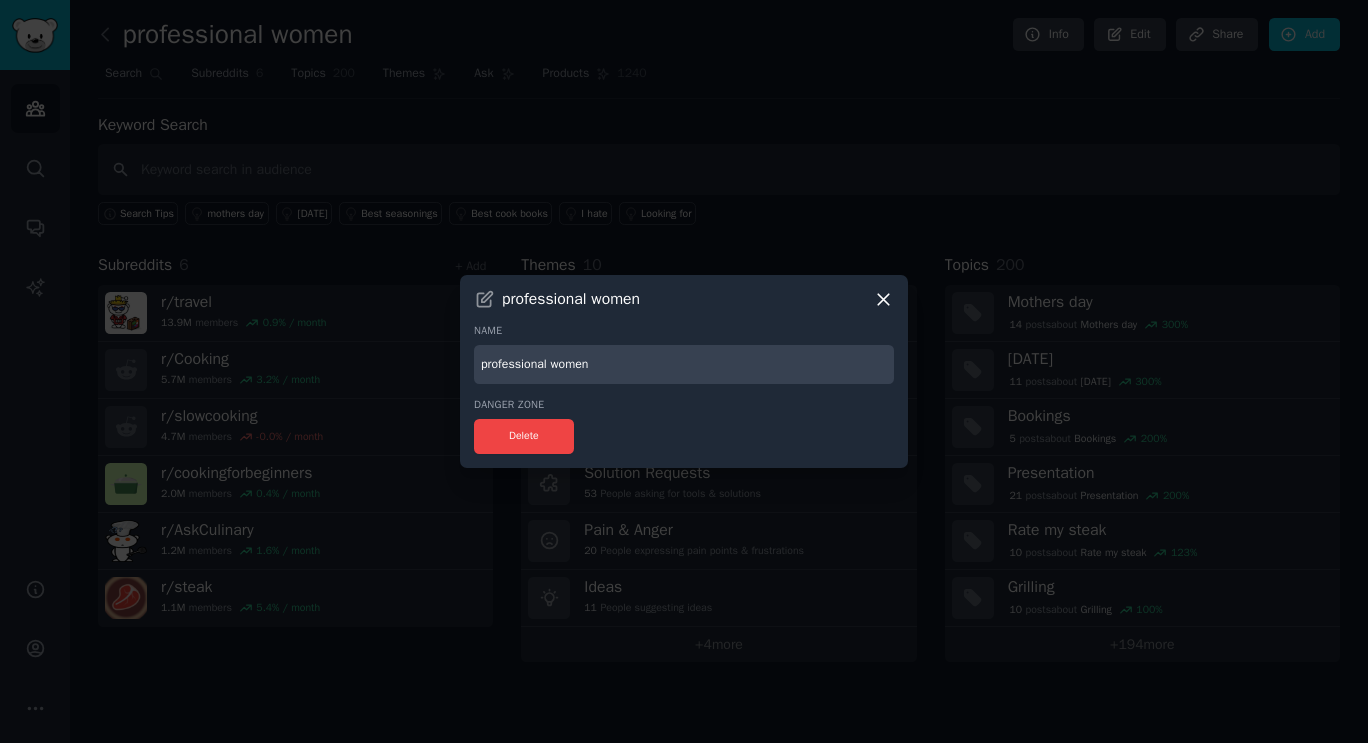 click on "professional women Name professional women Danger Zone Delete" at bounding box center (684, 371) 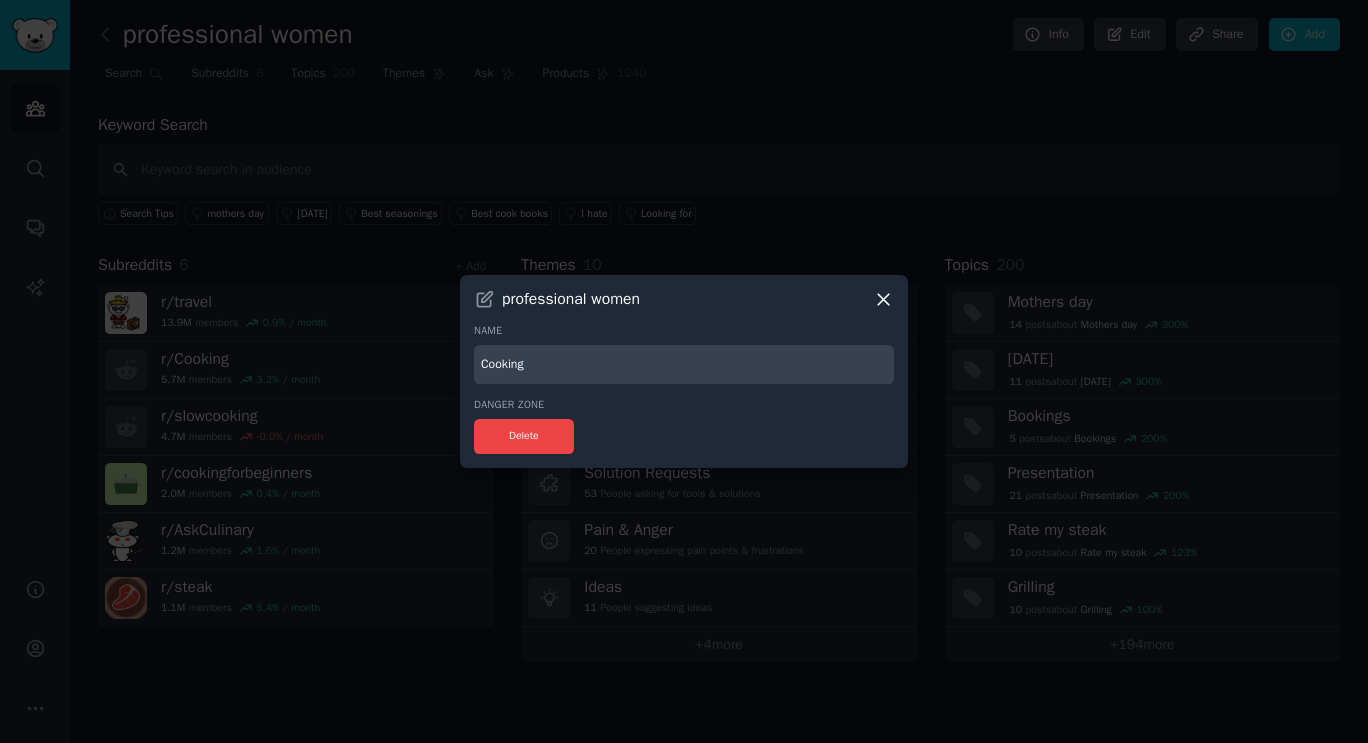 type on "Cooking" 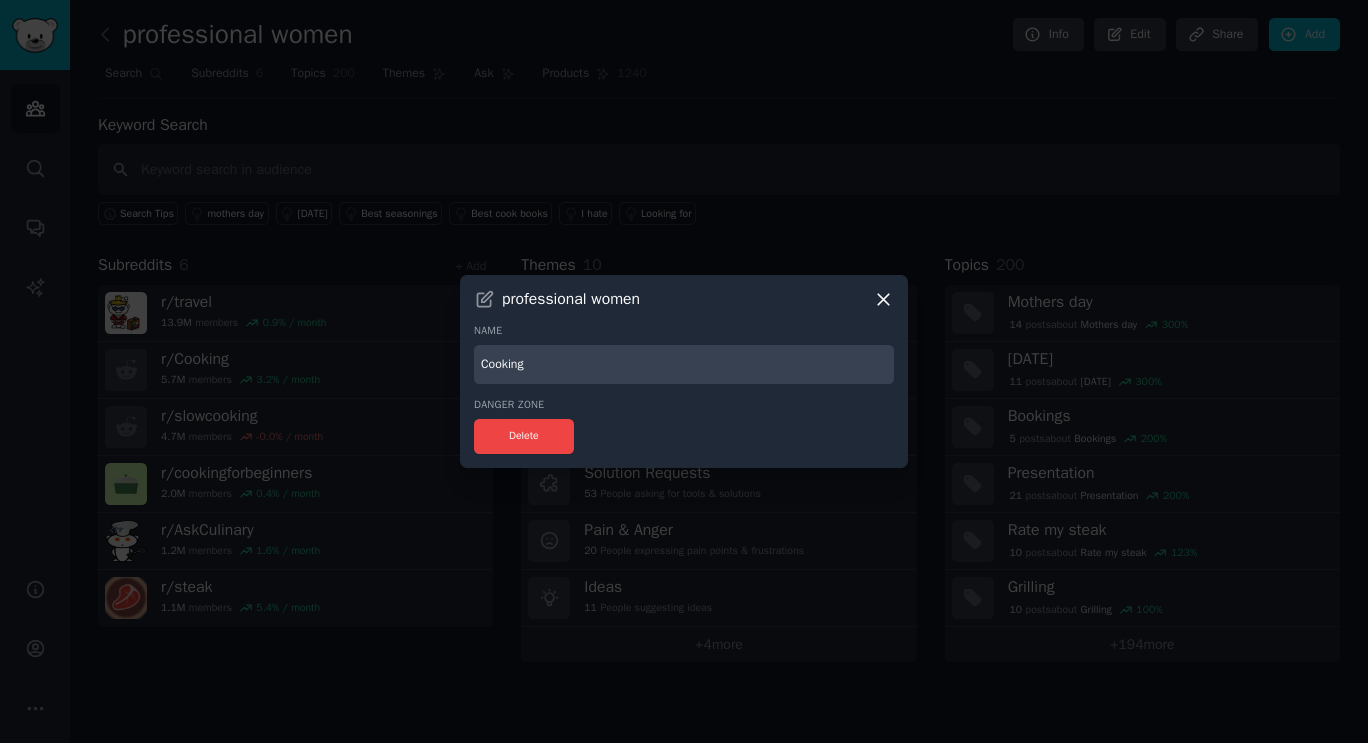 click on "Delete" at bounding box center [684, 436] 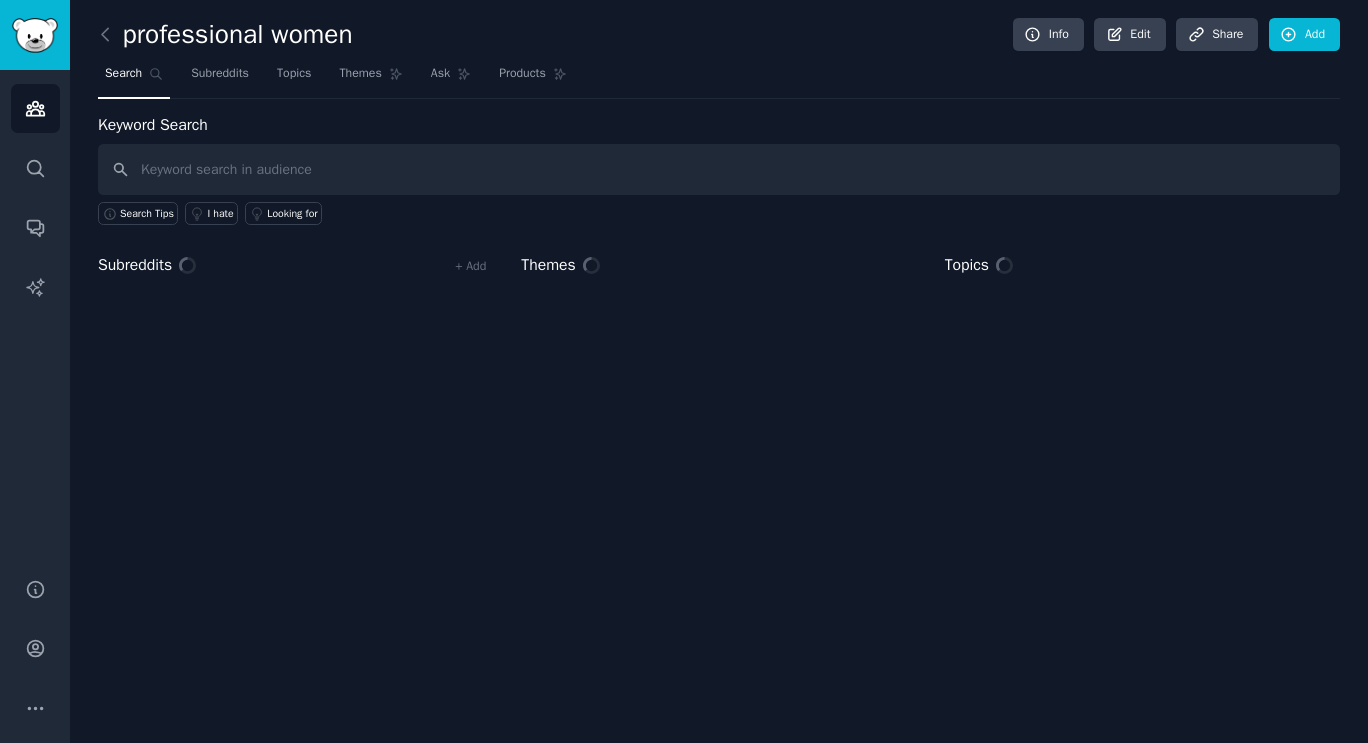 scroll, scrollTop: 0, scrollLeft: 0, axis: both 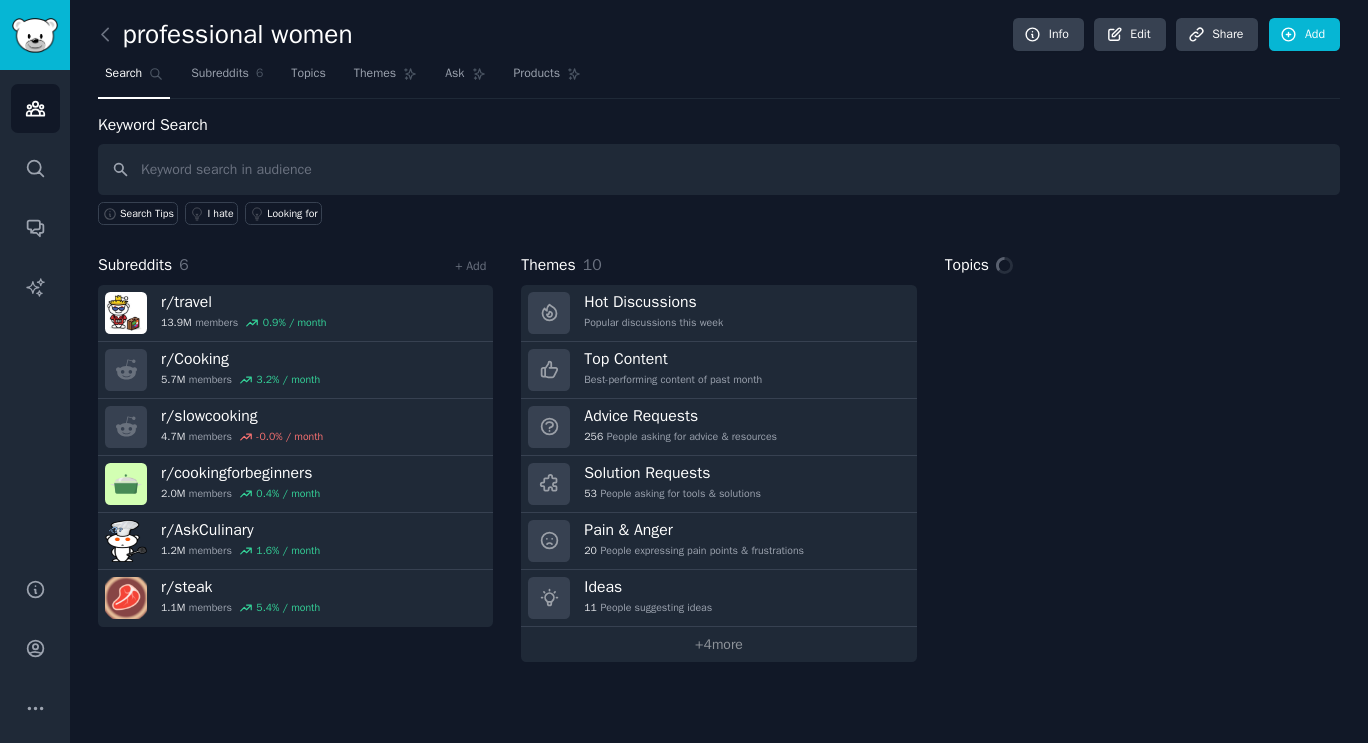 click on "professional women" at bounding box center (225, 35) 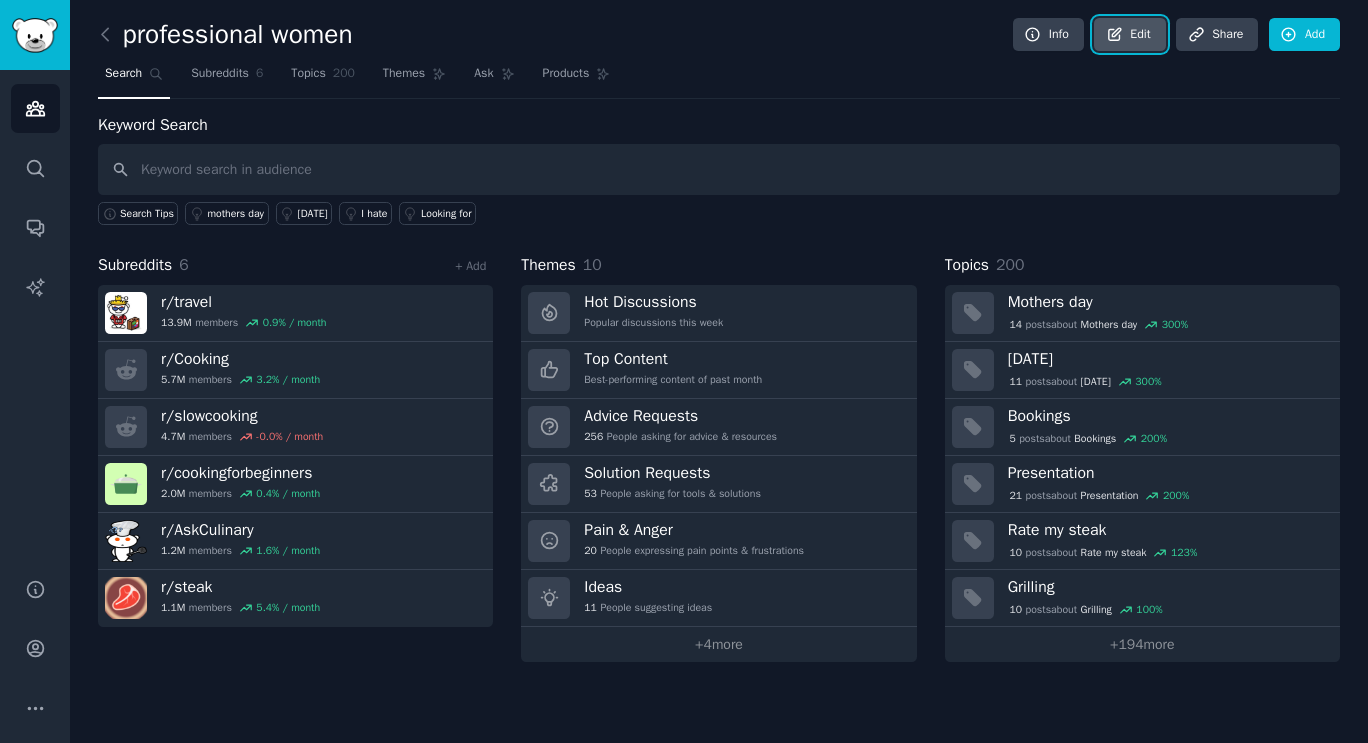 click on "Edit" at bounding box center (1129, 35) 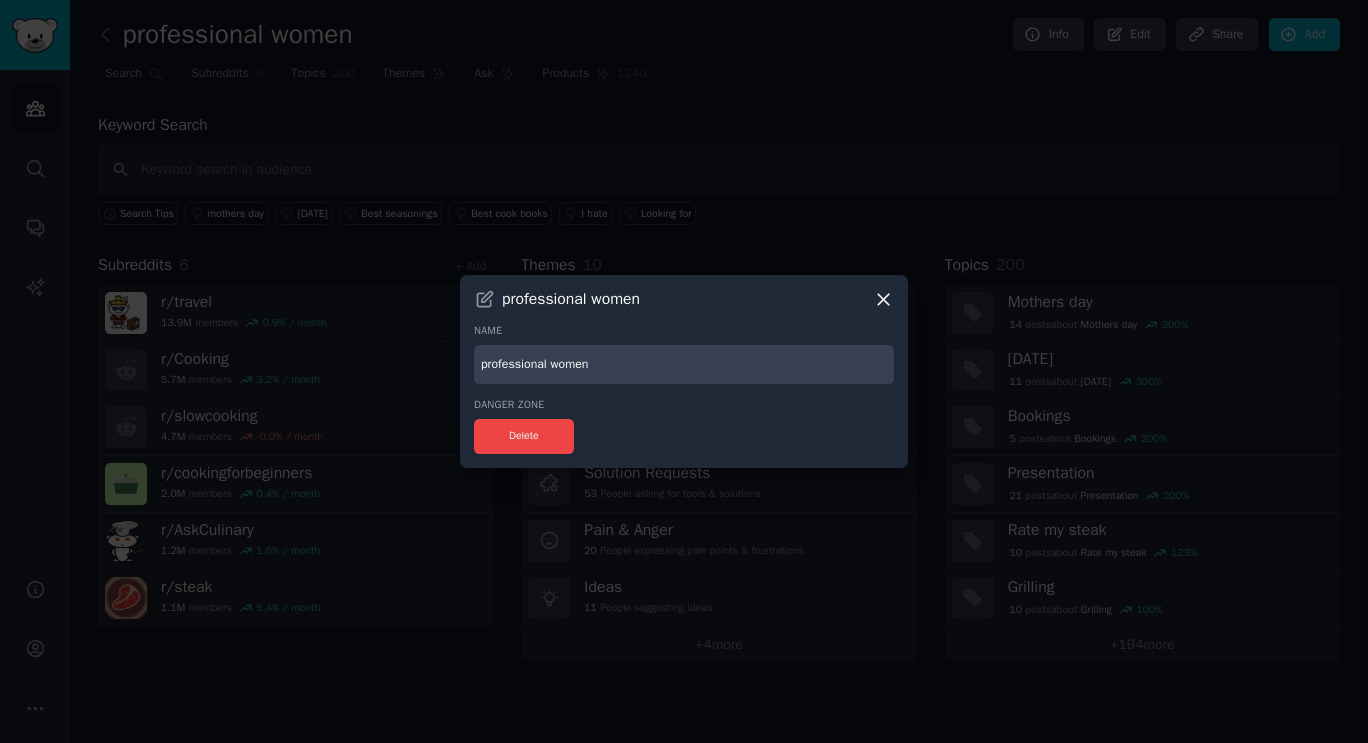 click on "professional women" at bounding box center [684, 364] 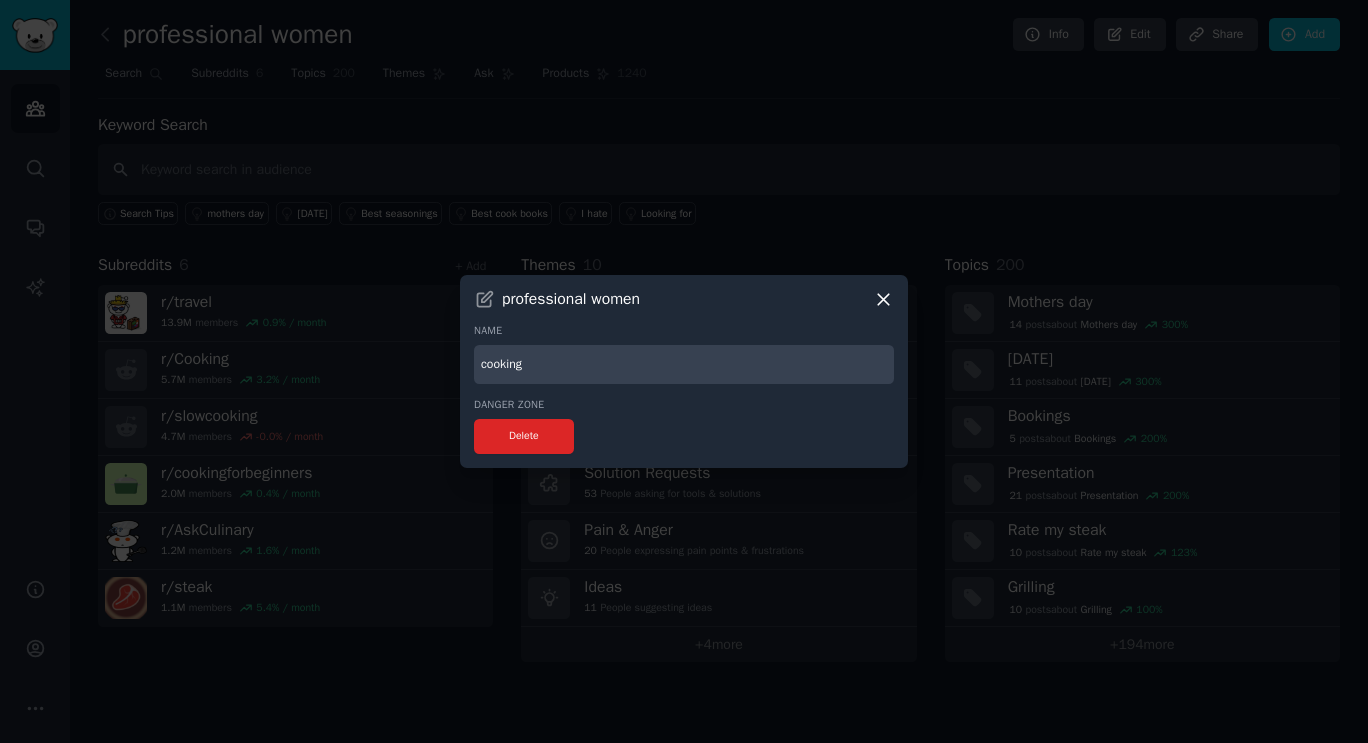 type on "cooking" 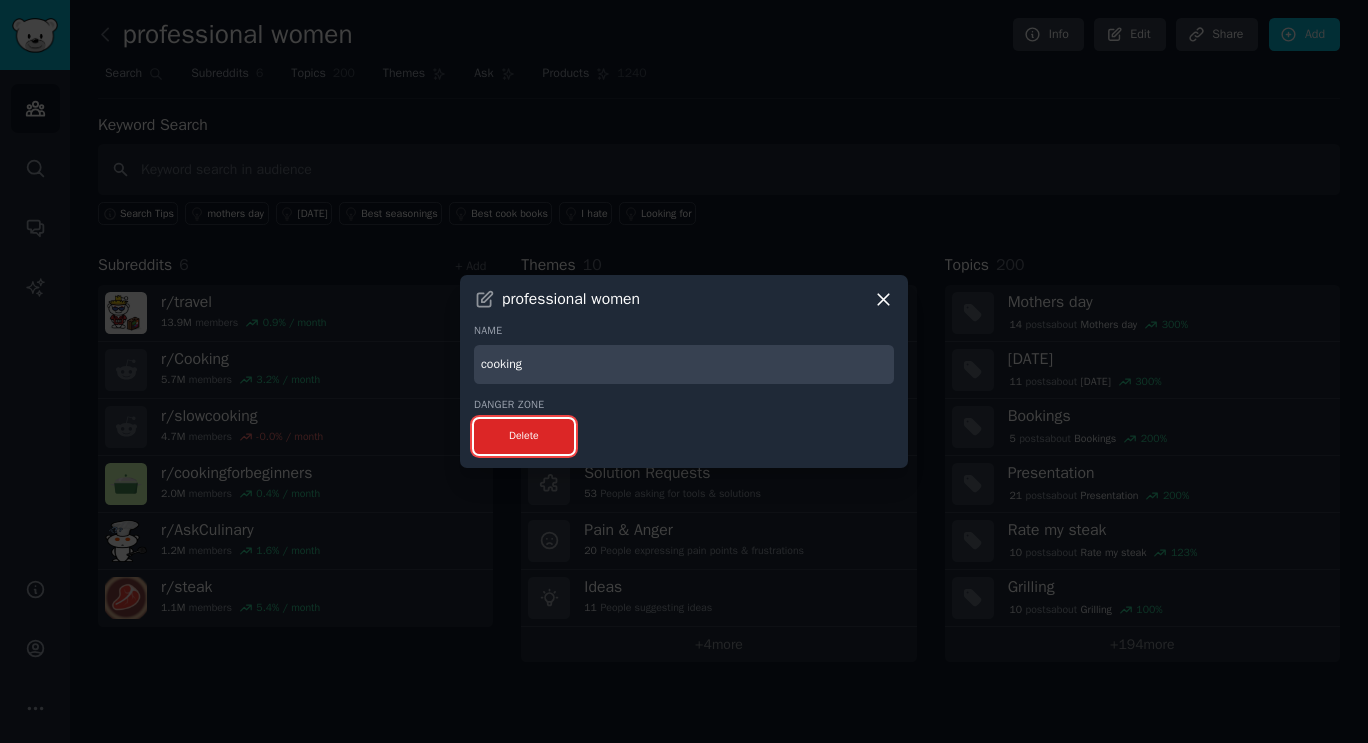 click on "Delete" at bounding box center [524, 436] 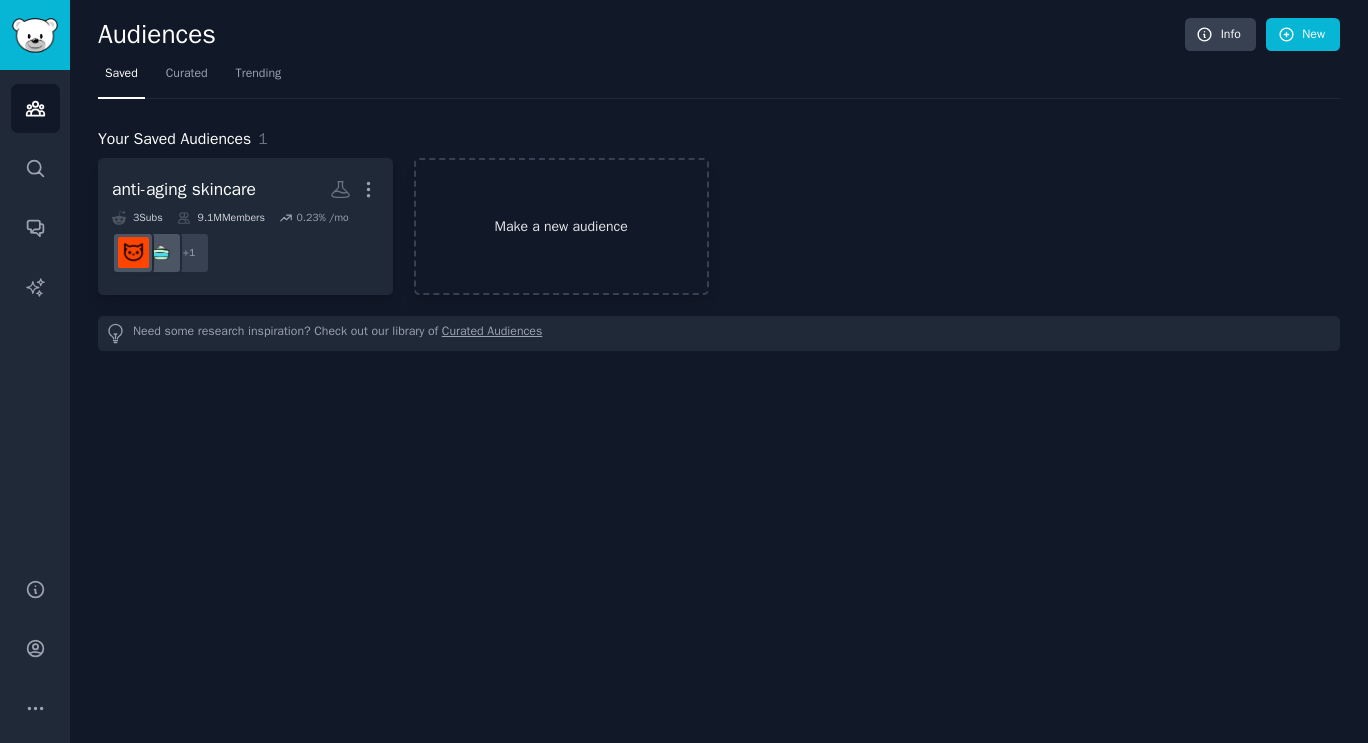 click on "Make a new audience" at bounding box center [561, 226] 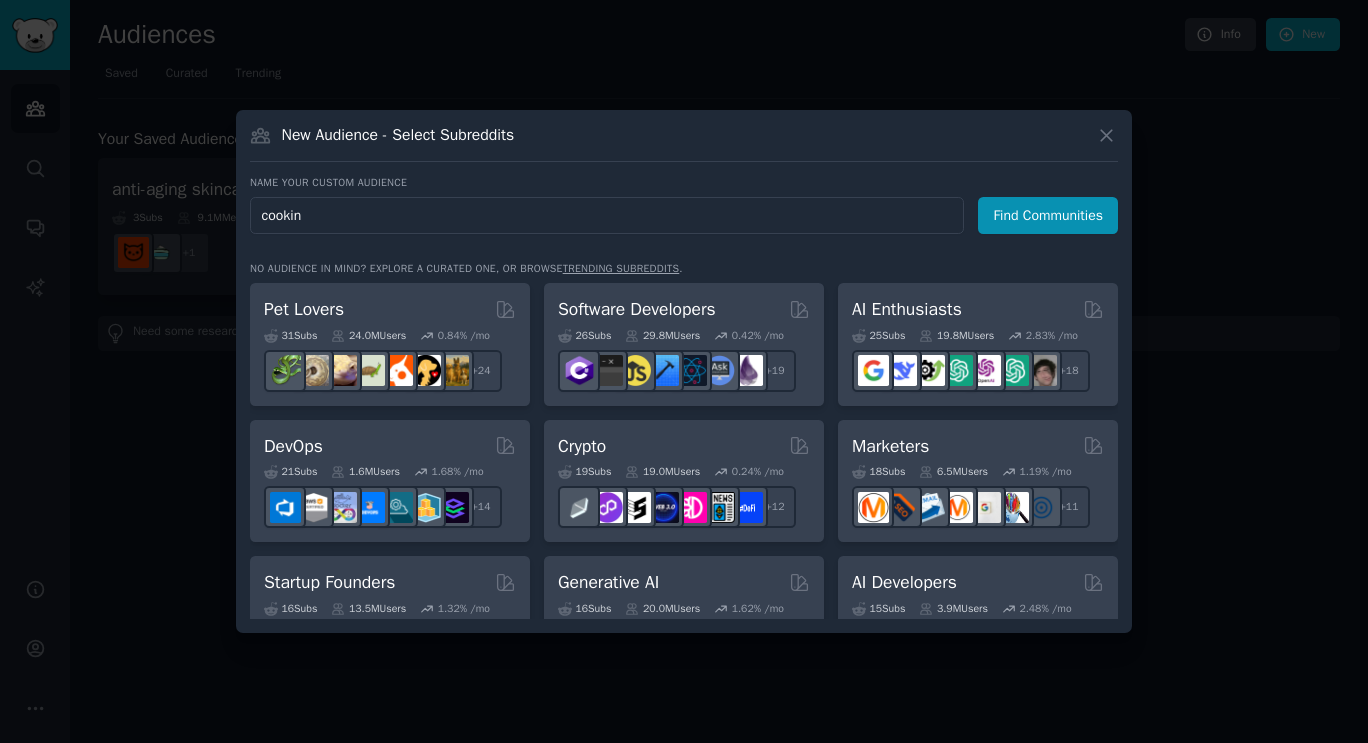 type on "cooking" 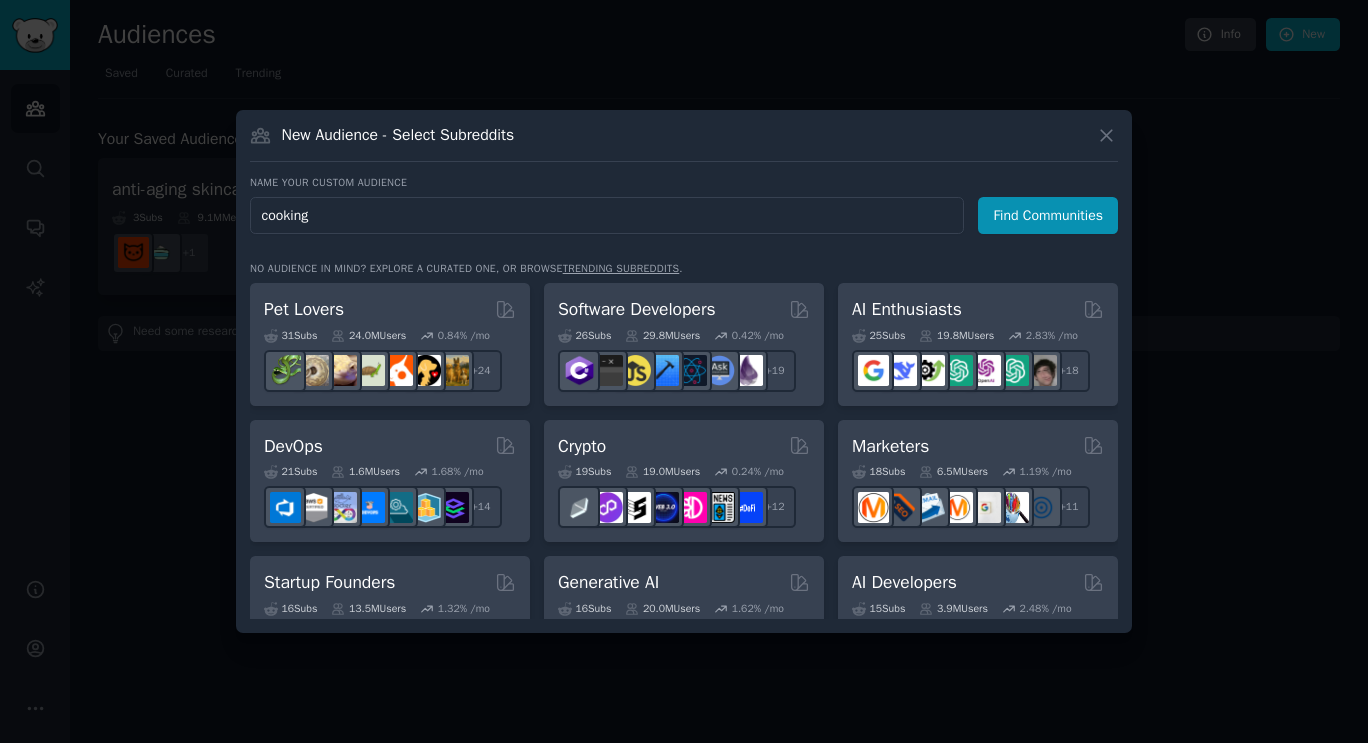 click on "Find Communities" at bounding box center [1048, 215] 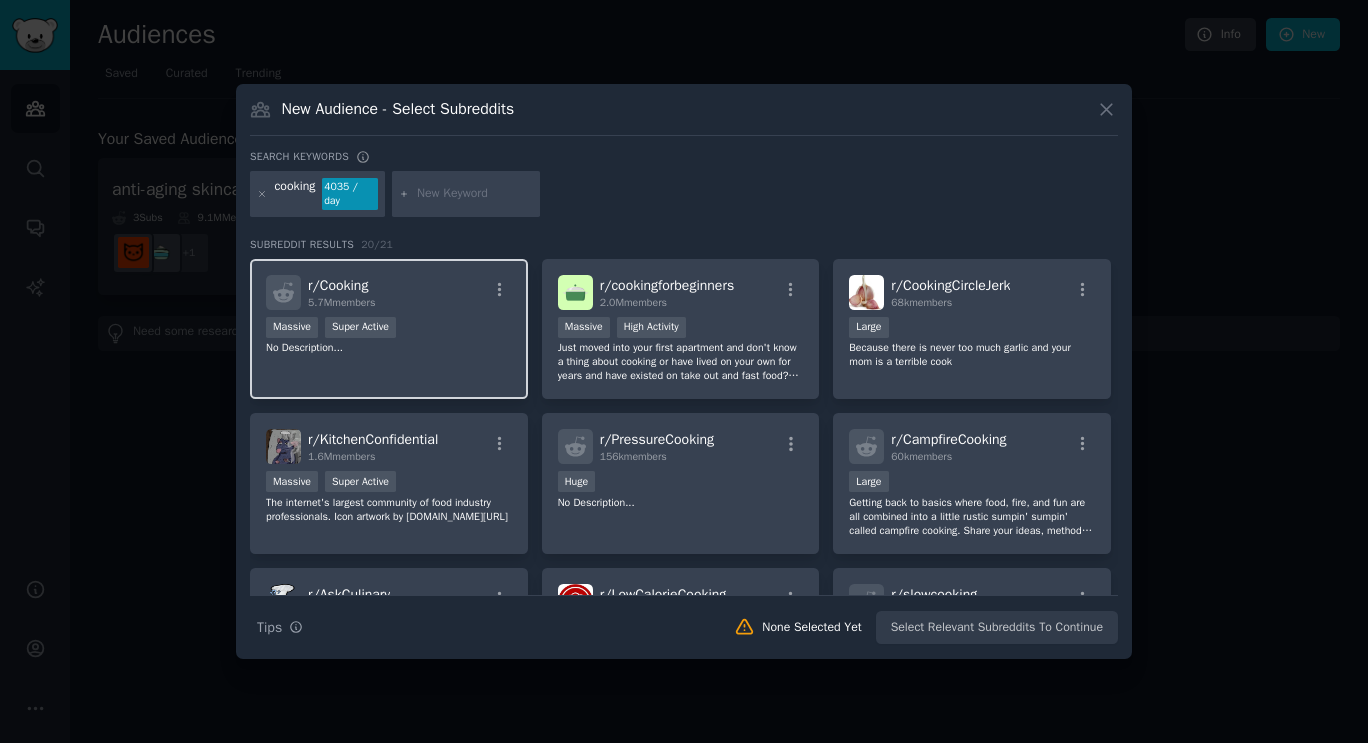 click on "Massive Super Active" at bounding box center (389, 329) 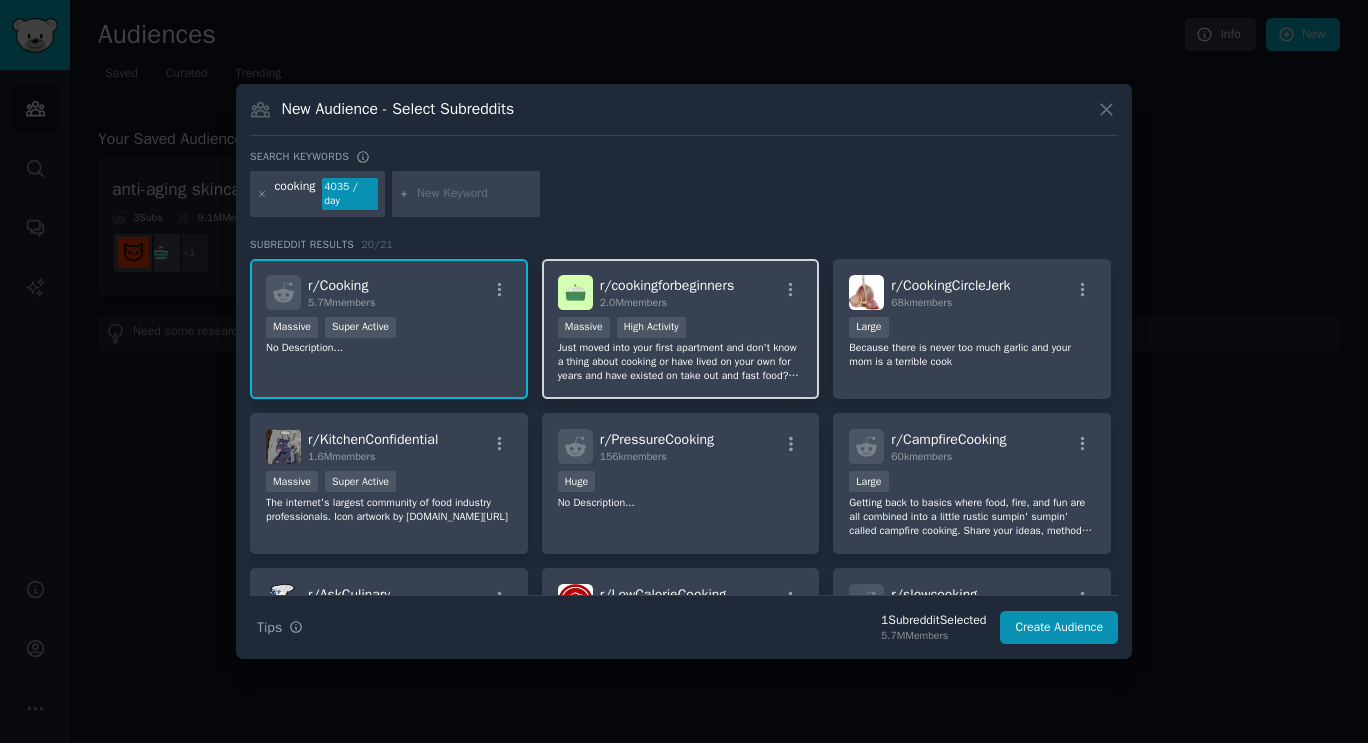 click on "Massive High Activity" at bounding box center (681, 329) 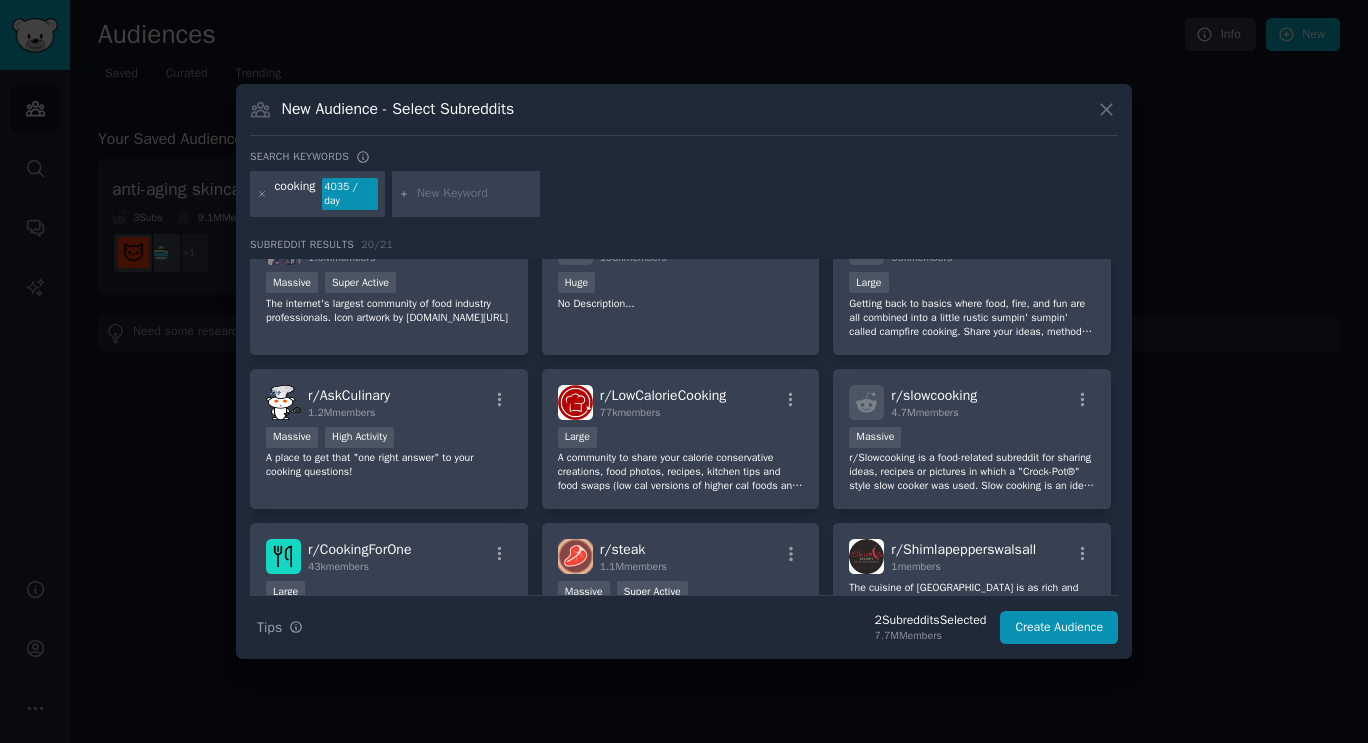 scroll, scrollTop: 200, scrollLeft: 0, axis: vertical 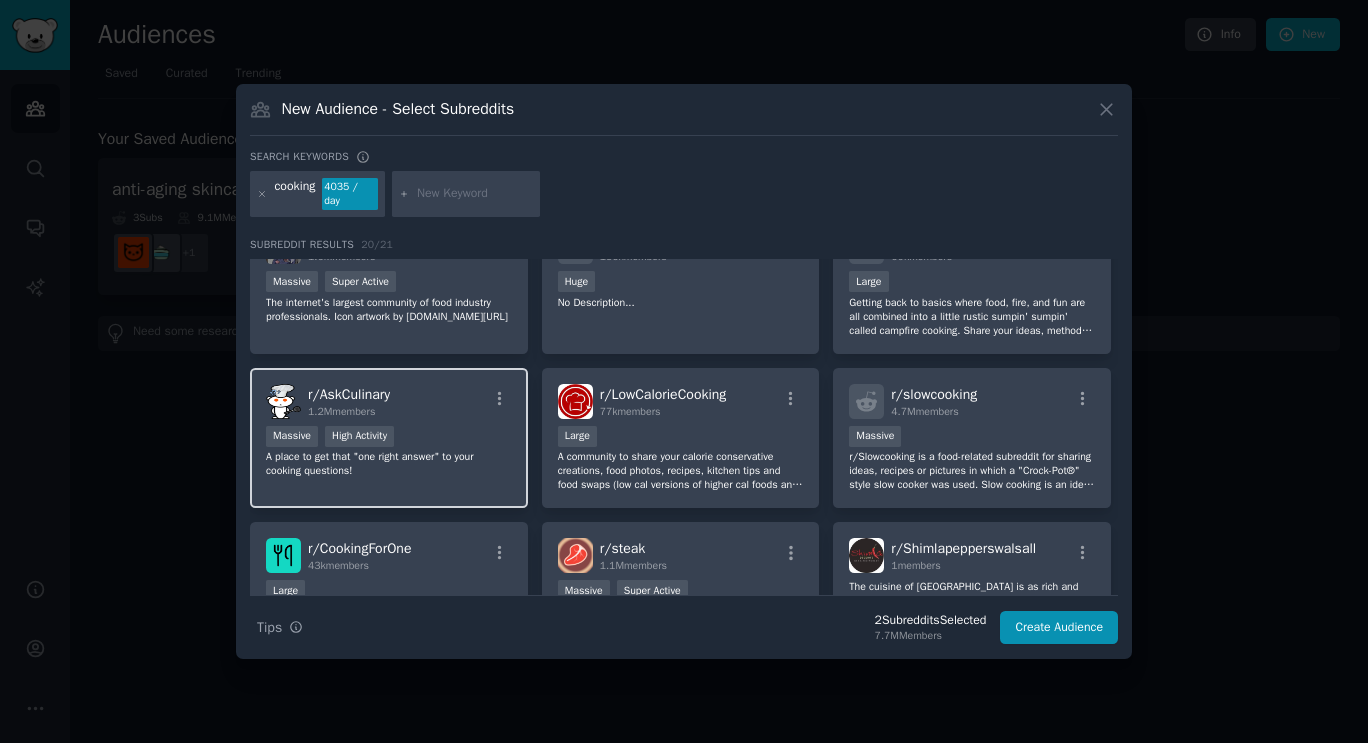 click on "Massive High Activity" at bounding box center [389, 438] 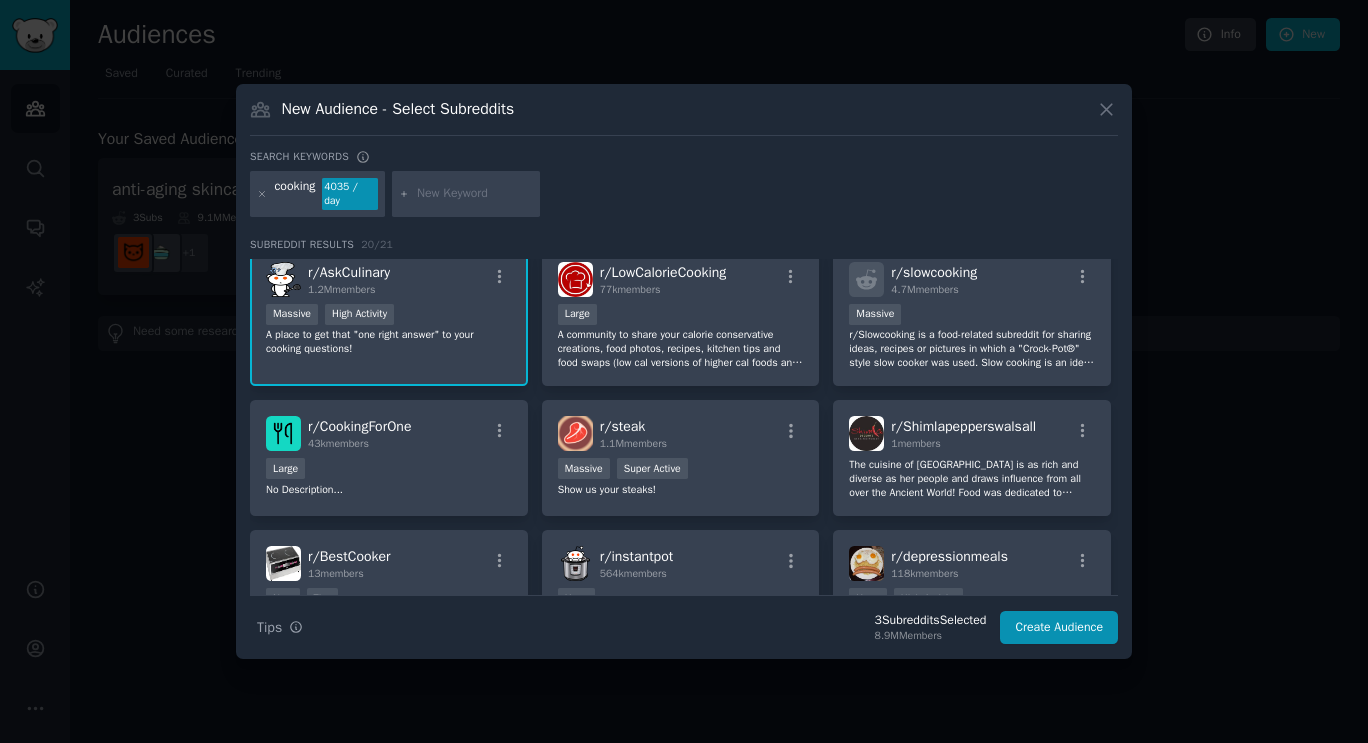 scroll, scrollTop: 400, scrollLeft: 0, axis: vertical 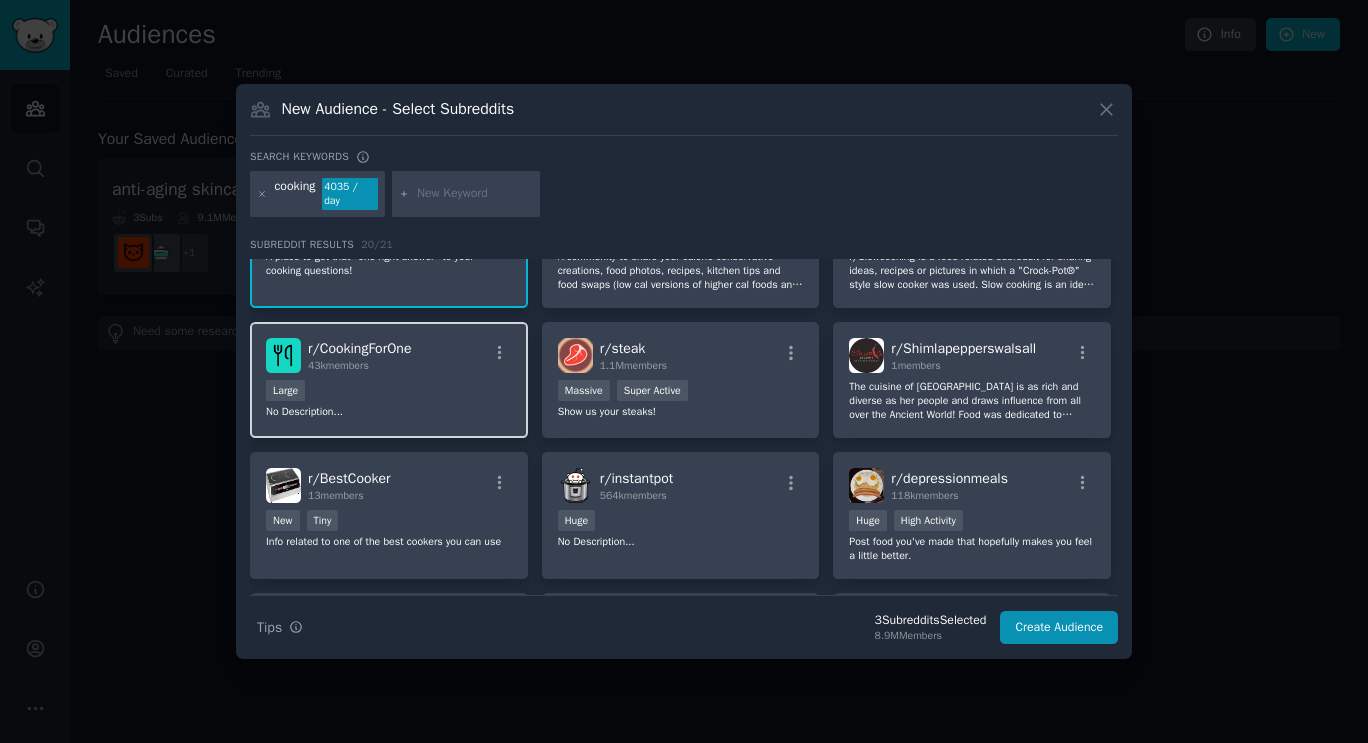 click on "Large" at bounding box center (389, 392) 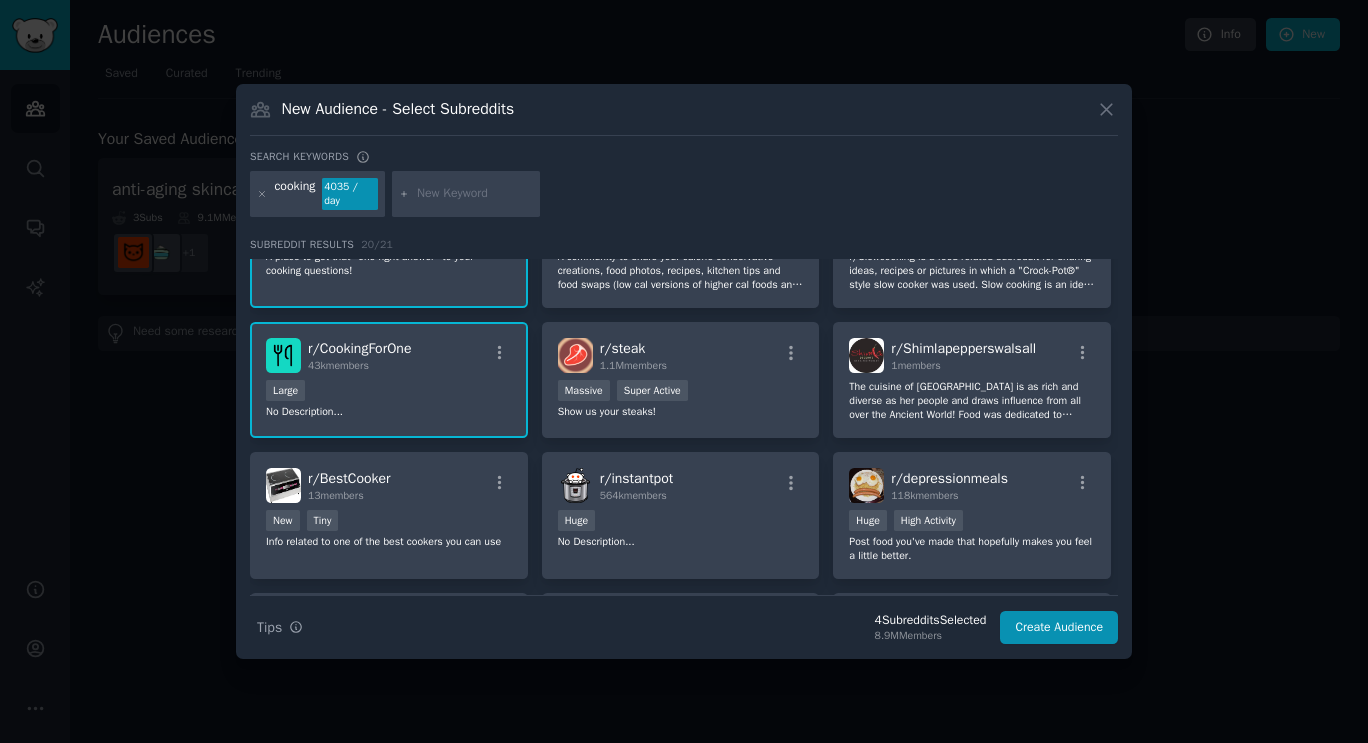click at bounding box center (475, 194) 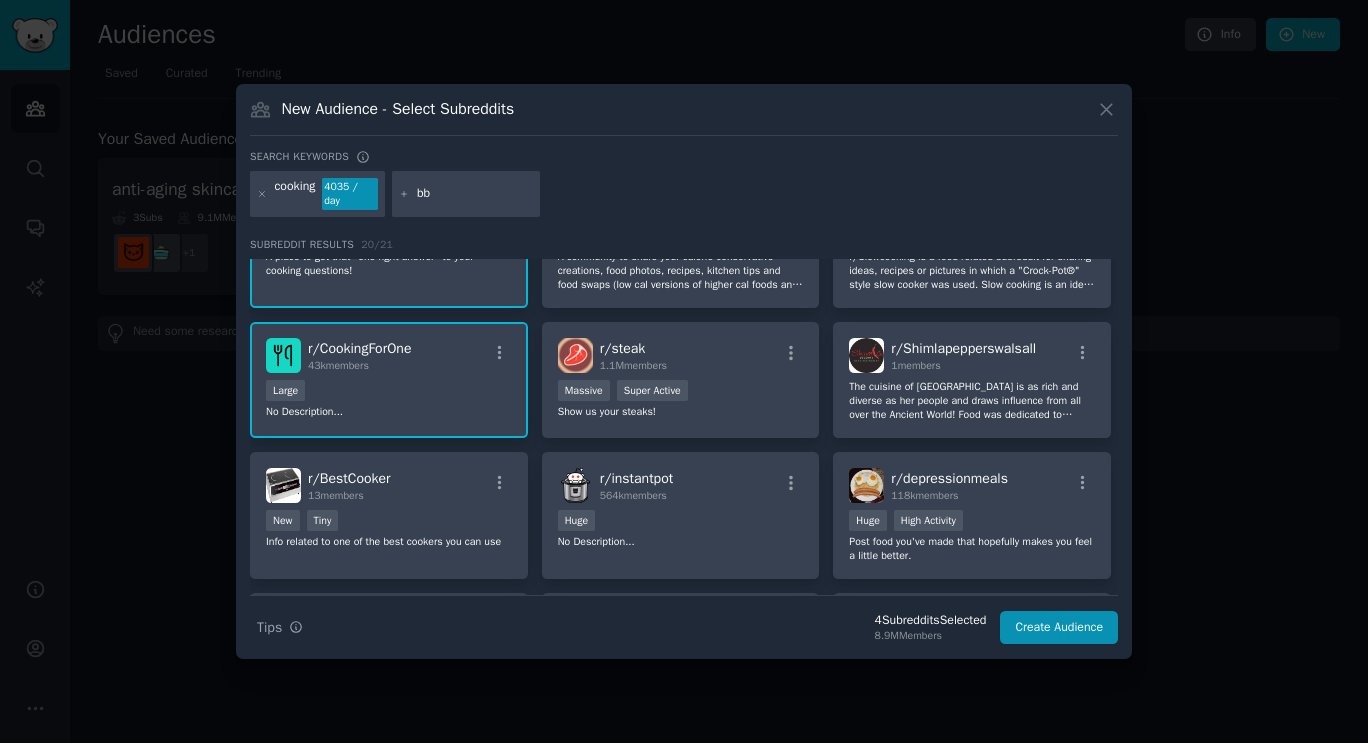 type on "bbq" 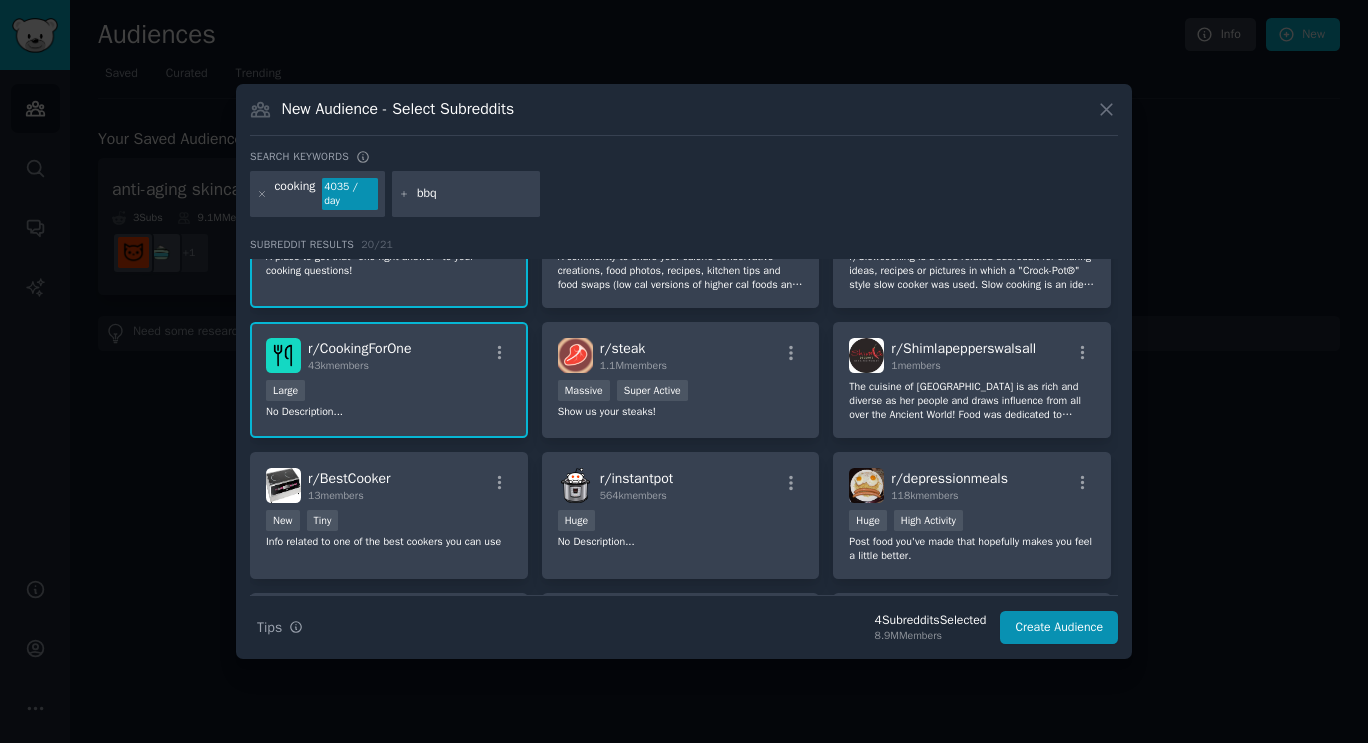 type 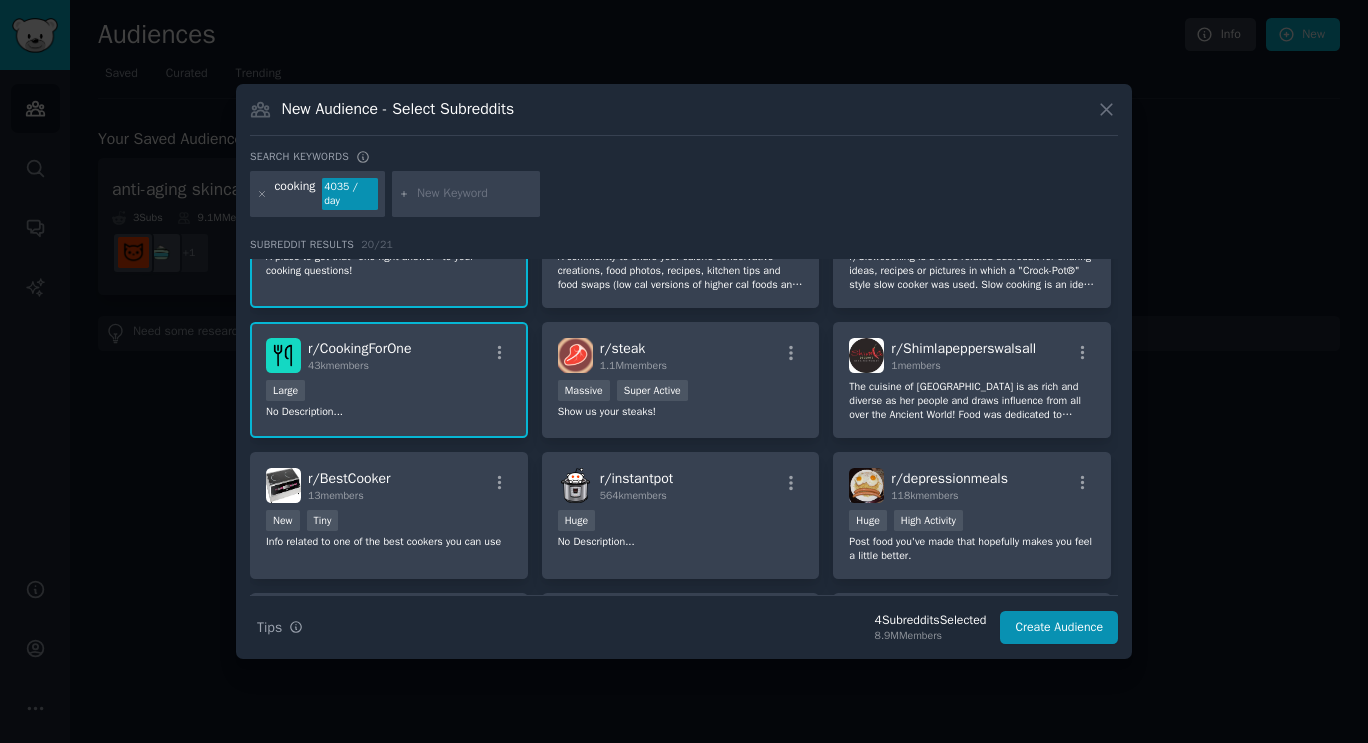scroll, scrollTop: 0, scrollLeft: 0, axis: both 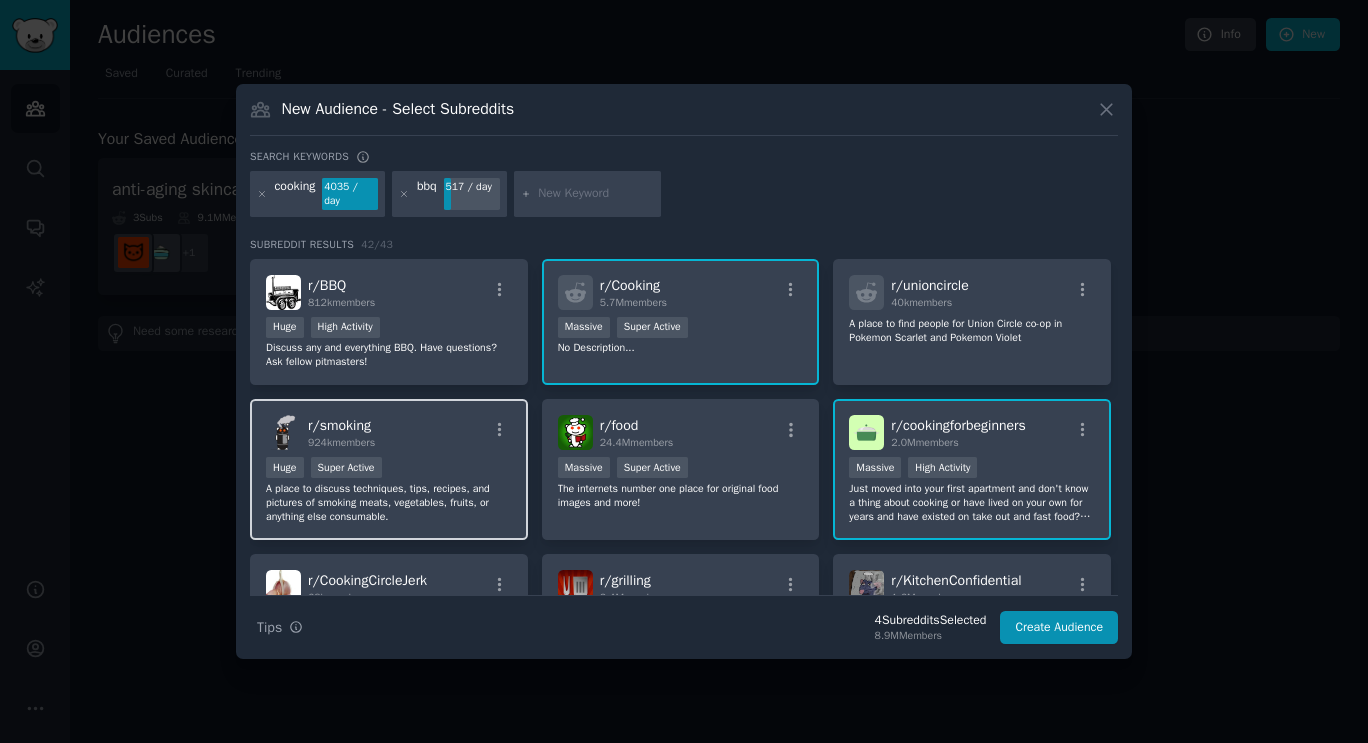 click on "Huge Super Active" at bounding box center (389, 469) 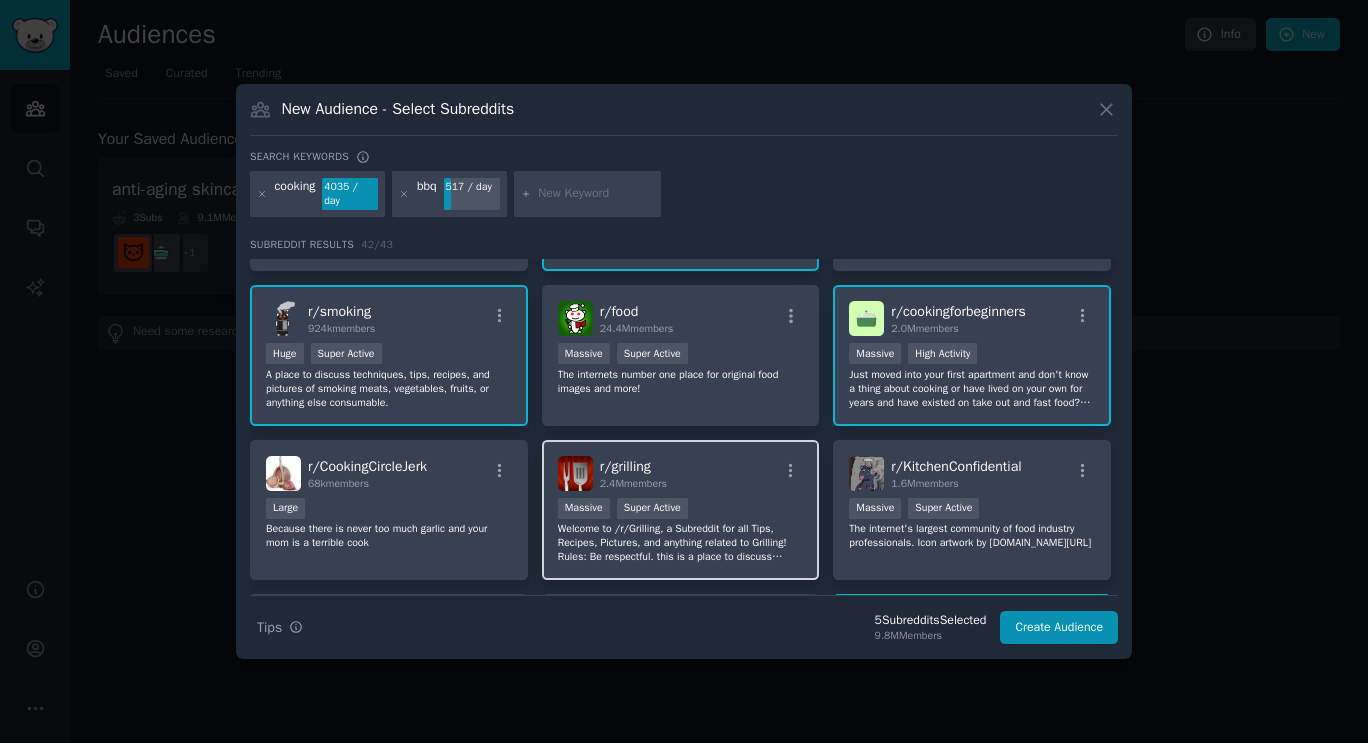 scroll, scrollTop: 0, scrollLeft: 0, axis: both 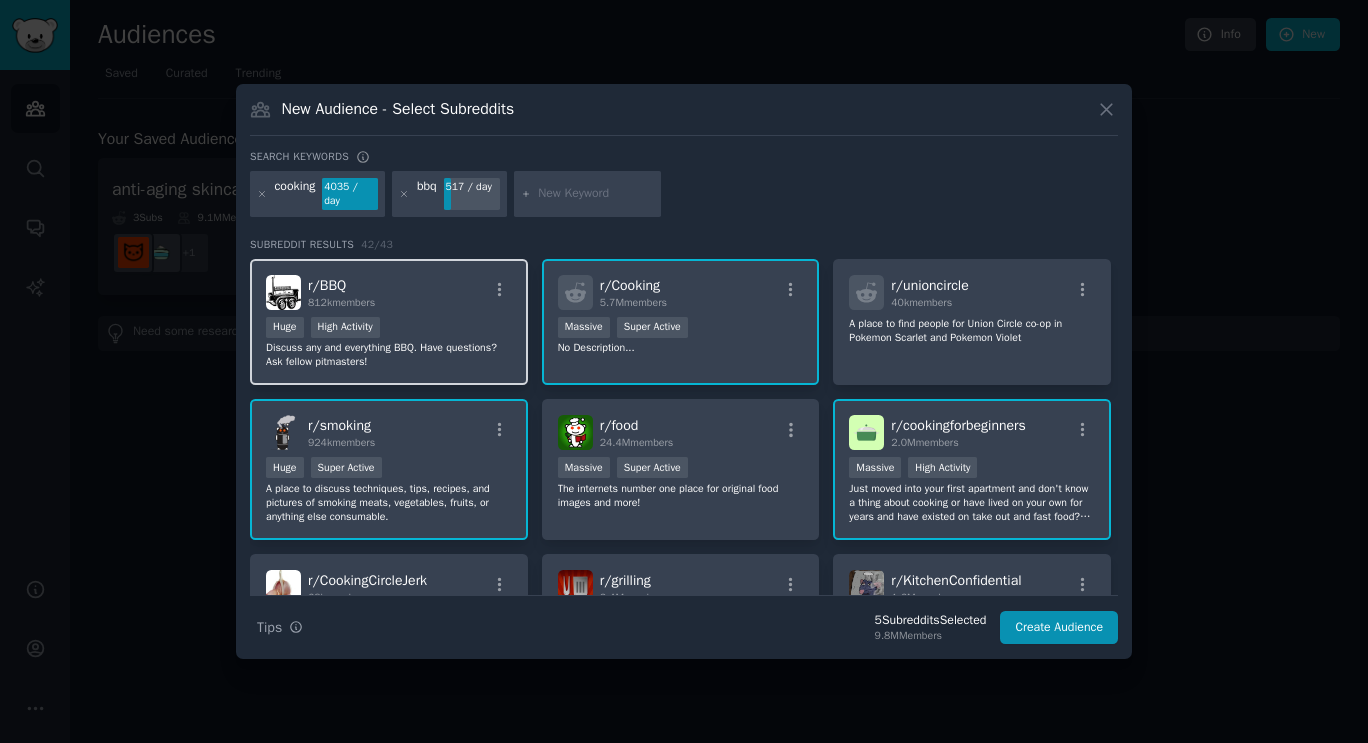 click on "Huge High Activity" at bounding box center (389, 329) 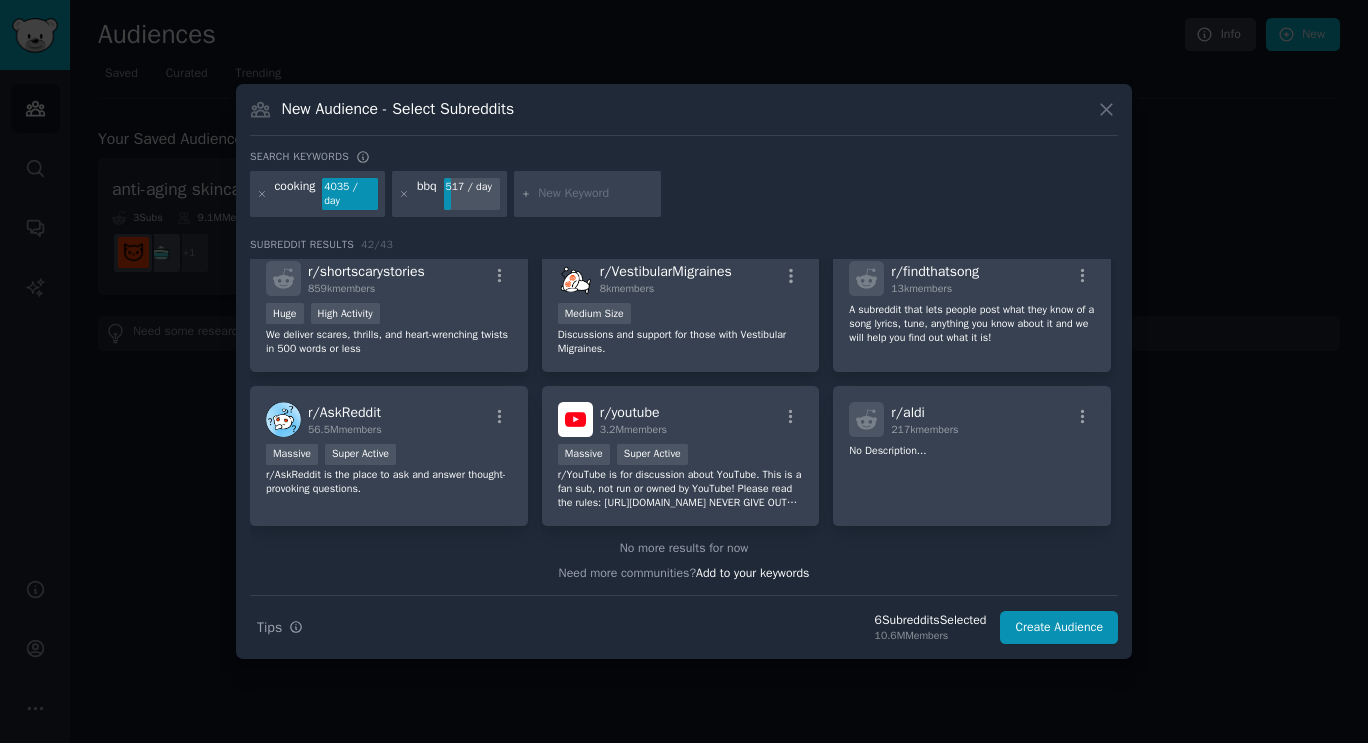 scroll, scrollTop: 1816, scrollLeft: 0, axis: vertical 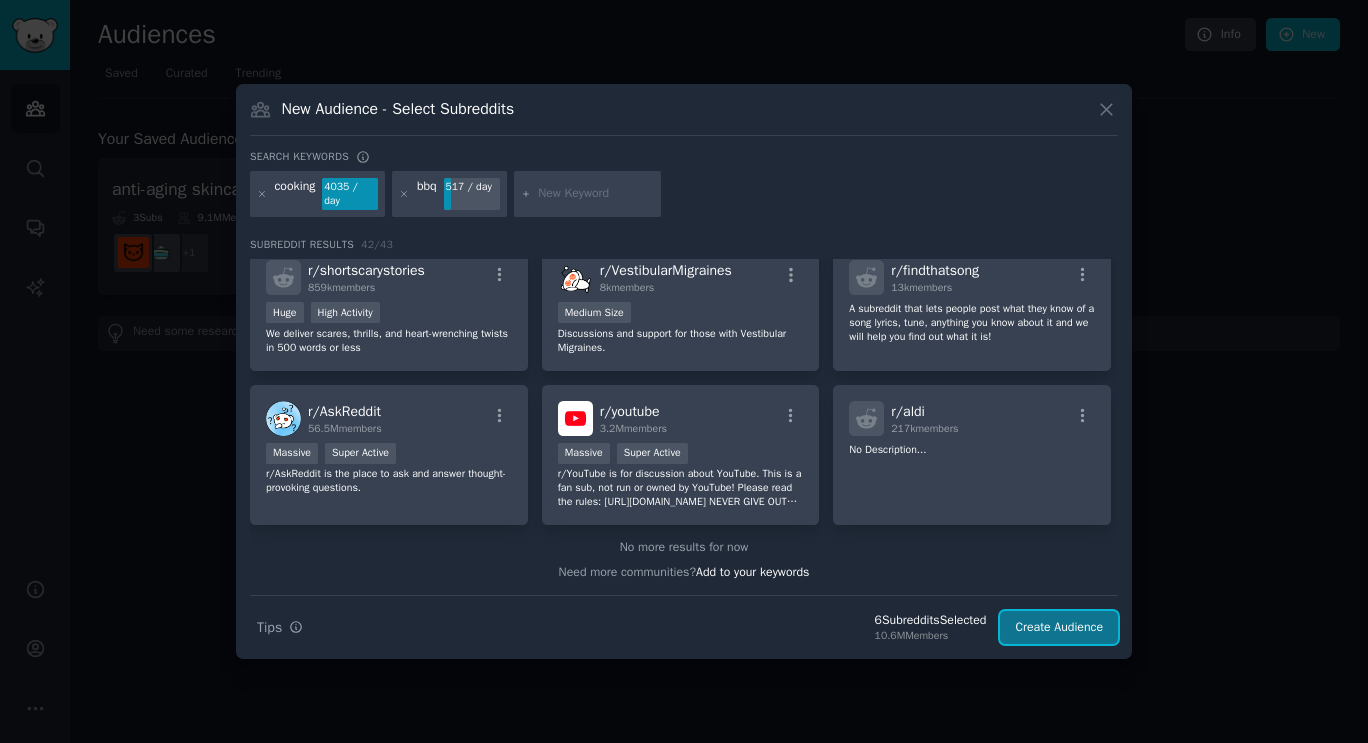 click on "Create Audience" at bounding box center (1059, 628) 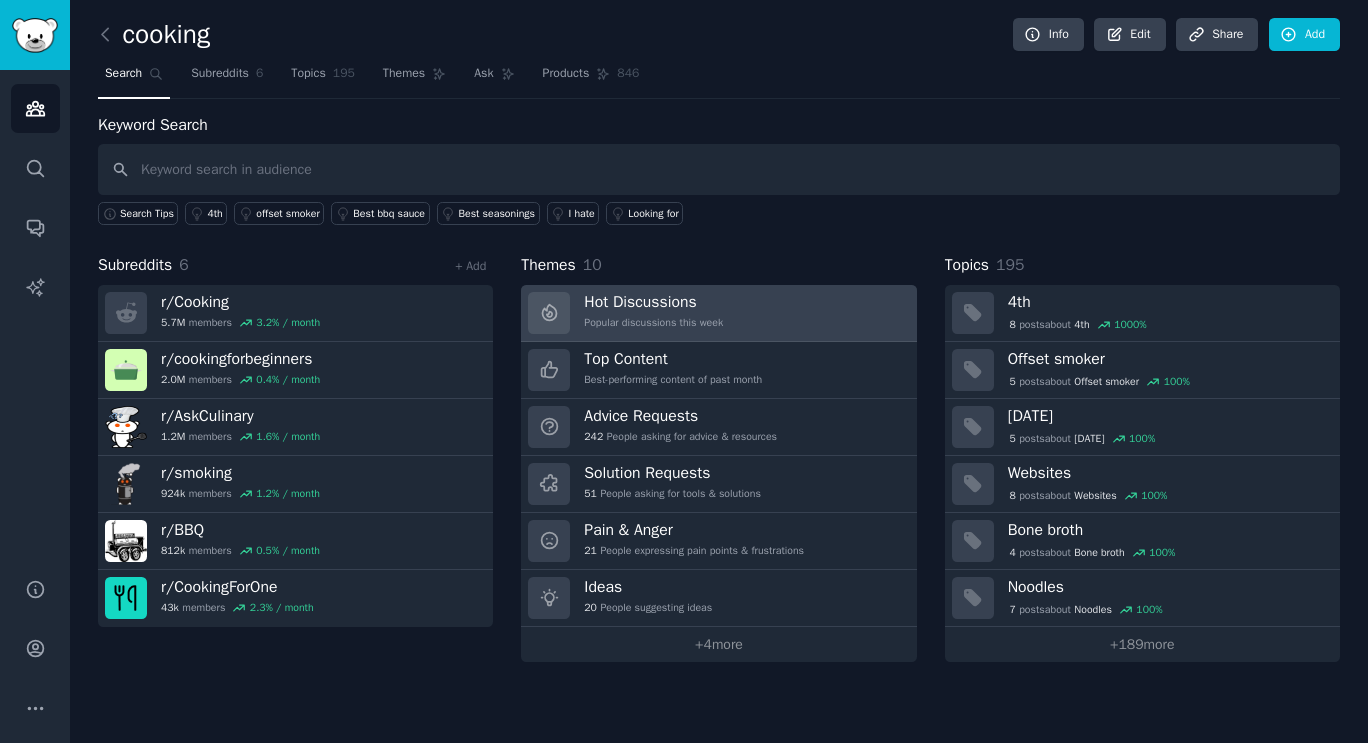 click on "Hot Discussions Popular discussions this week" at bounding box center (718, 313) 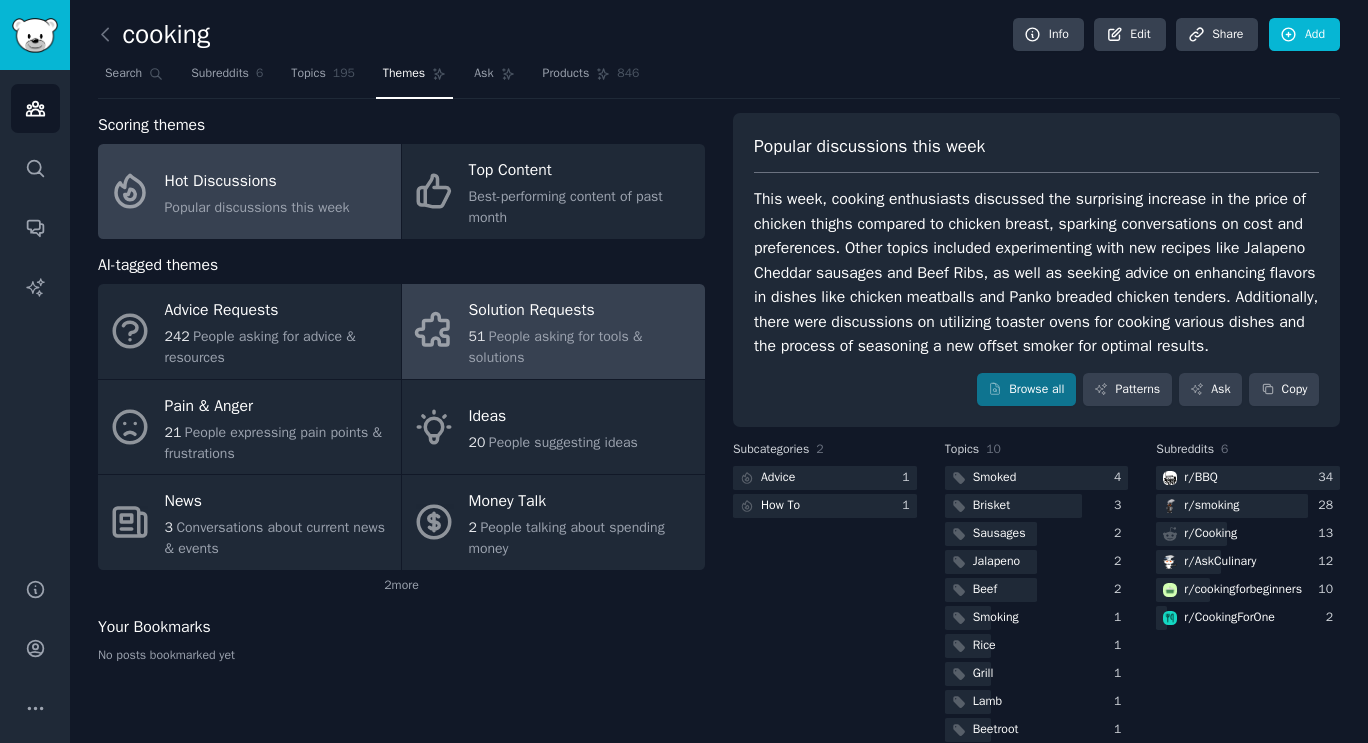 click on "51 People asking for tools & solutions" at bounding box center (582, 347) 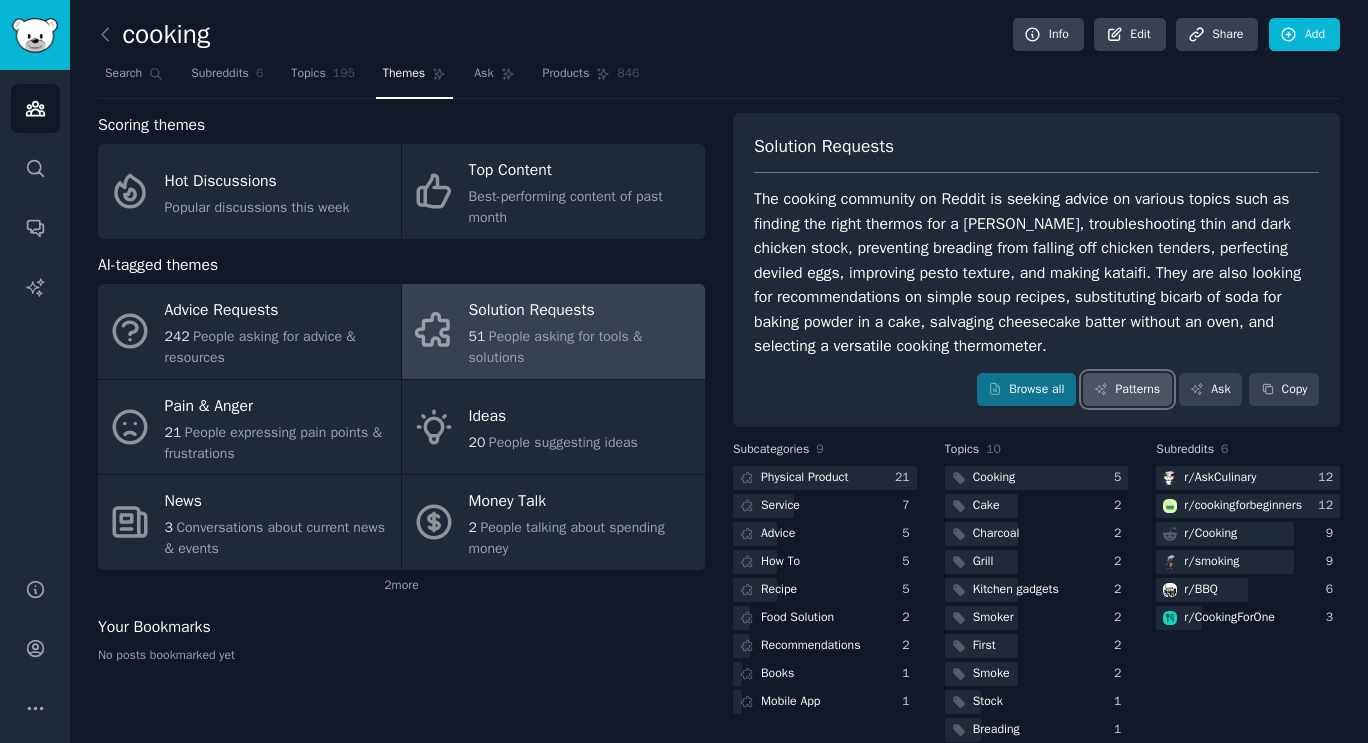 click on "Patterns" at bounding box center (1127, 390) 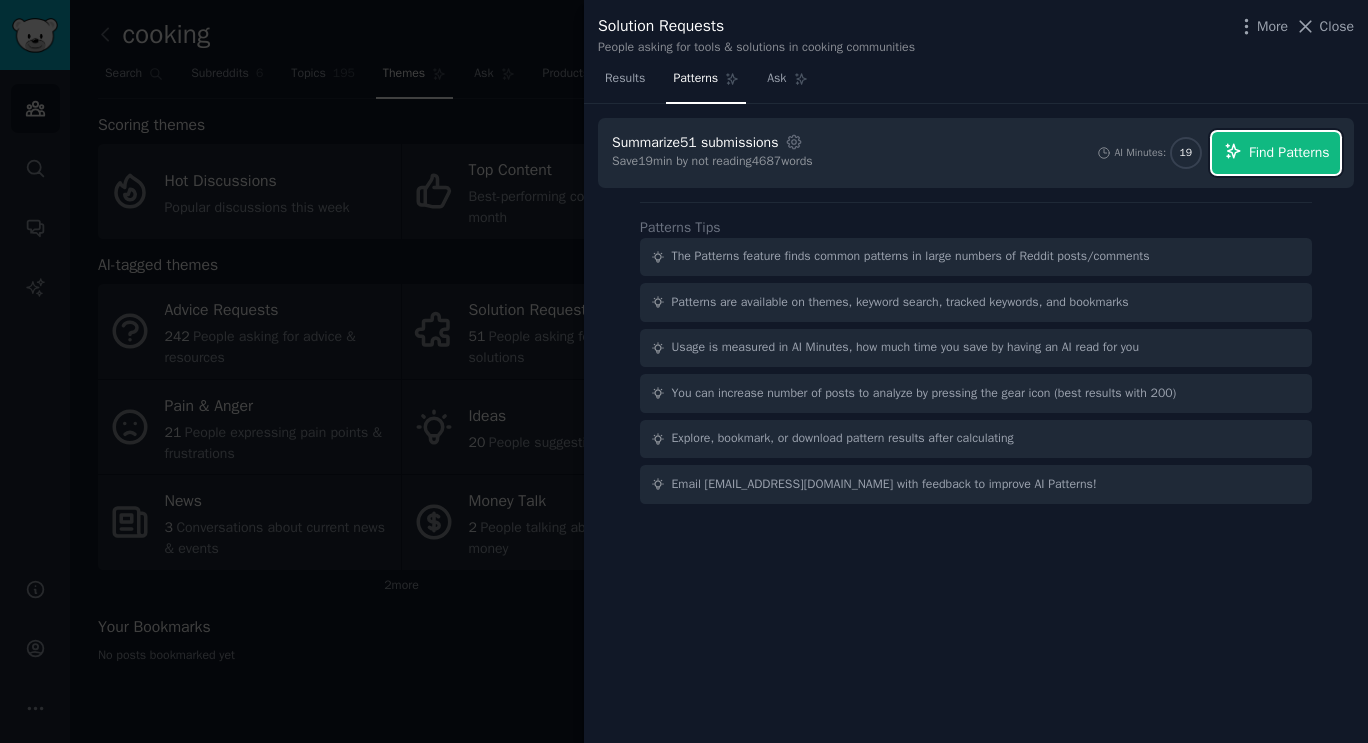 click on "Find Patterns" at bounding box center (1276, 153) 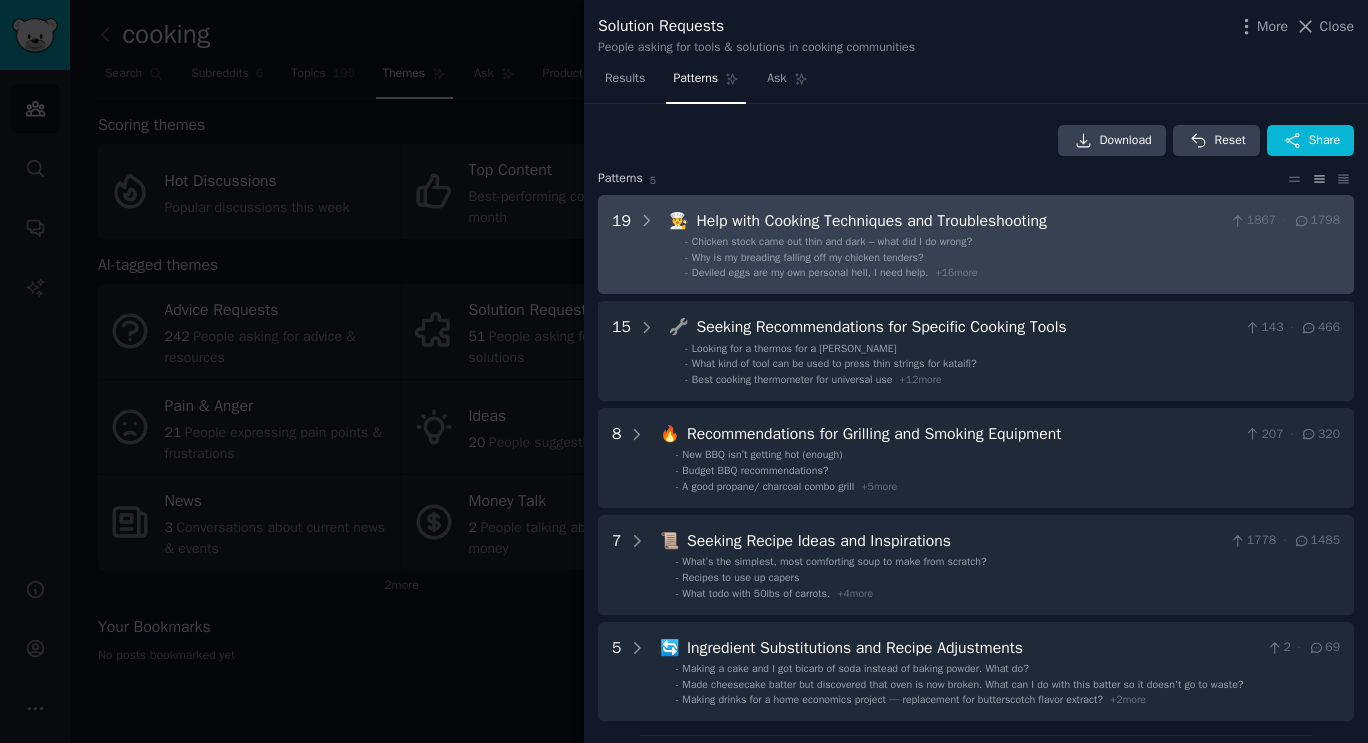 click on "- Why is my breading falling off my chicken tenders?" at bounding box center [1012, 258] 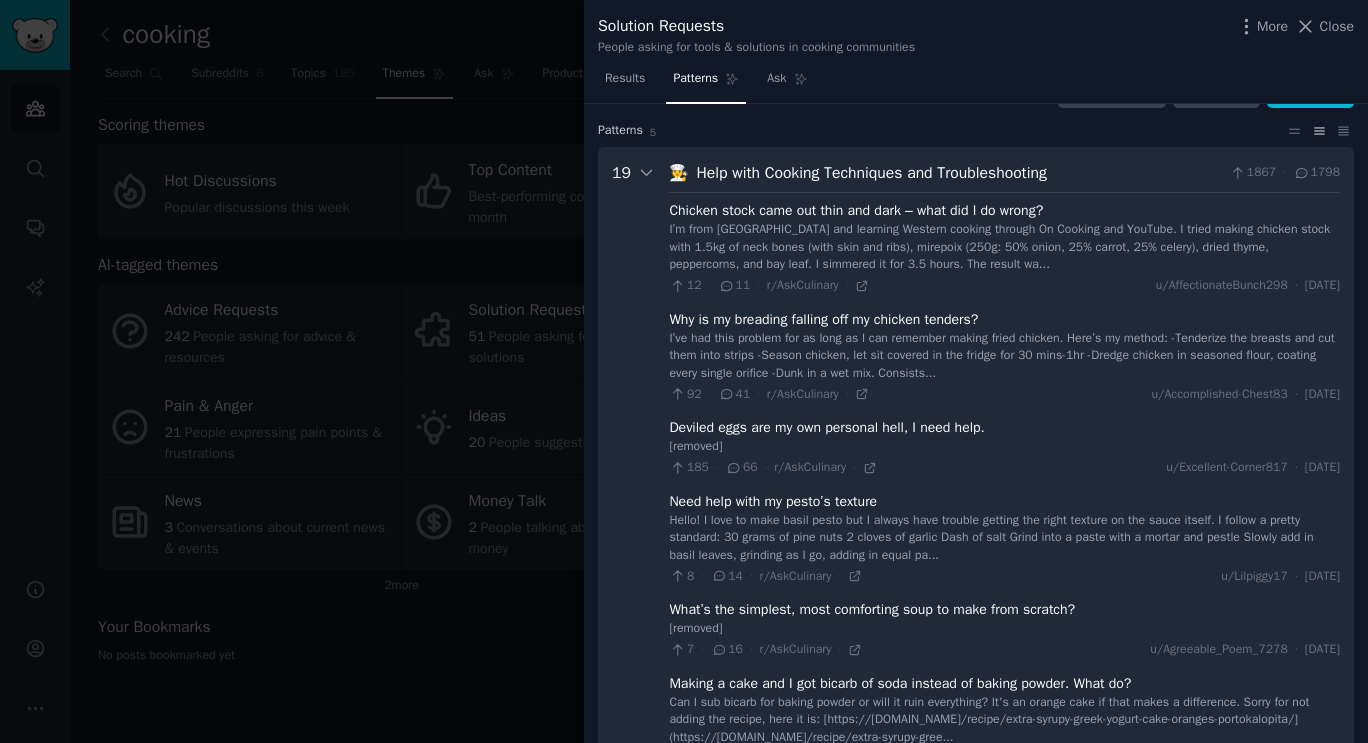 scroll, scrollTop: 91, scrollLeft: 0, axis: vertical 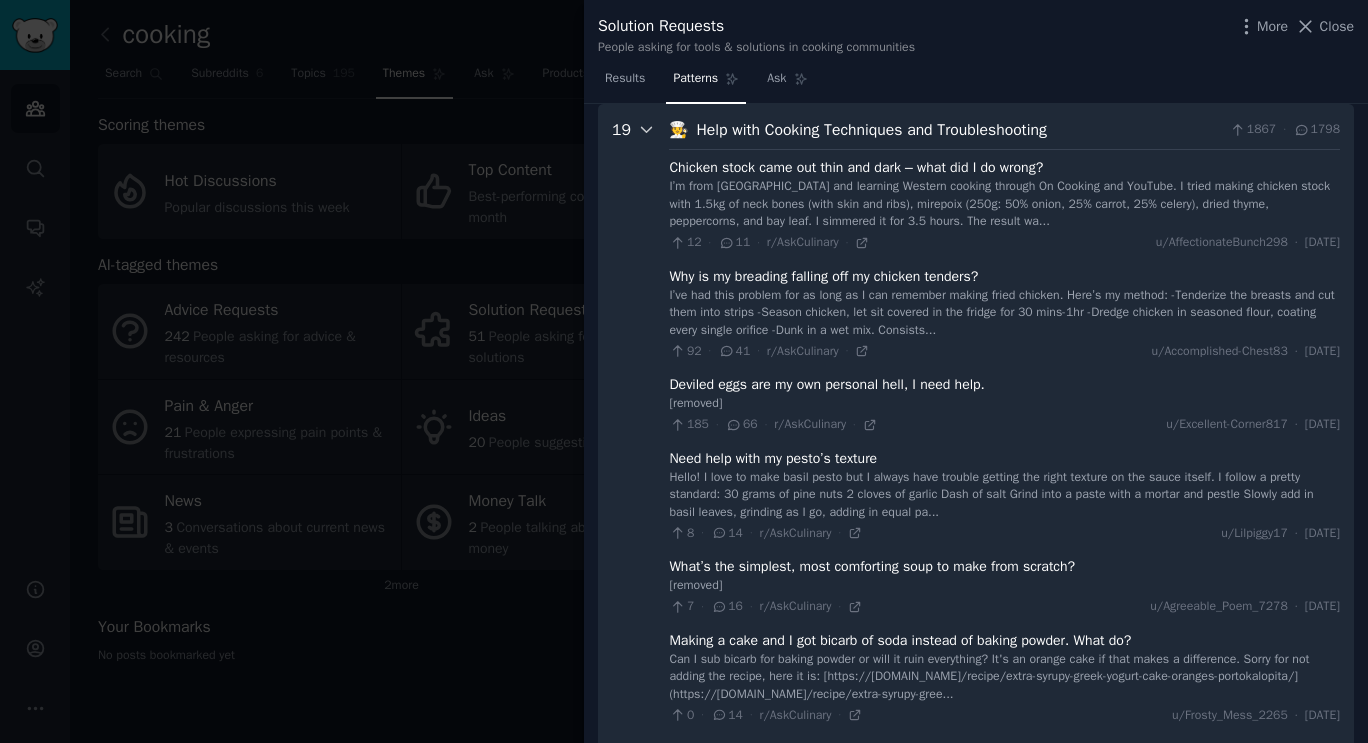 click 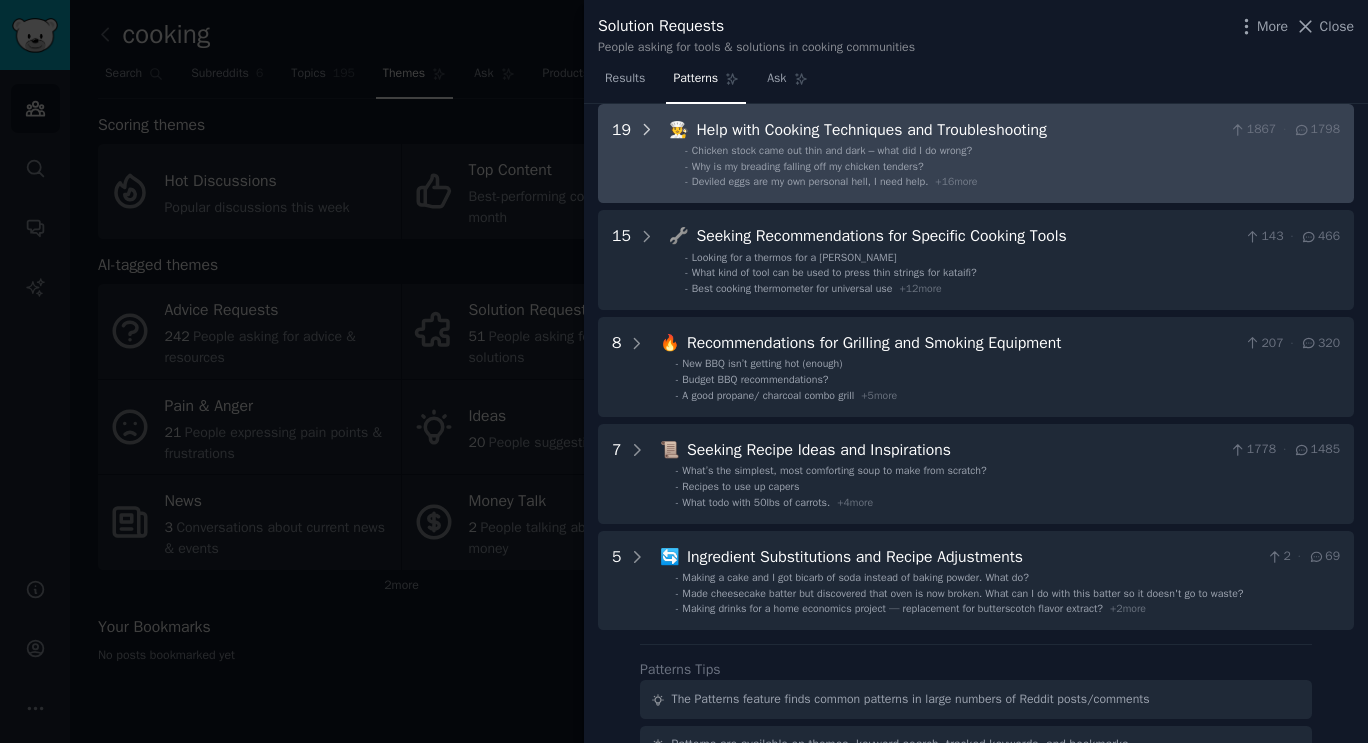 click at bounding box center (647, 154) 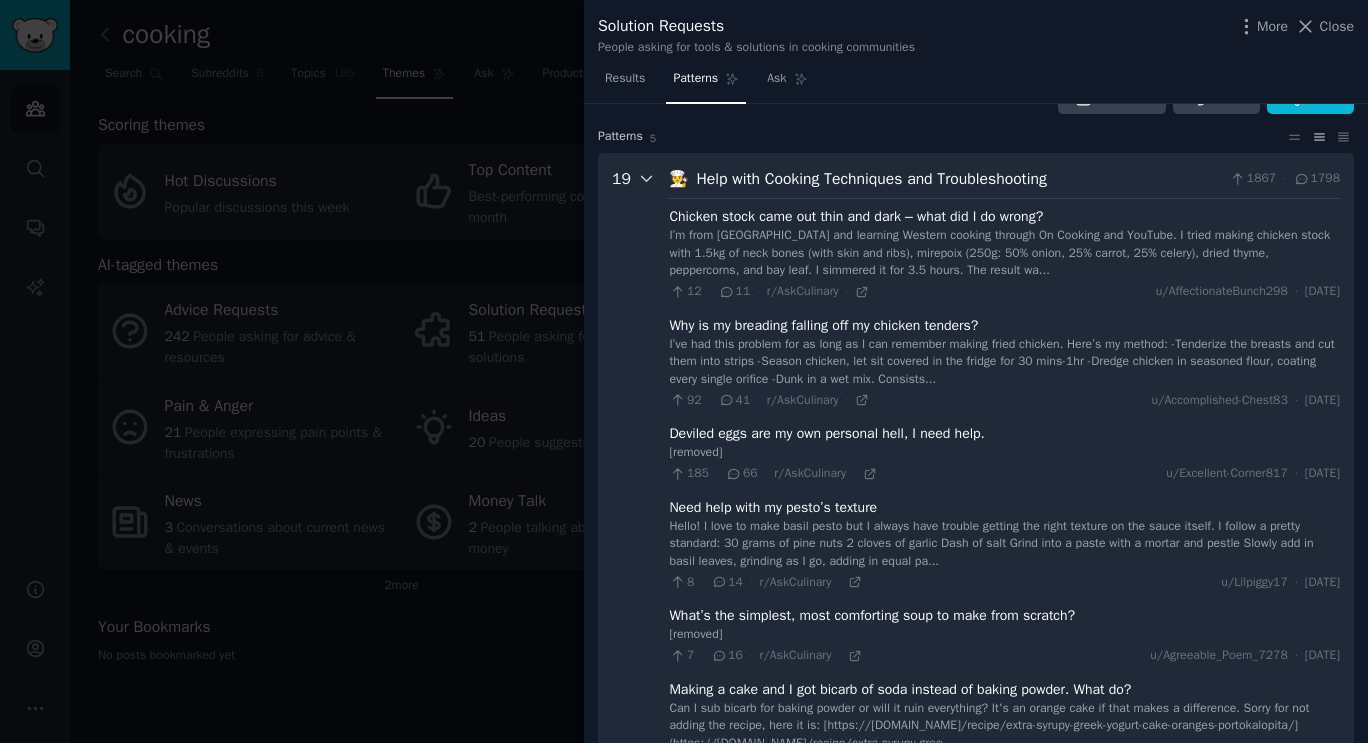 scroll, scrollTop: 0, scrollLeft: 0, axis: both 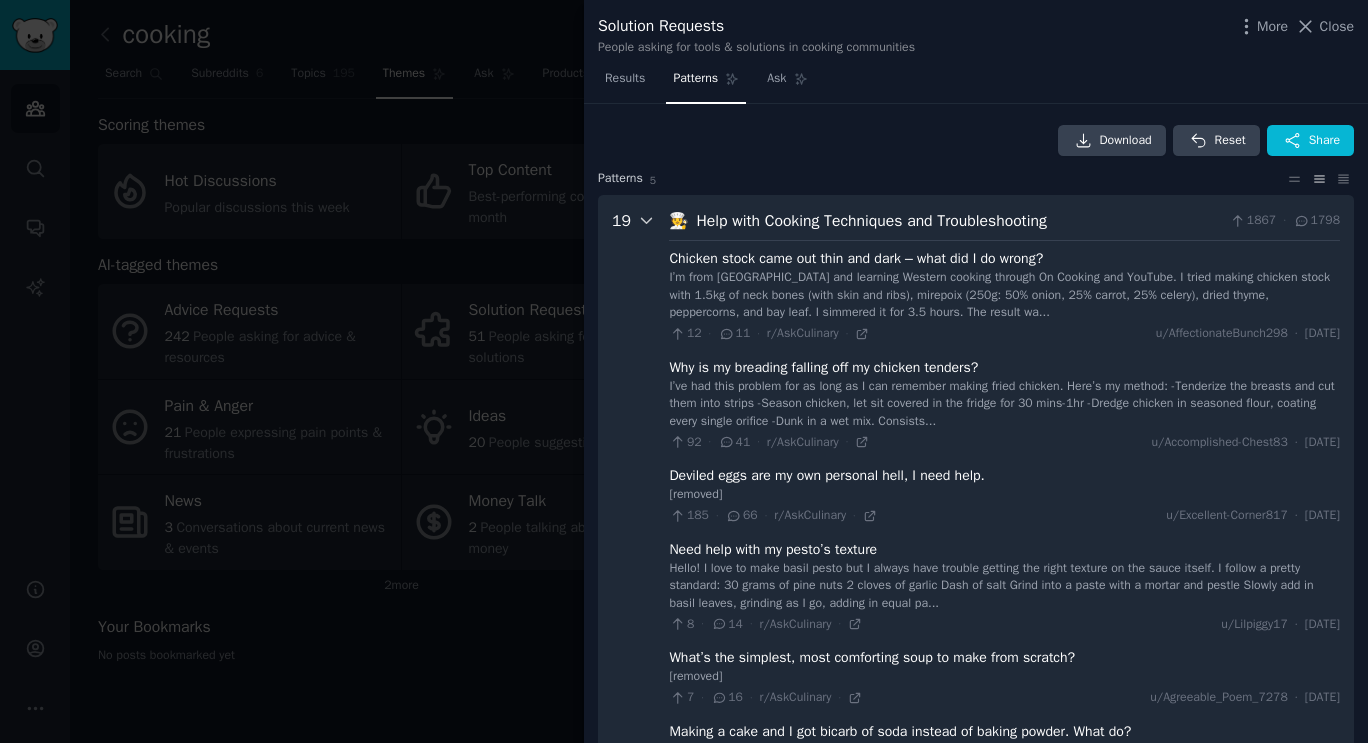click 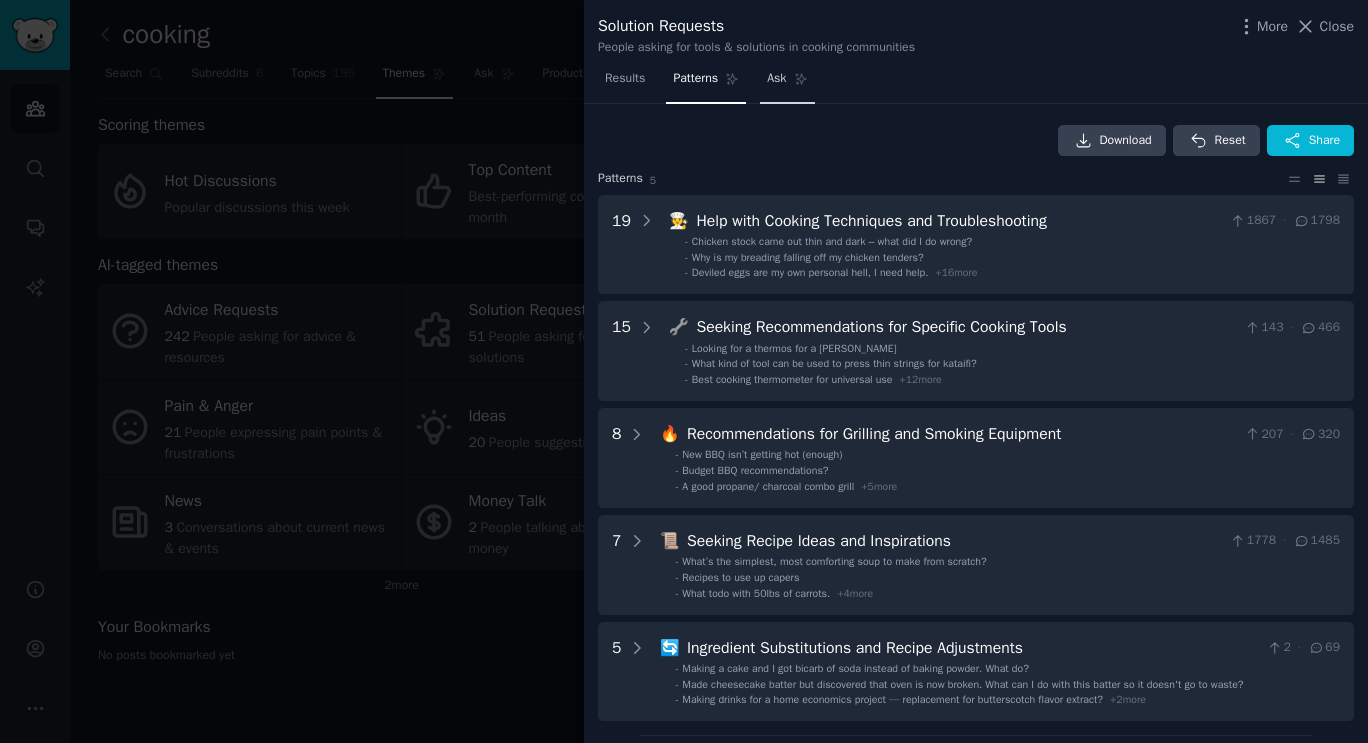 click on "Ask" at bounding box center [787, 83] 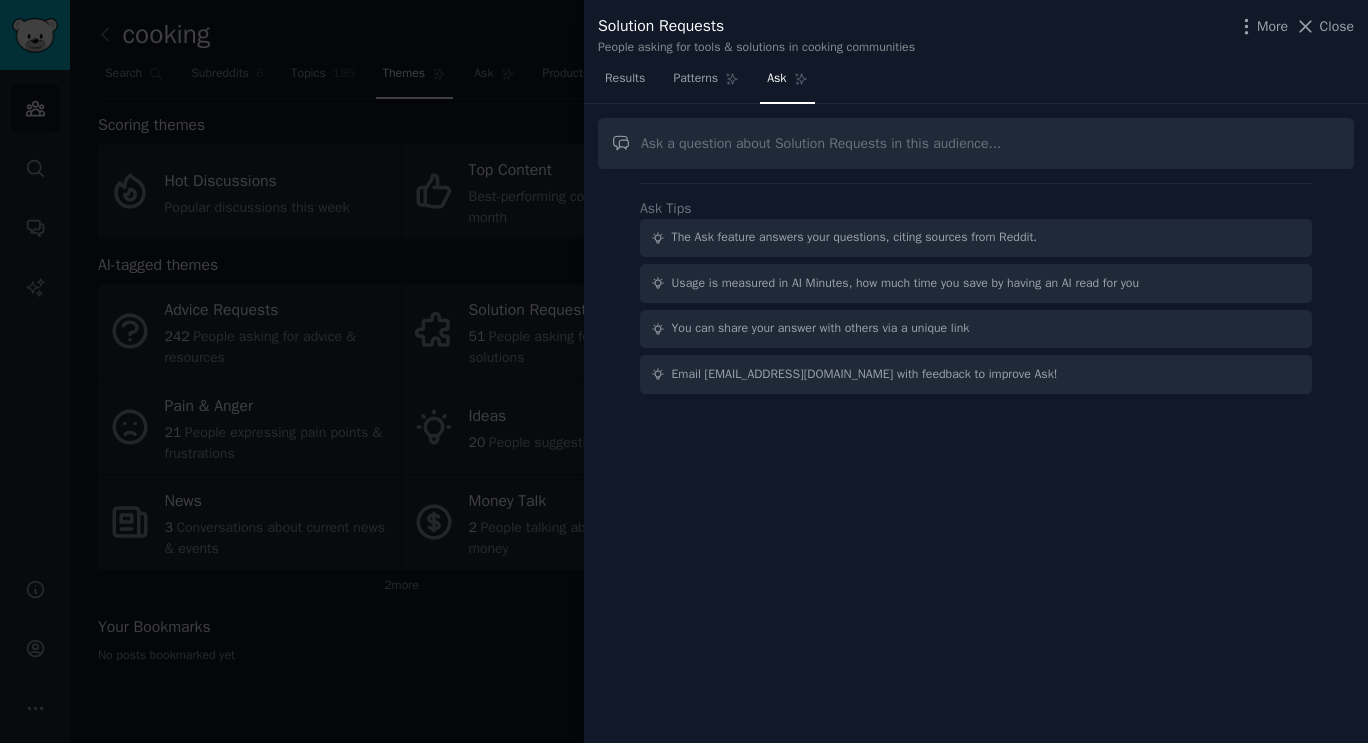 click at bounding box center (684, 371) 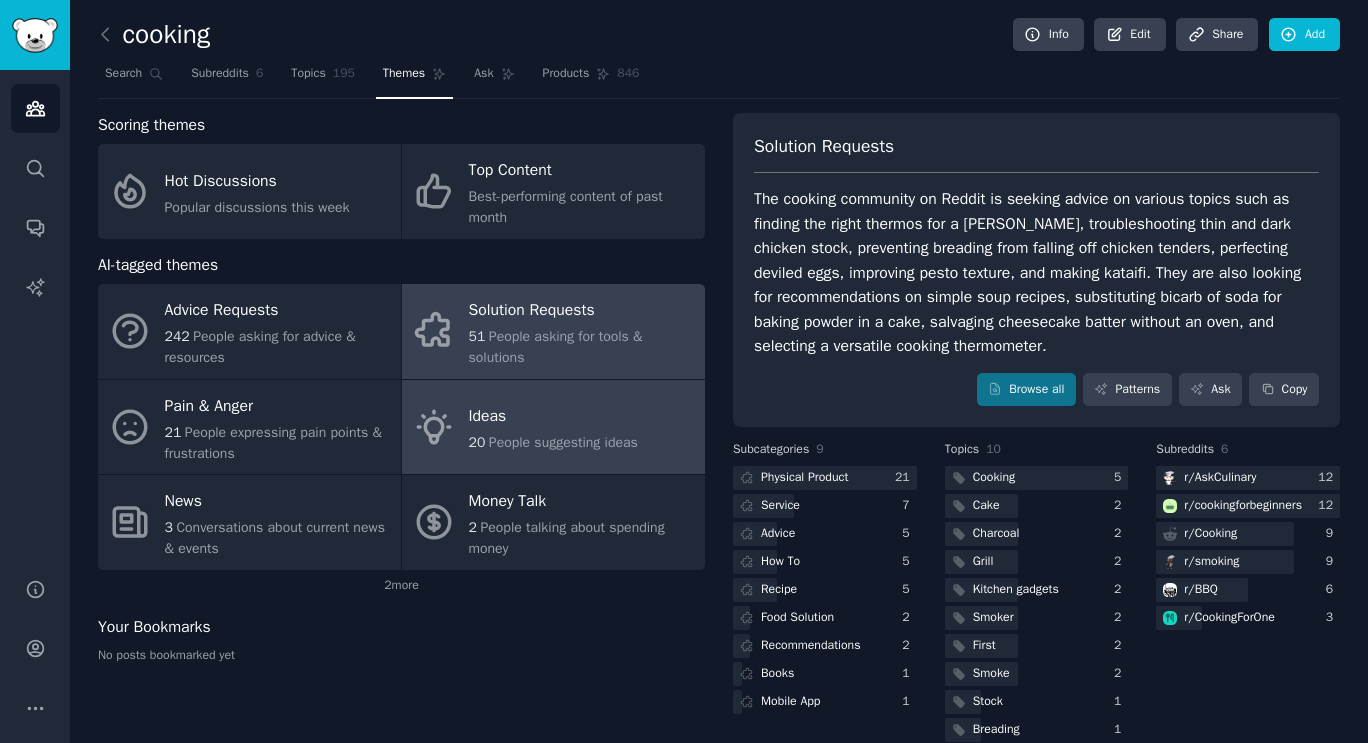 click on "People suggesting ideas" at bounding box center (563, 442) 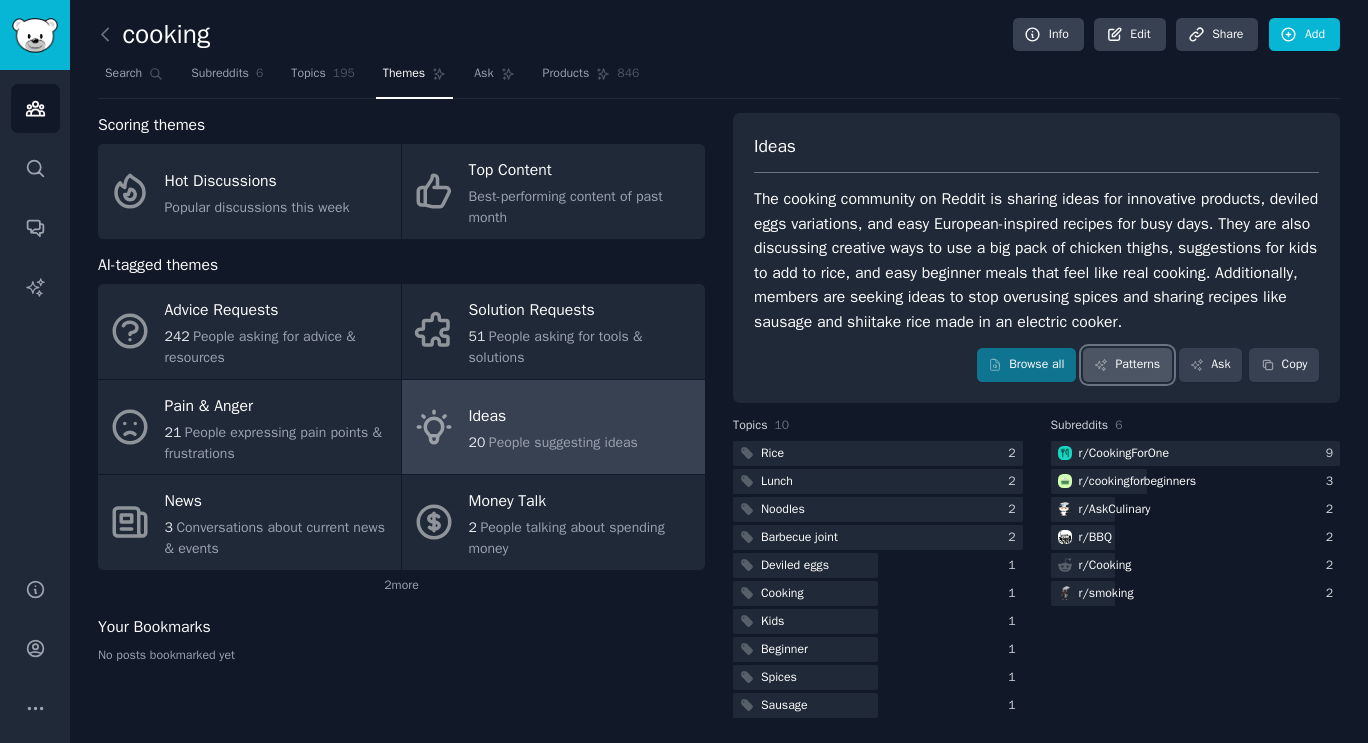 click on "Patterns" at bounding box center [1127, 365] 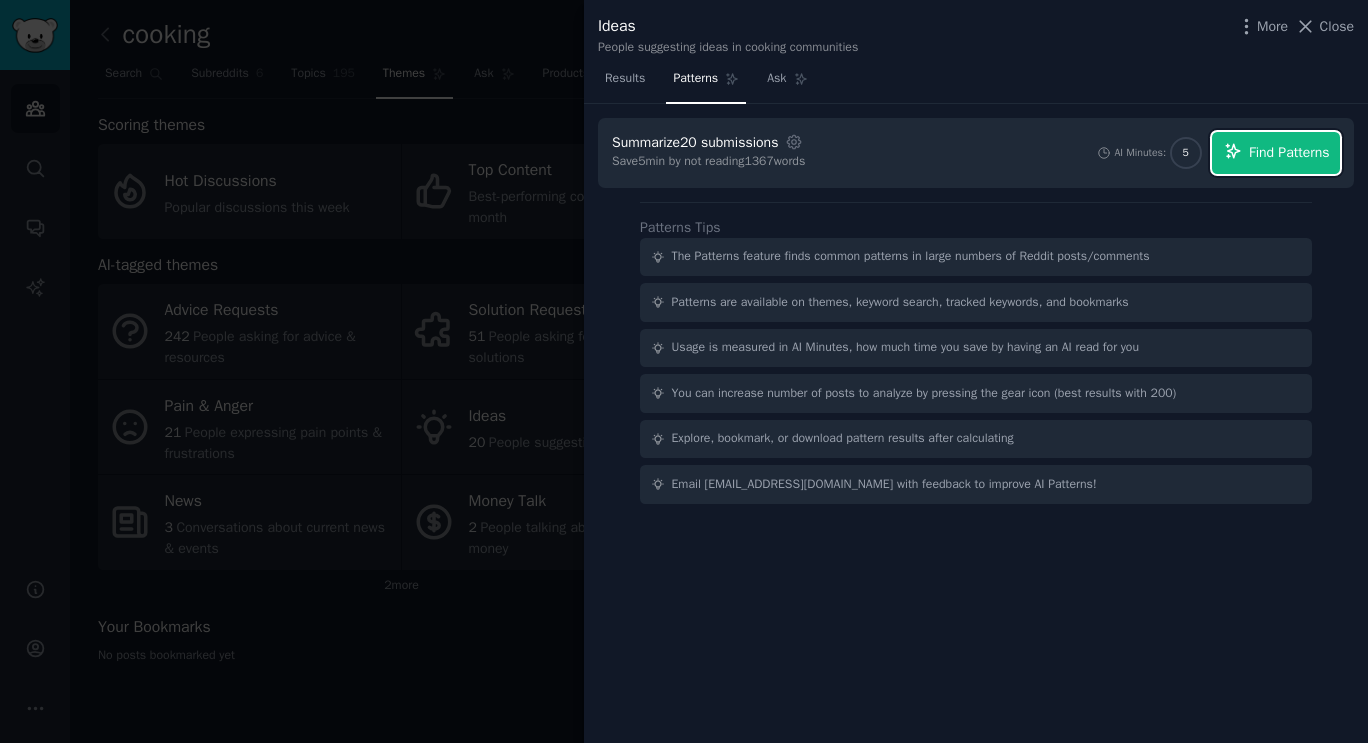 click on "Find Patterns" at bounding box center [1276, 153] 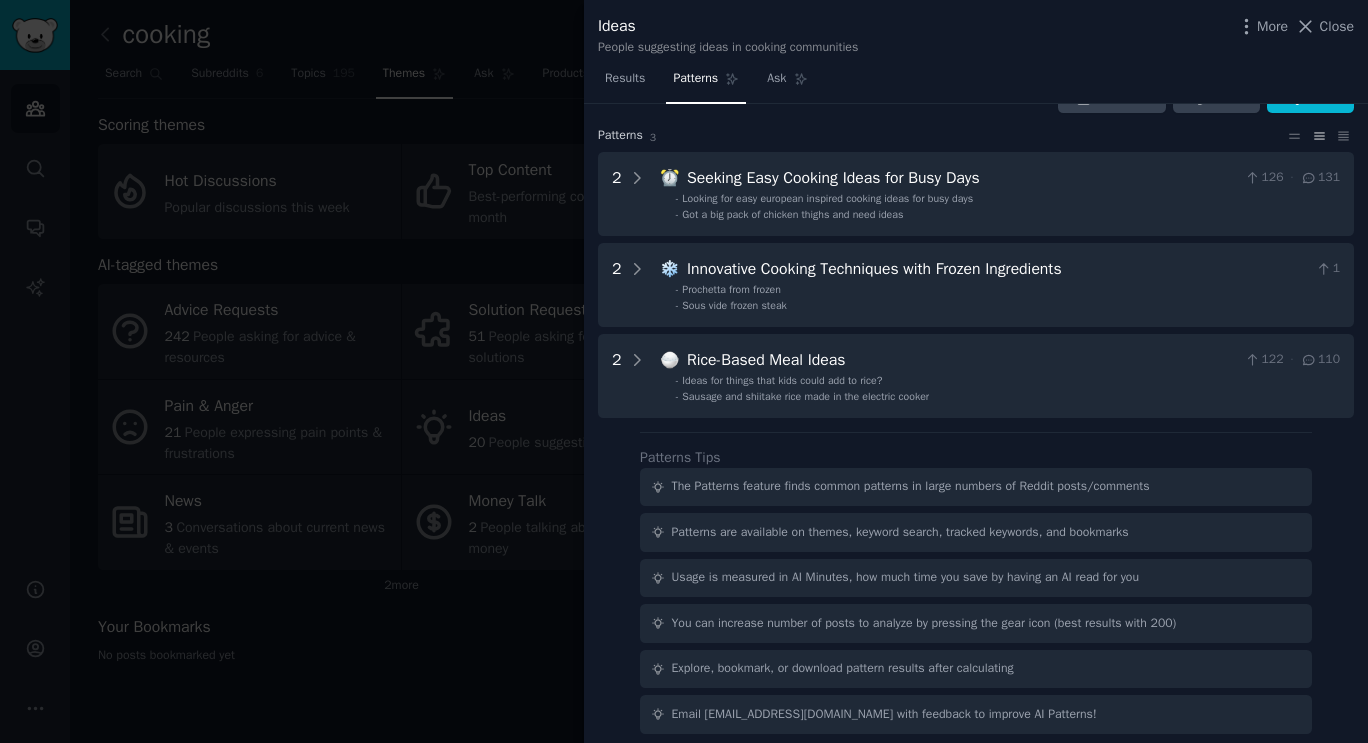scroll, scrollTop: 44, scrollLeft: 0, axis: vertical 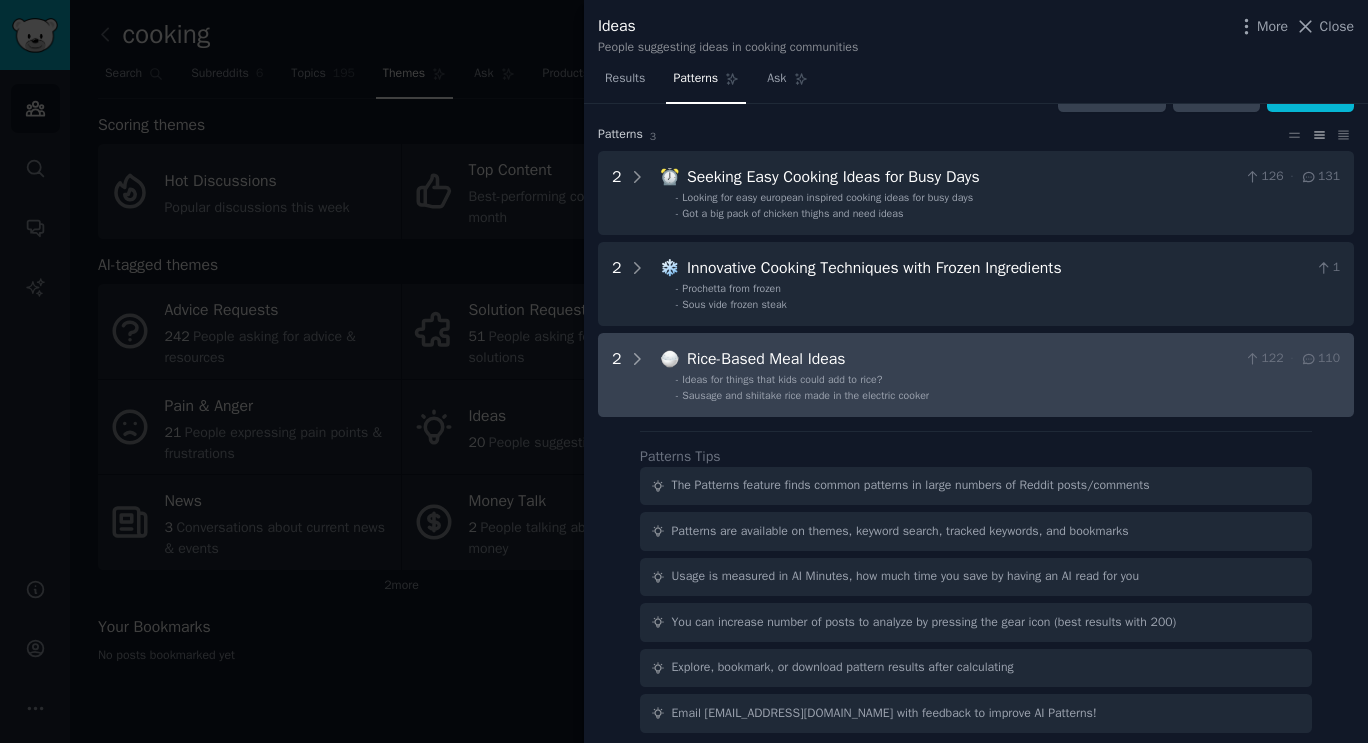 click on "Rice-Based Meal Ideas" at bounding box center [962, 359] 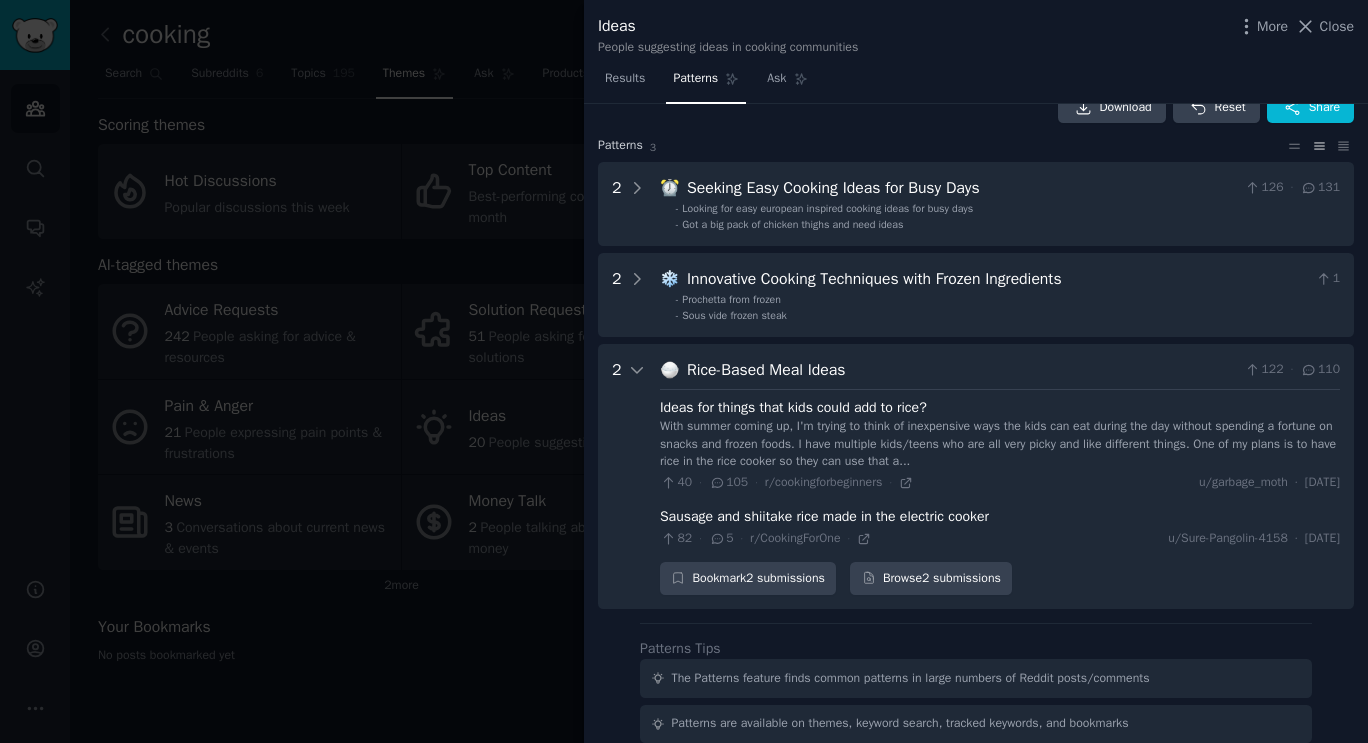 scroll, scrollTop: 0, scrollLeft: 0, axis: both 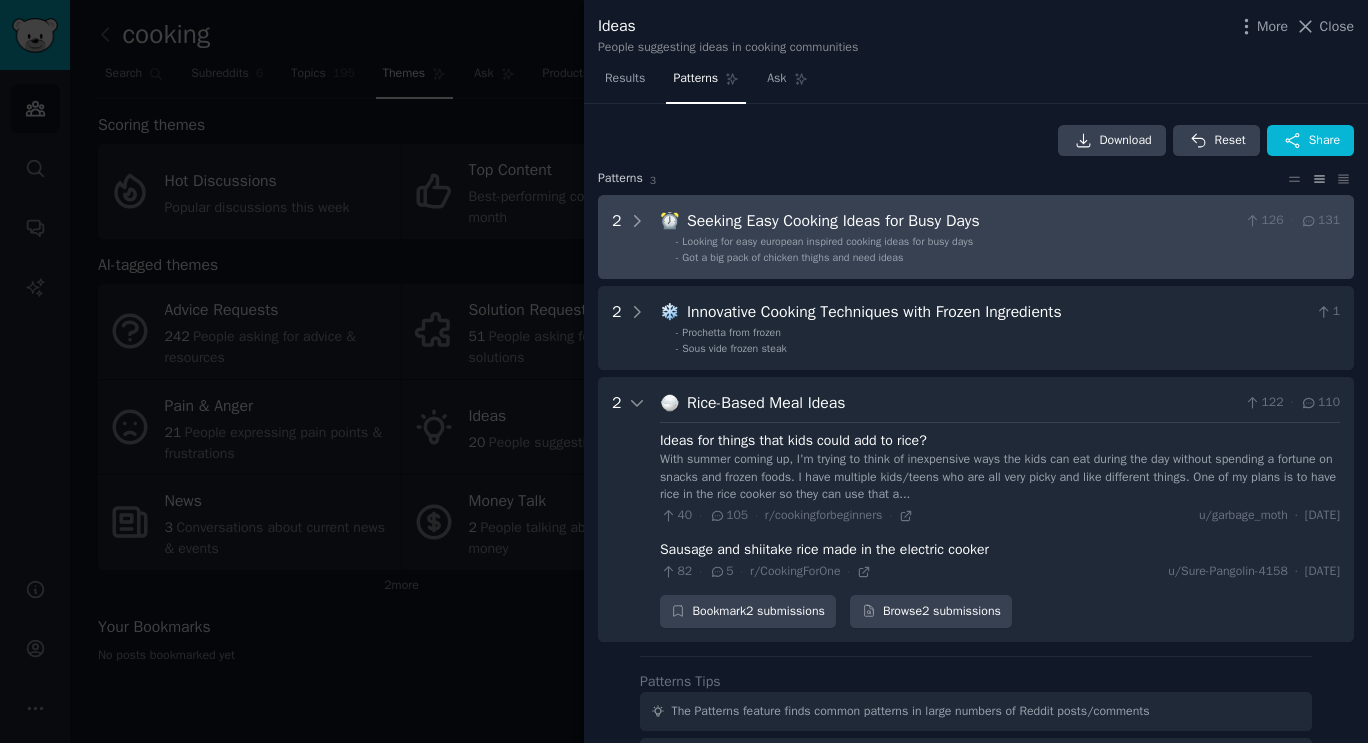 click on "- Looking for easy european inspired cooking ideas for busy days" at bounding box center (1008, 242) 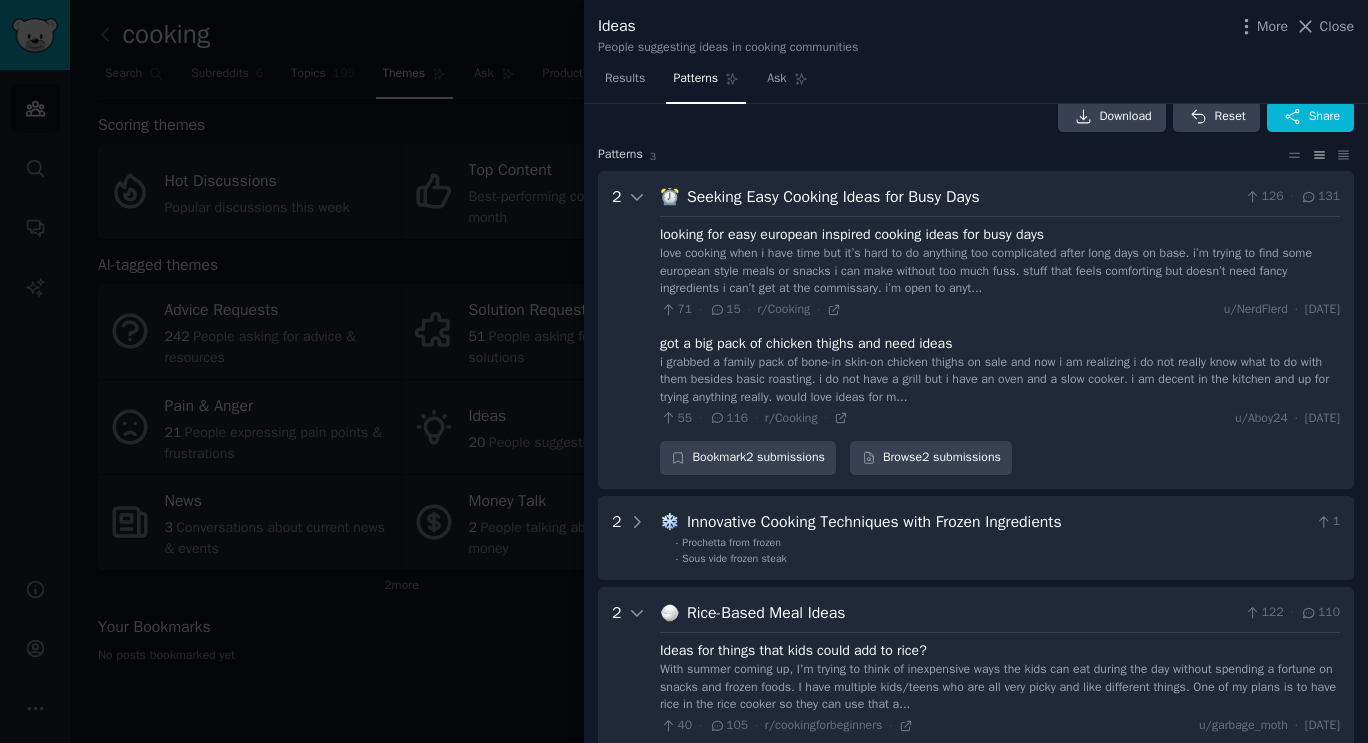 scroll, scrollTop: 0, scrollLeft: 0, axis: both 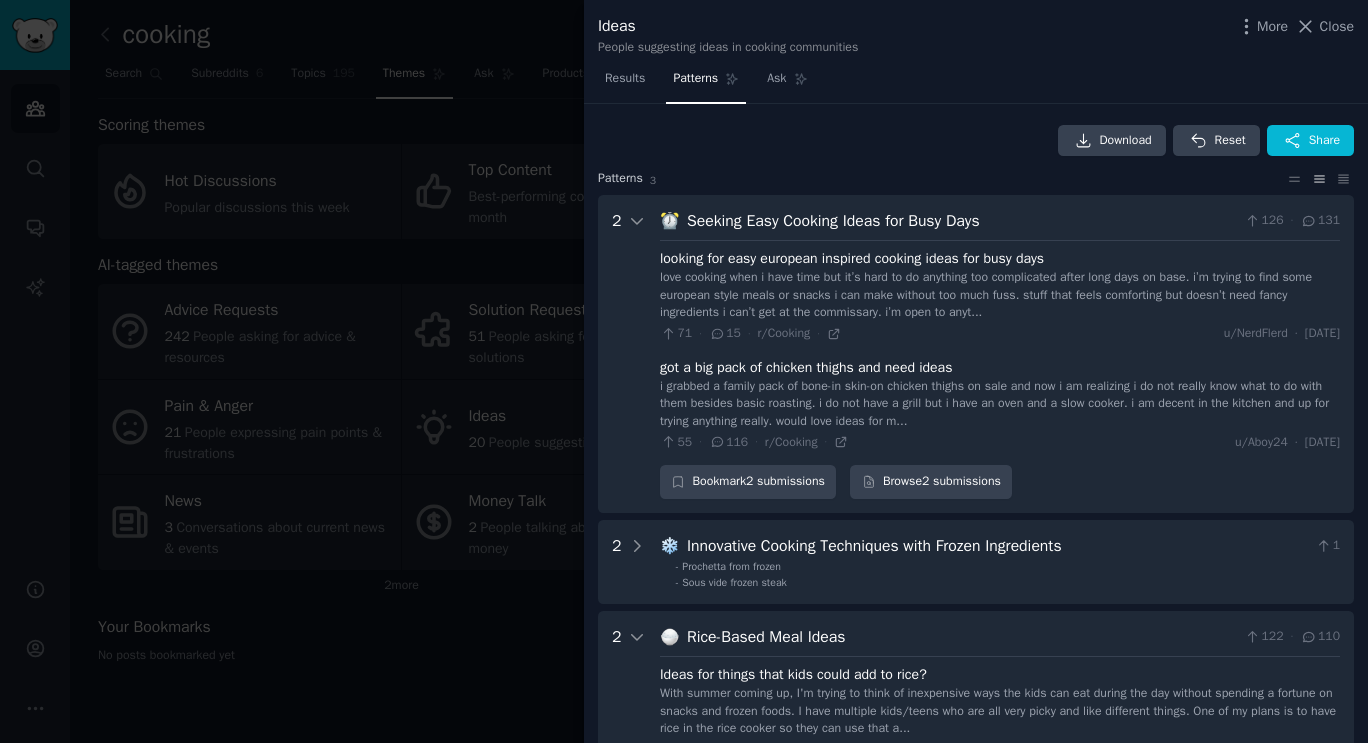 drag, startPoint x: 768, startPoint y: 220, endPoint x: 728, endPoint y: 267, distance: 61.7171 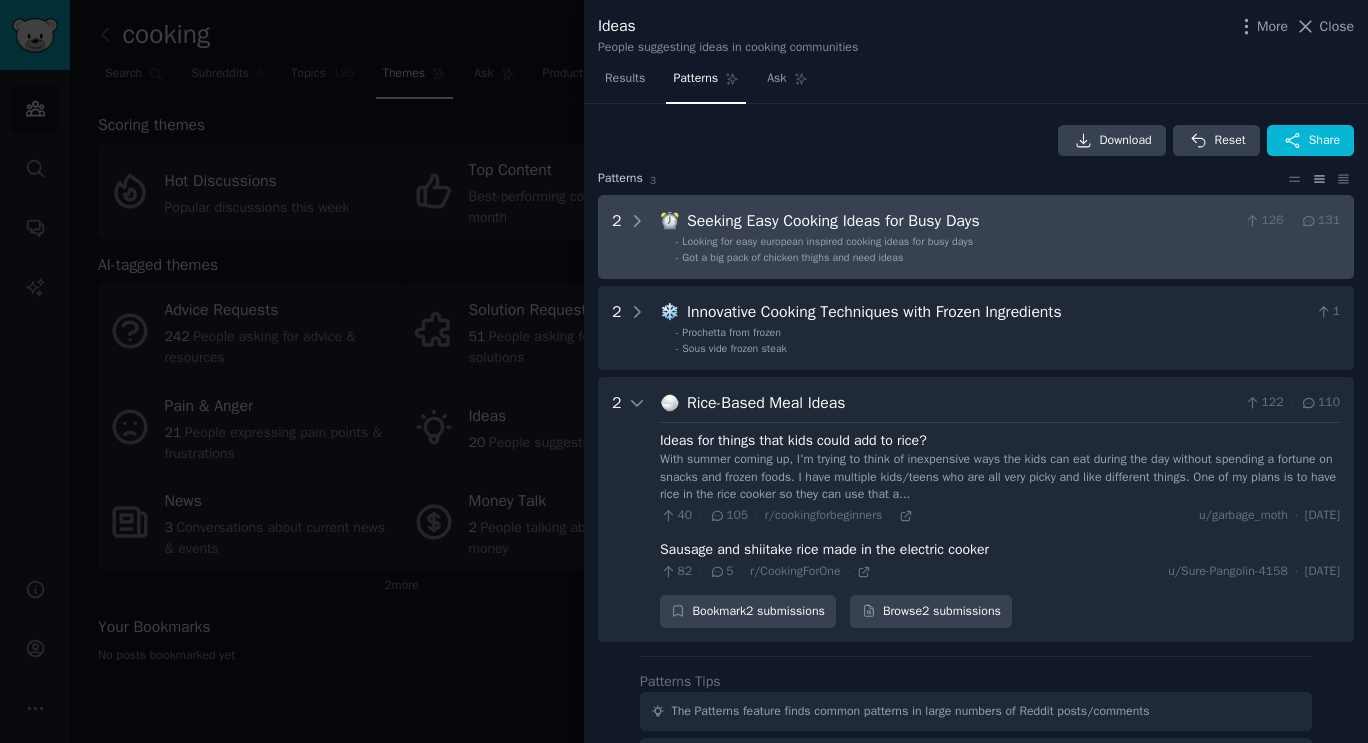 click on "Seeking Easy Cooking Ideas for Busy Days" at bounding box center [962, 221] 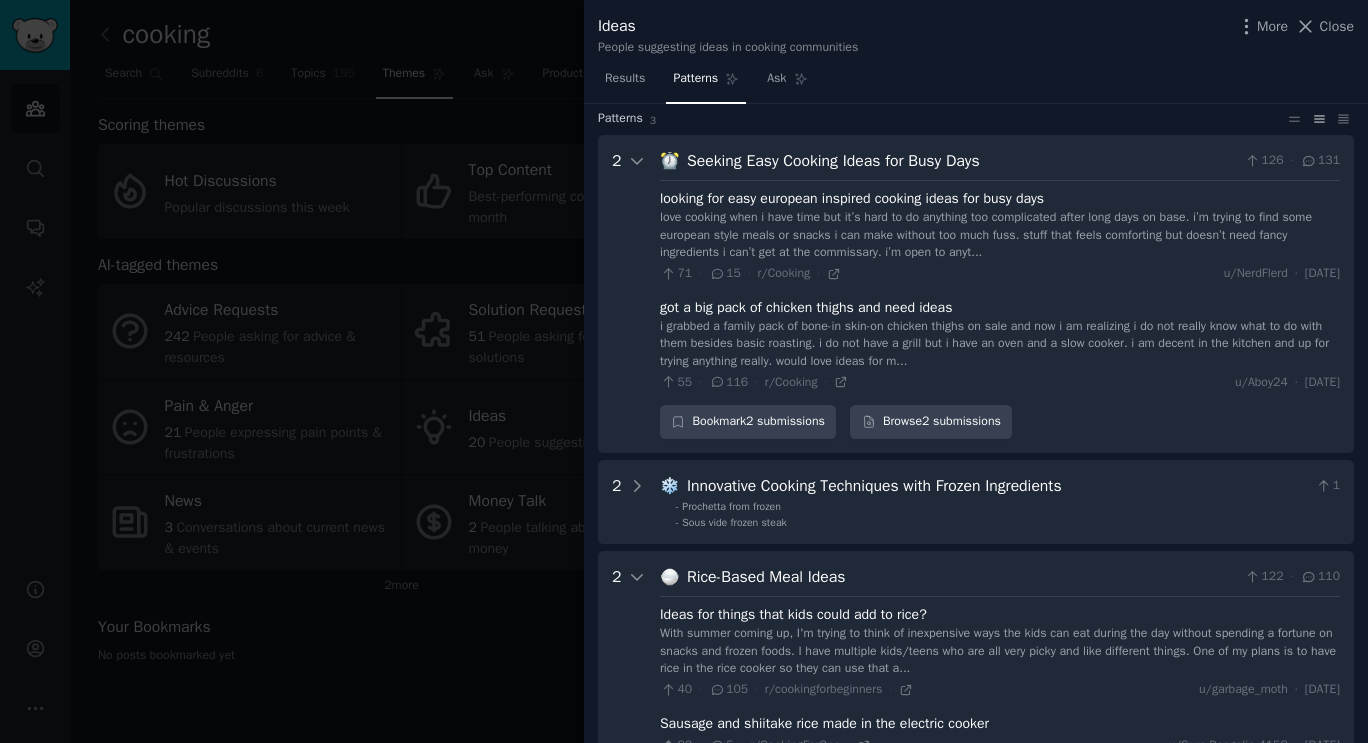 scroll, scrollTop: 91, scrollLeft: 0, axis: vertical 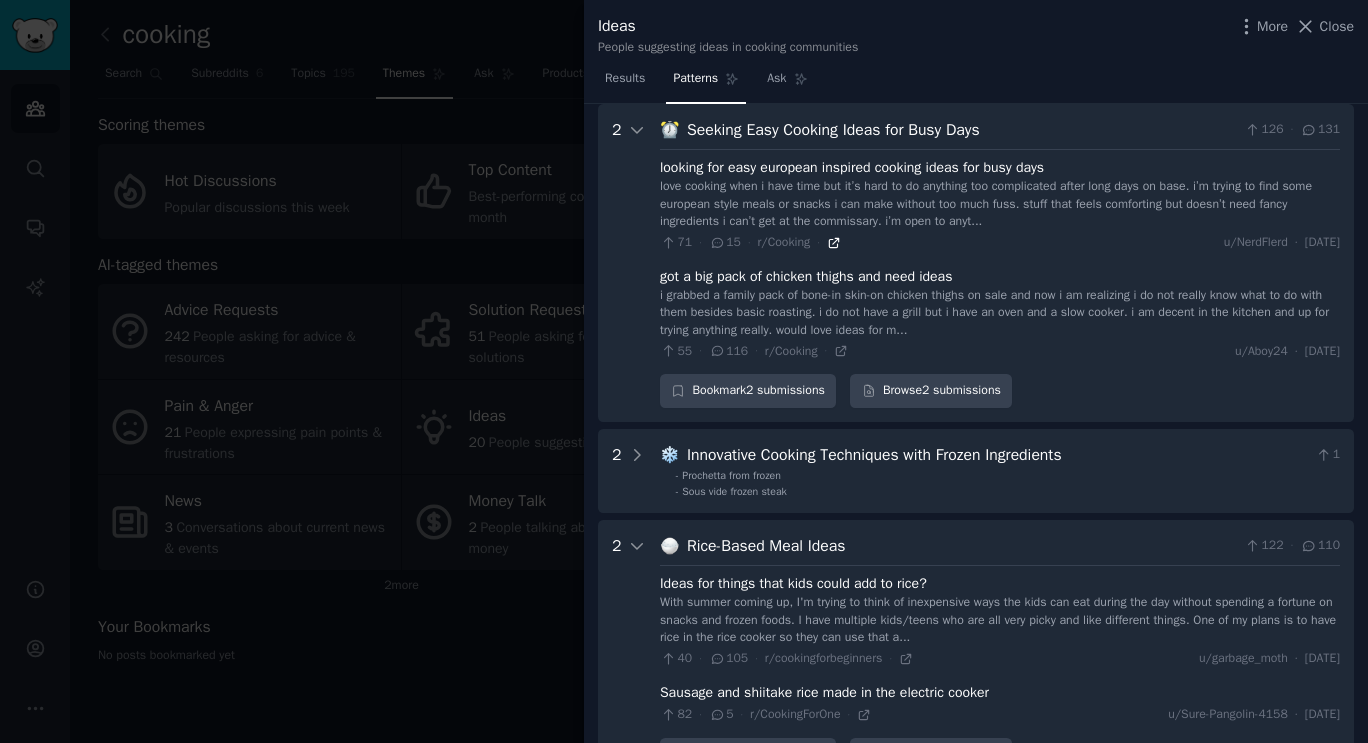click 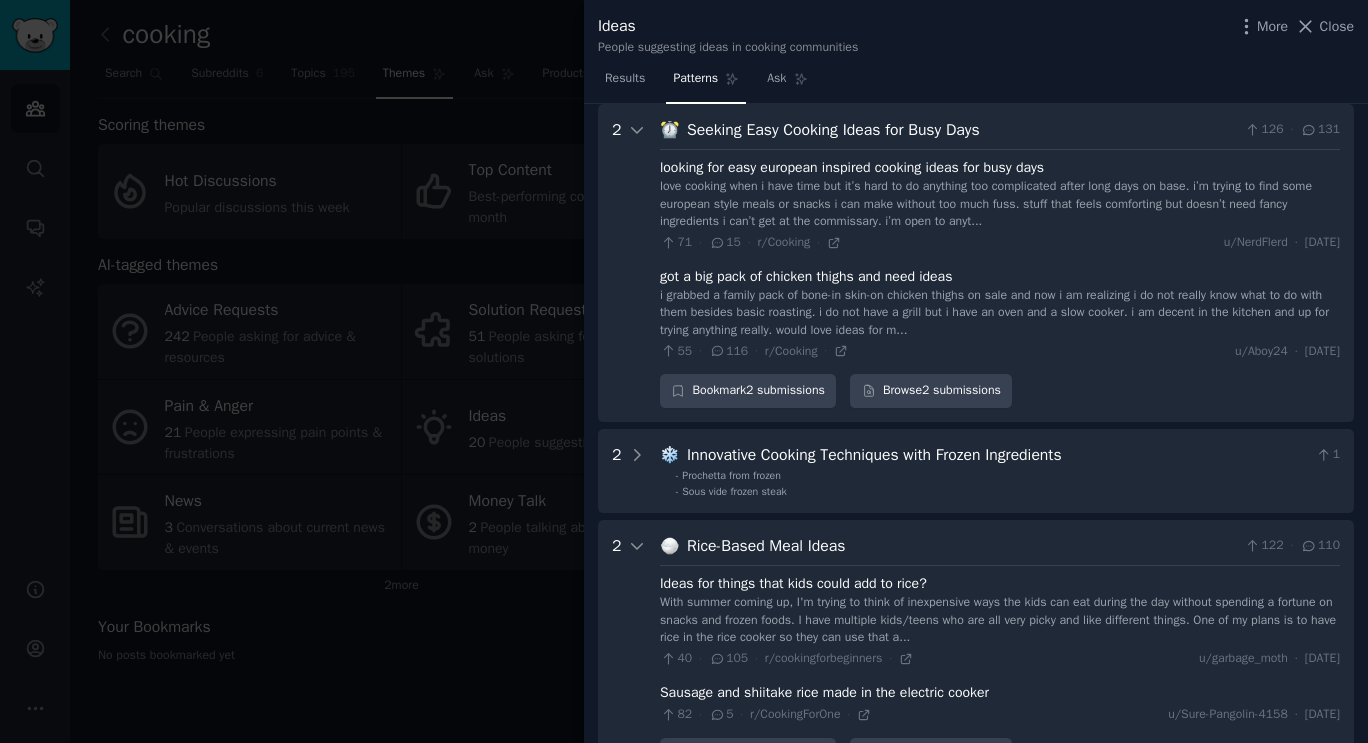 scroll, scrollTop: 0, scrollLeft: 0, axis: both 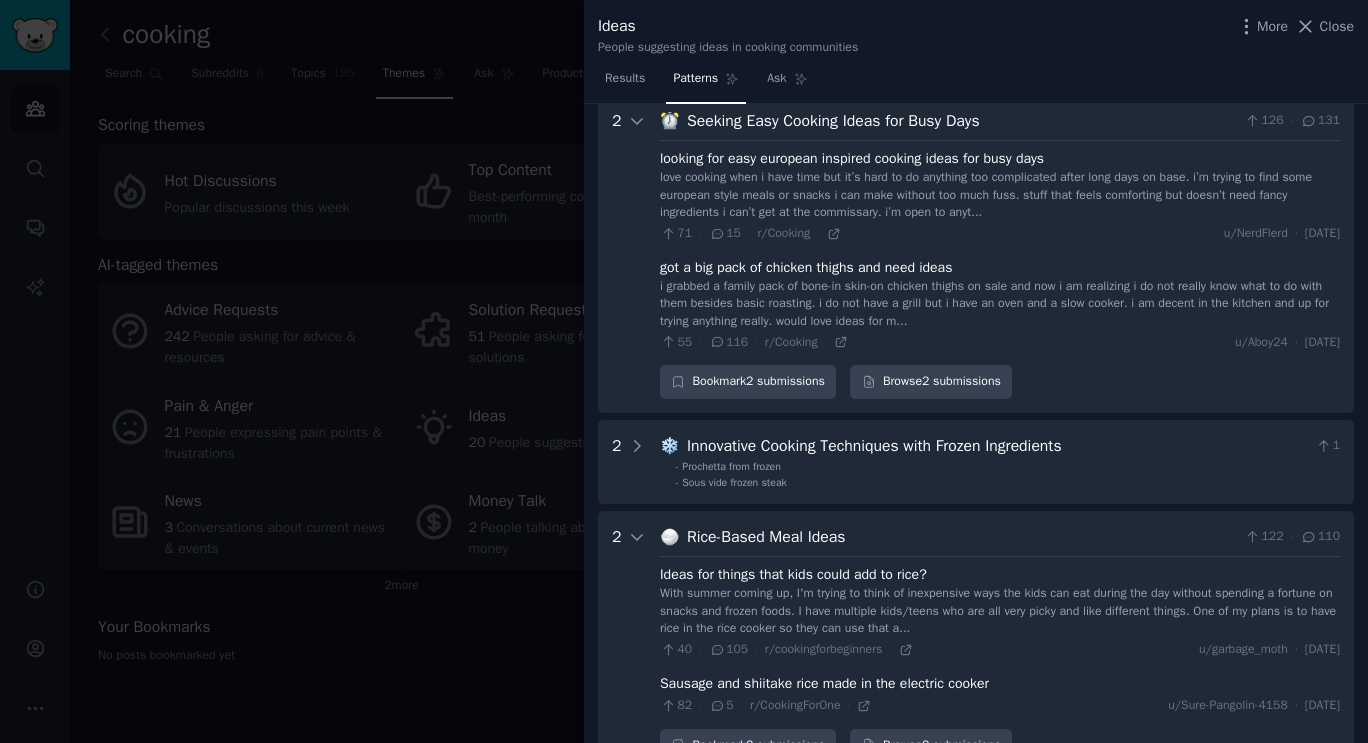 click on "Ideas People suggesting ideas in cooking communities More Close" at bounding box center (976, 31) 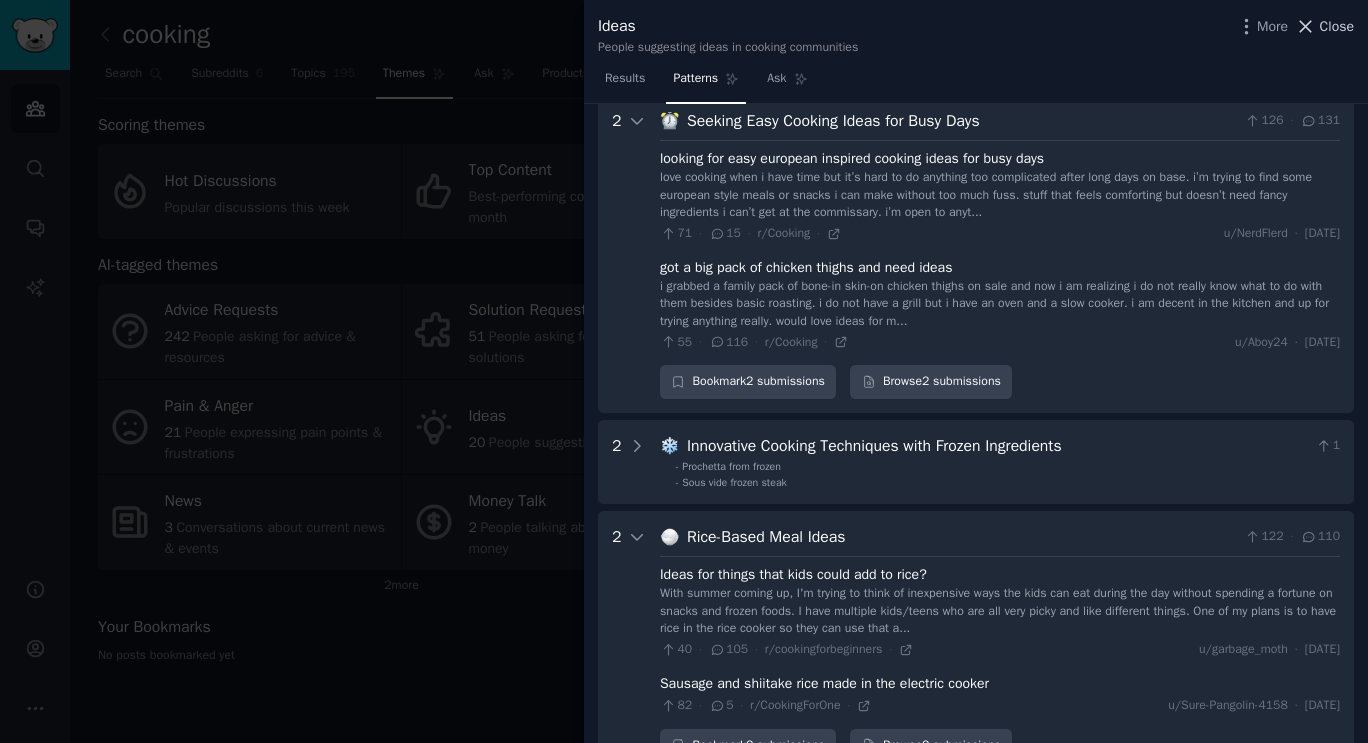click on "Close" at bounding box center (1337, 26) 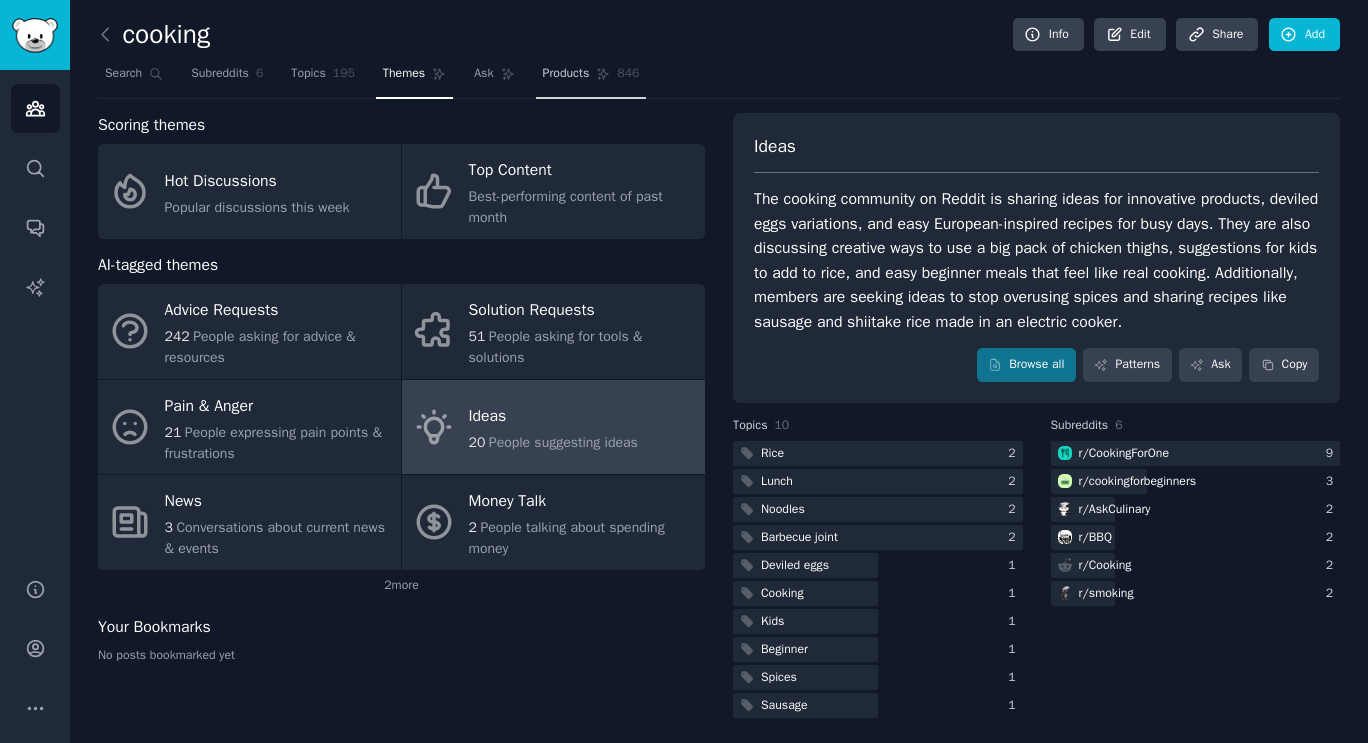 click on "Products" at bounding box center [566, 74] 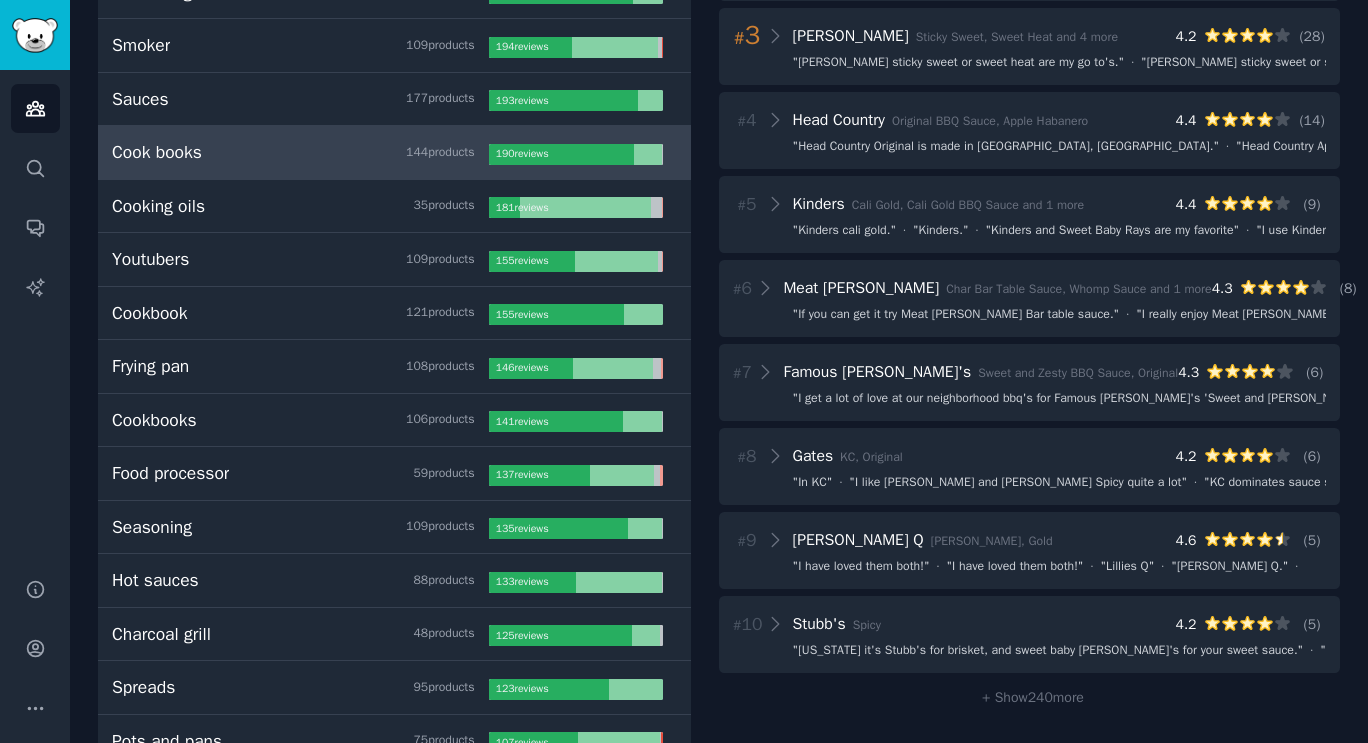 scroll, scrollTop: 300, scrollLeft: 0, axis: vertical 